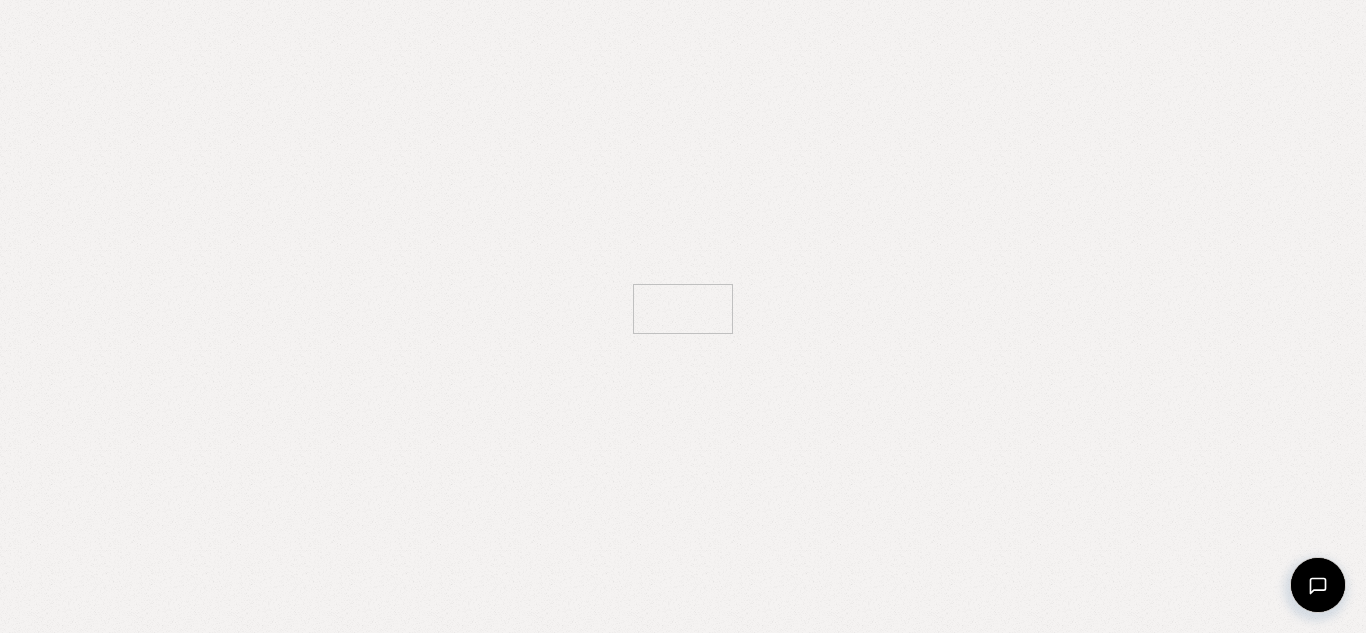 scroll, scrollTop: 0, scrollLeft: 0, axis: both 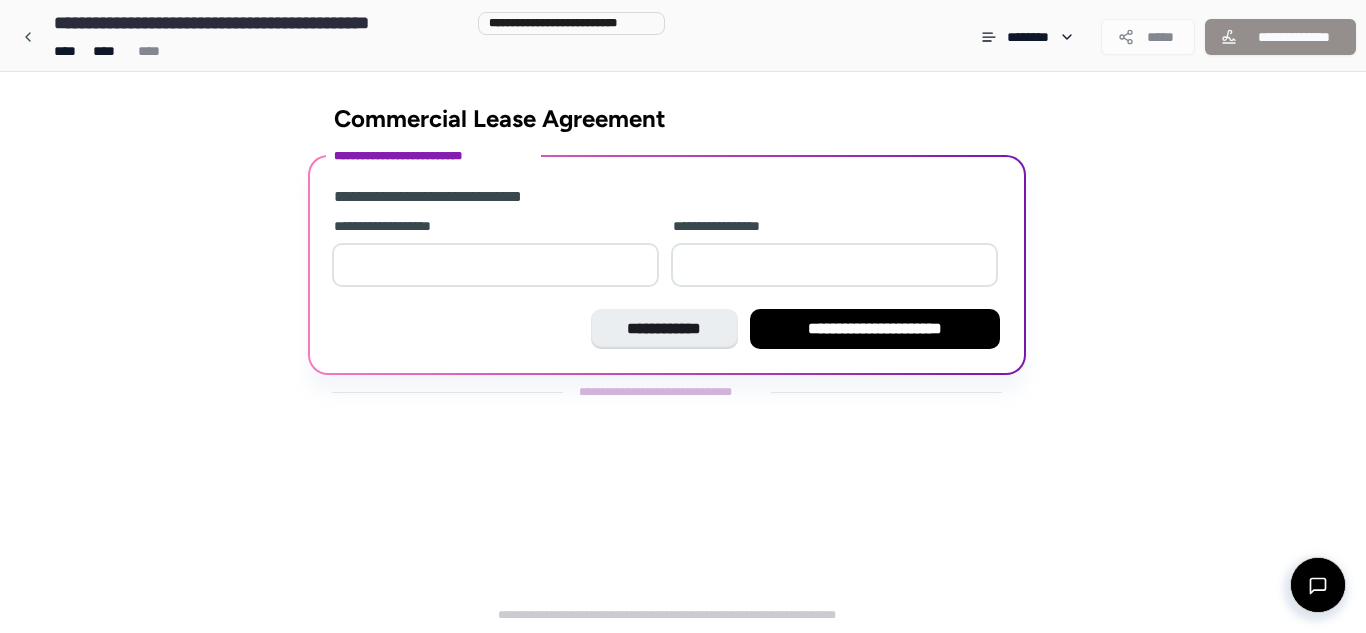click at bounding box center (495, 265) 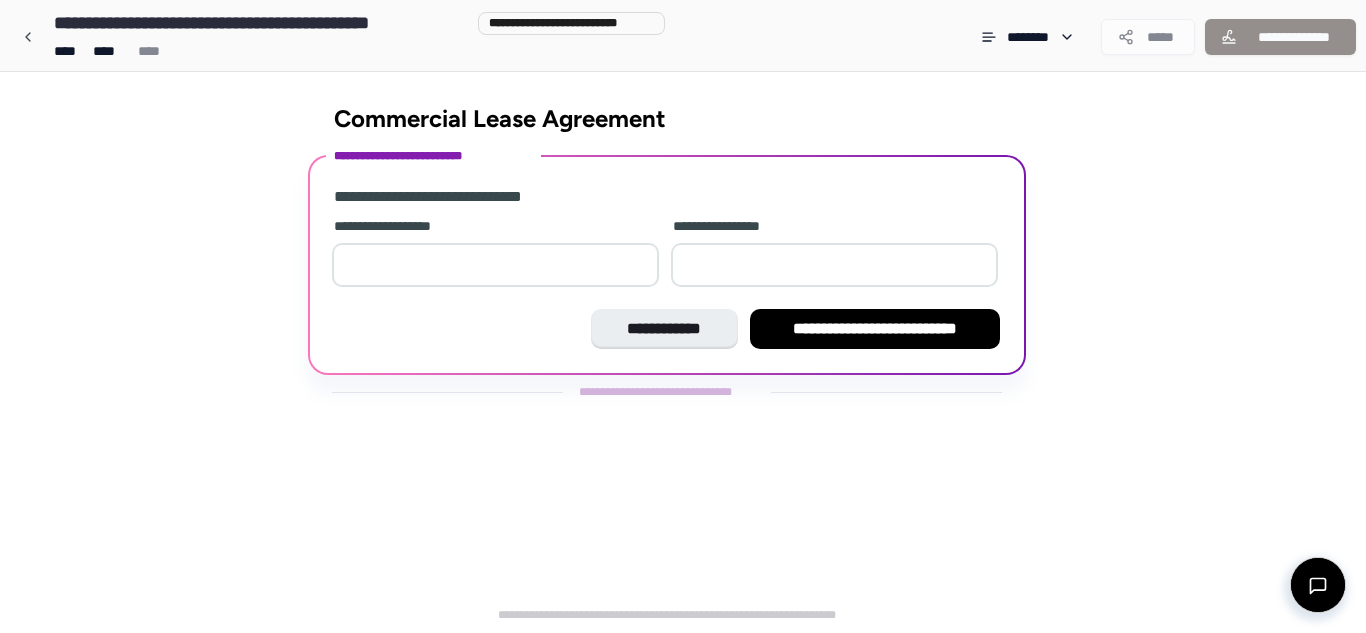 type on "*" 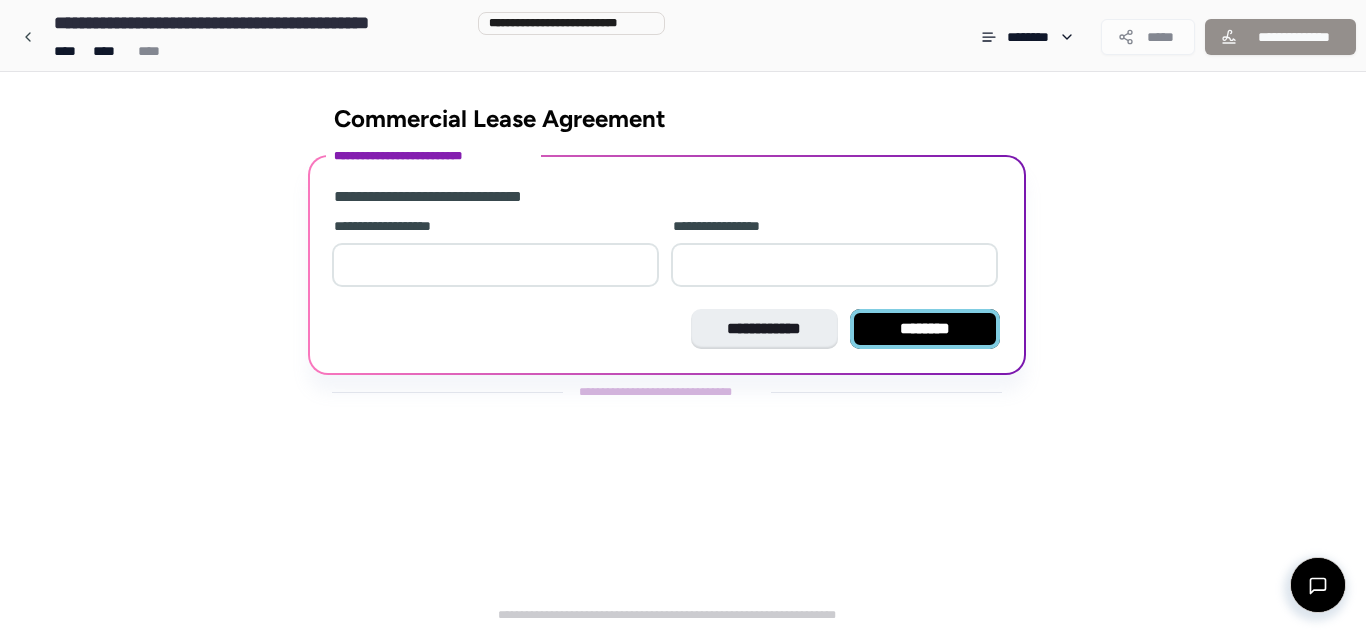 click on "********" at bounding box center (925, 329) 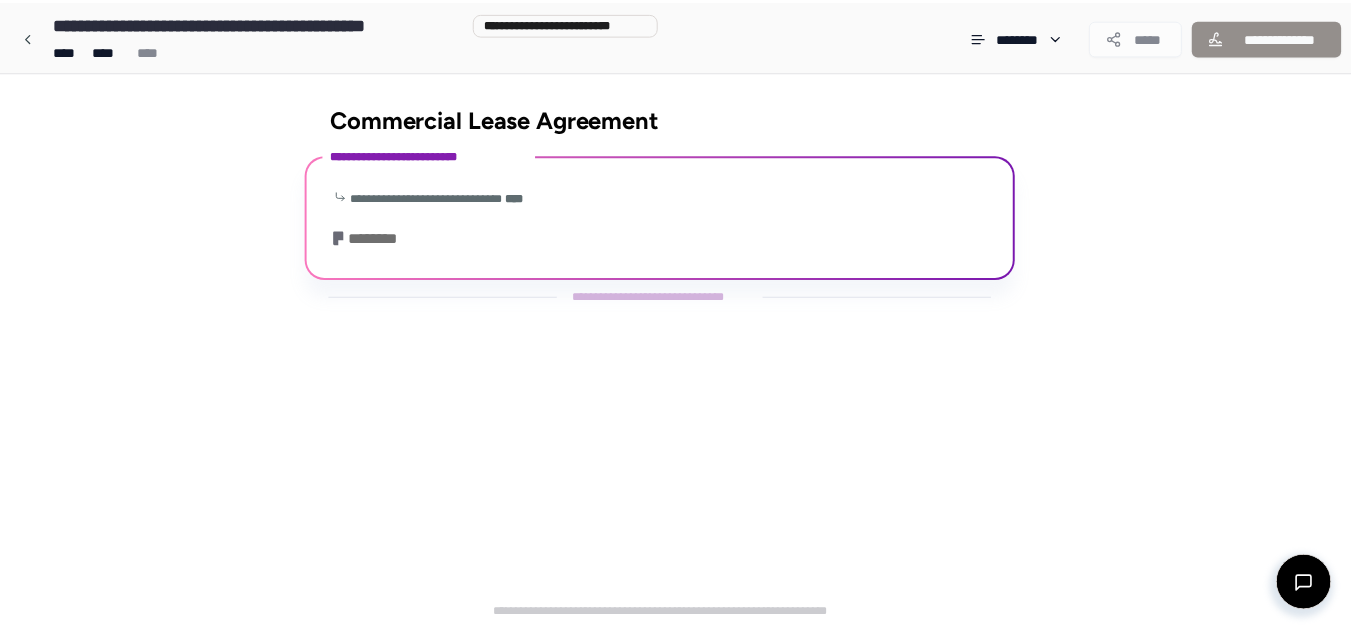 scroll, scrollTop: 70, scrollLeft: 0, axis: vertical 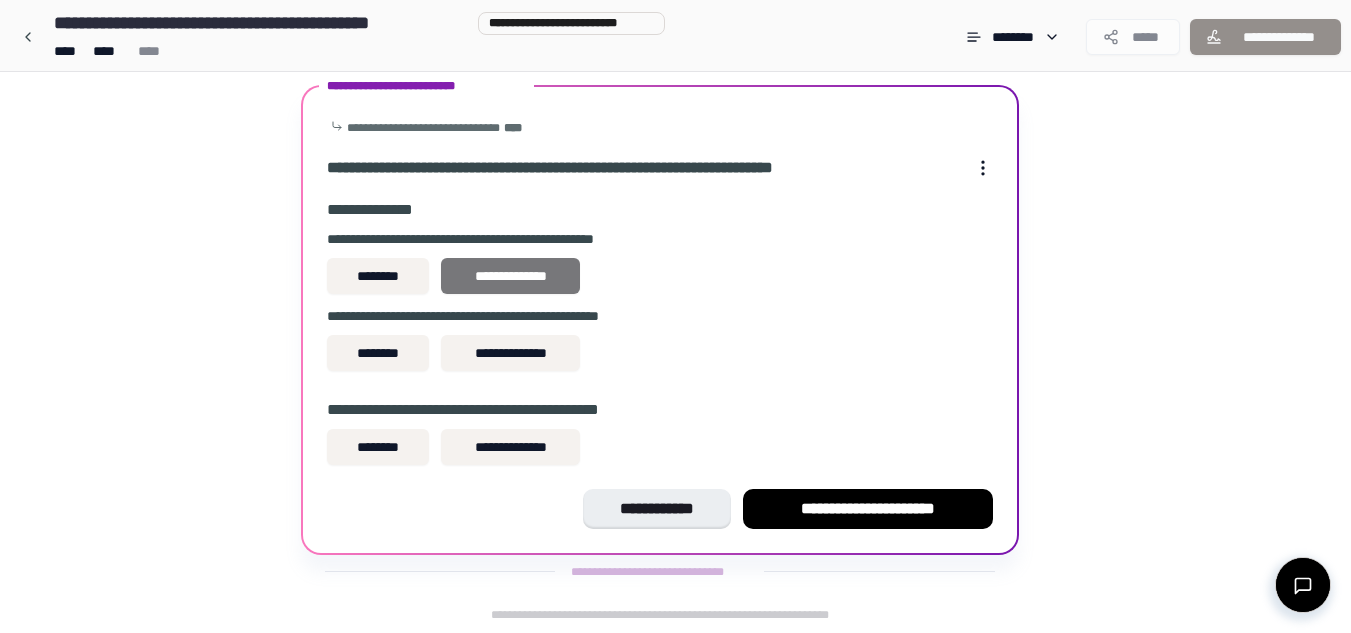 click on "**********" at bounding box center (510, 276) 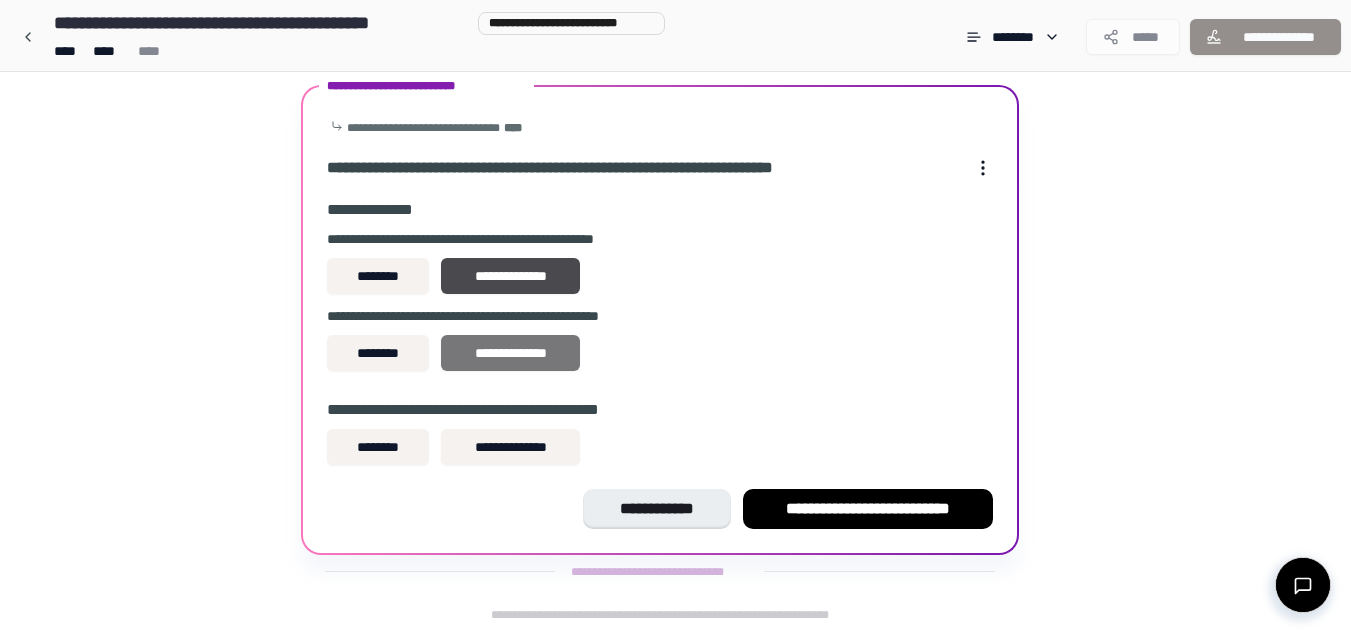 click on "**********" at bounding box center (510, 353) 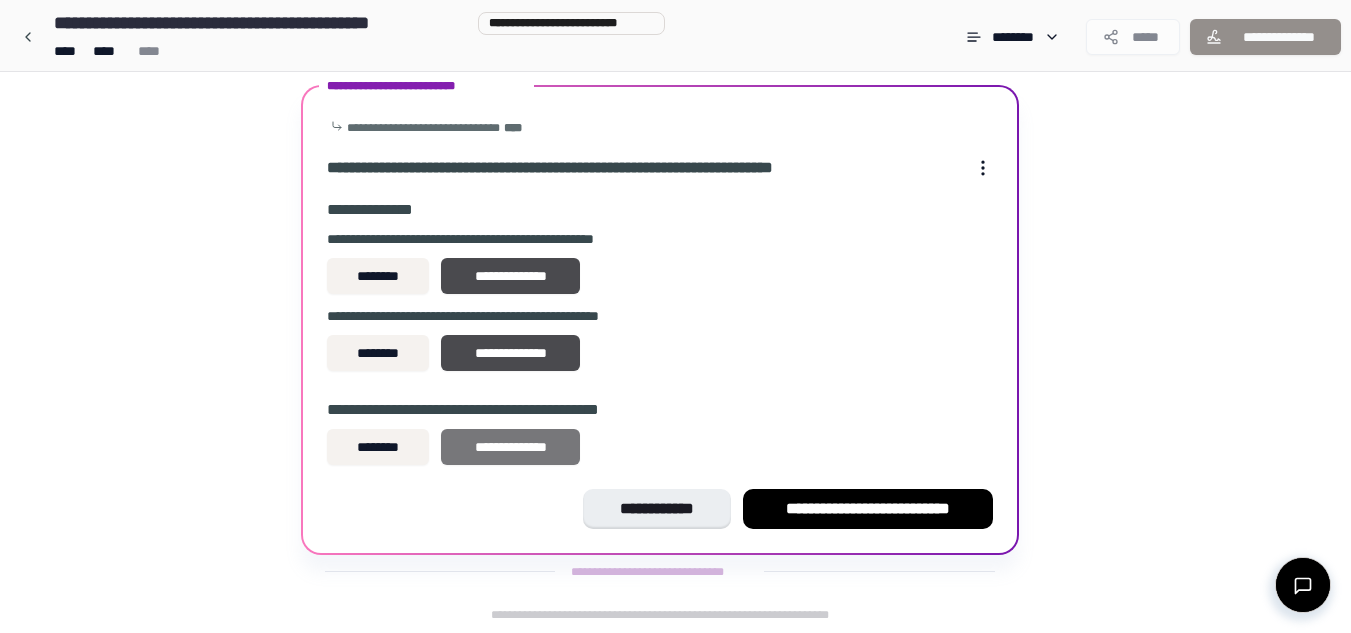click on "**********" at bounding box center [510, 447] 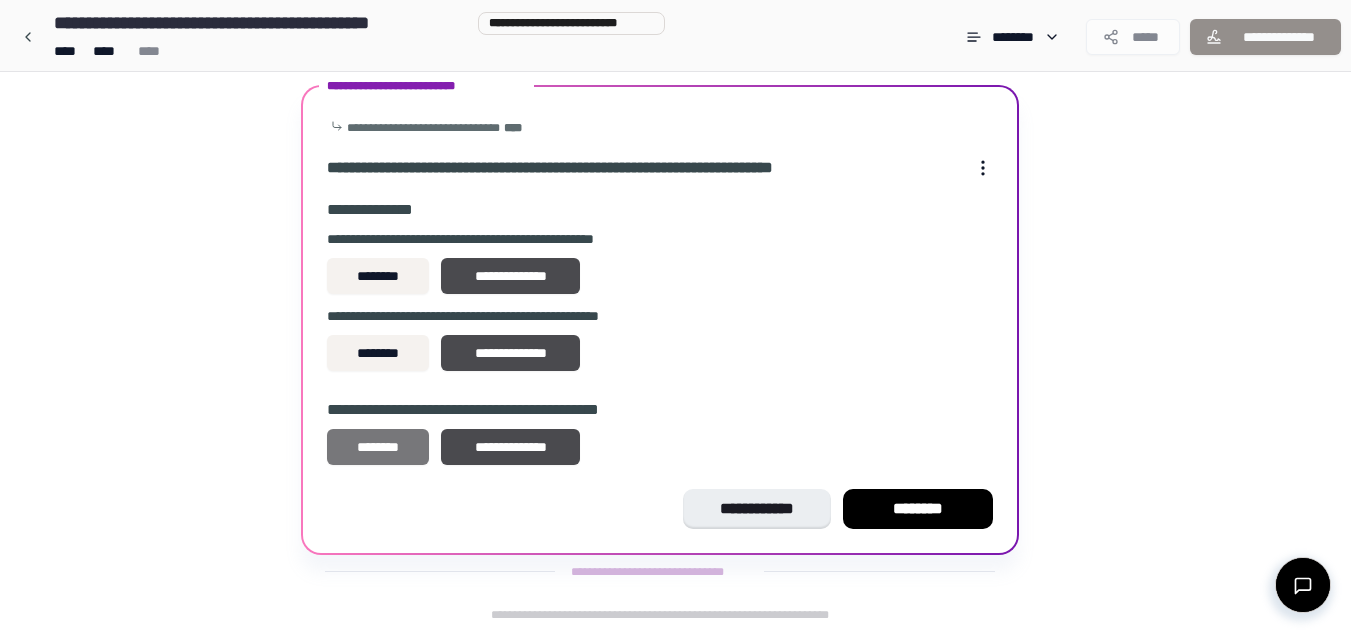 click on "********" at bounding box center (378, 447) 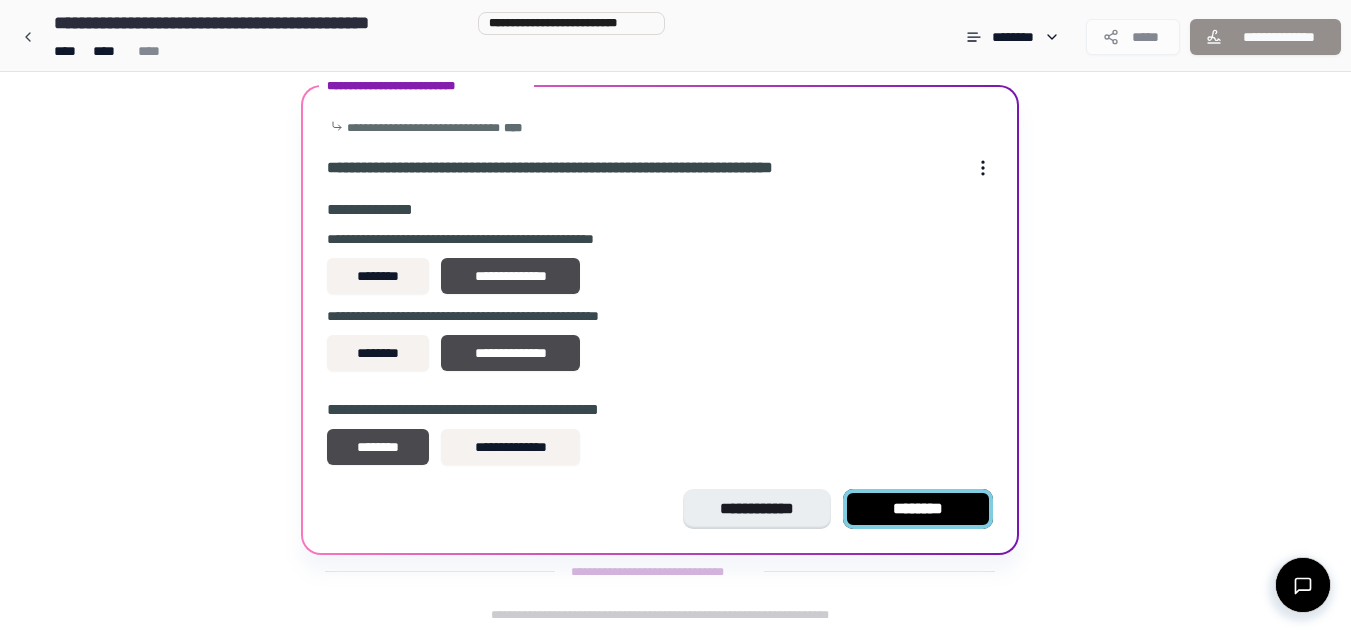 click on "********" at bounding box center [918, 509] 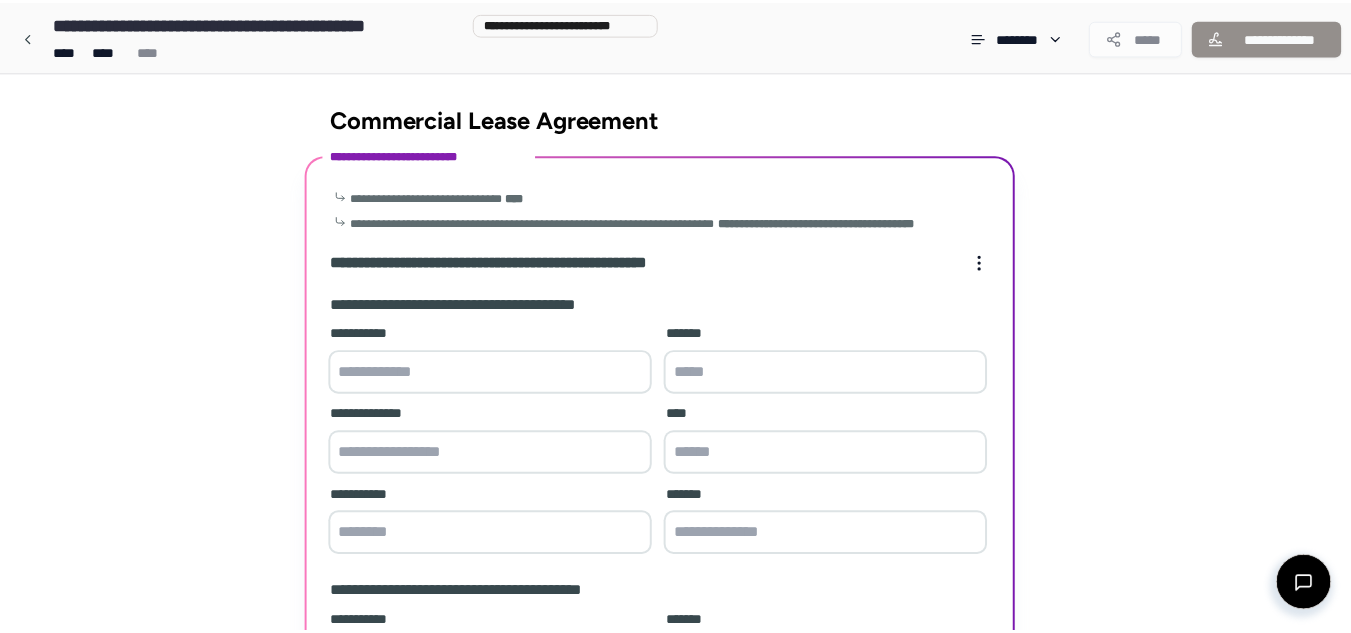 scroll, scrollTop: 668, scrollLeft: 0, axis: vertical 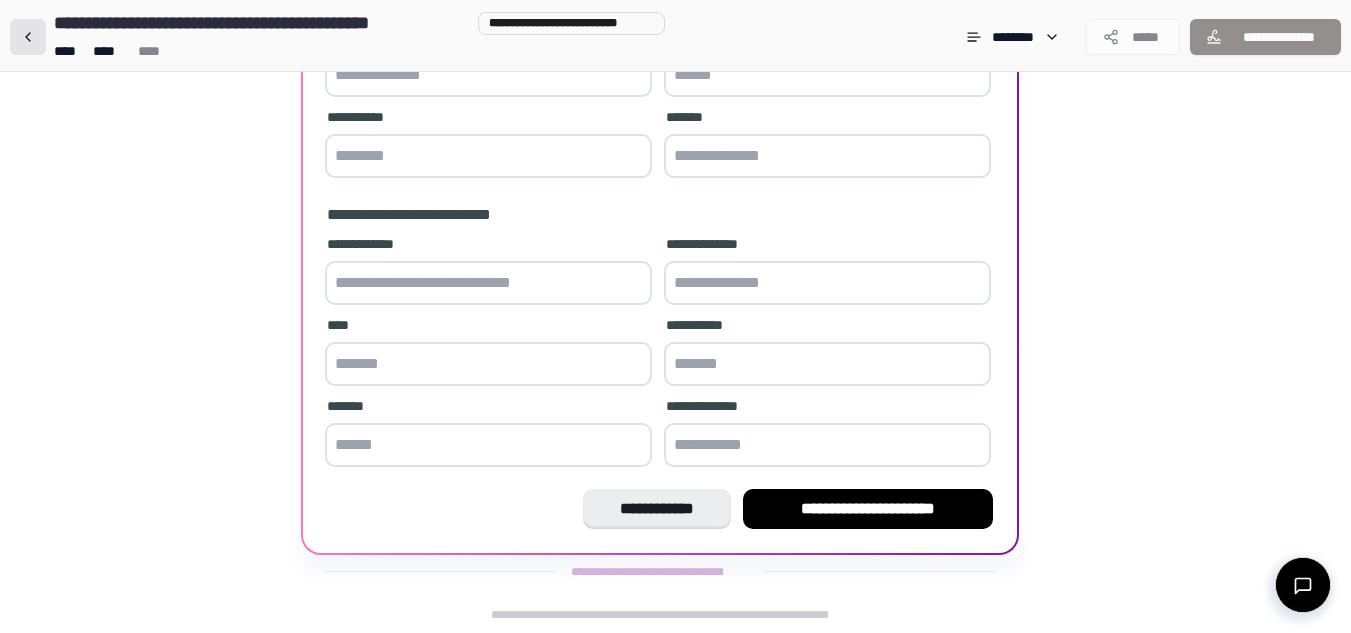 click at bounding box center [28, 37] 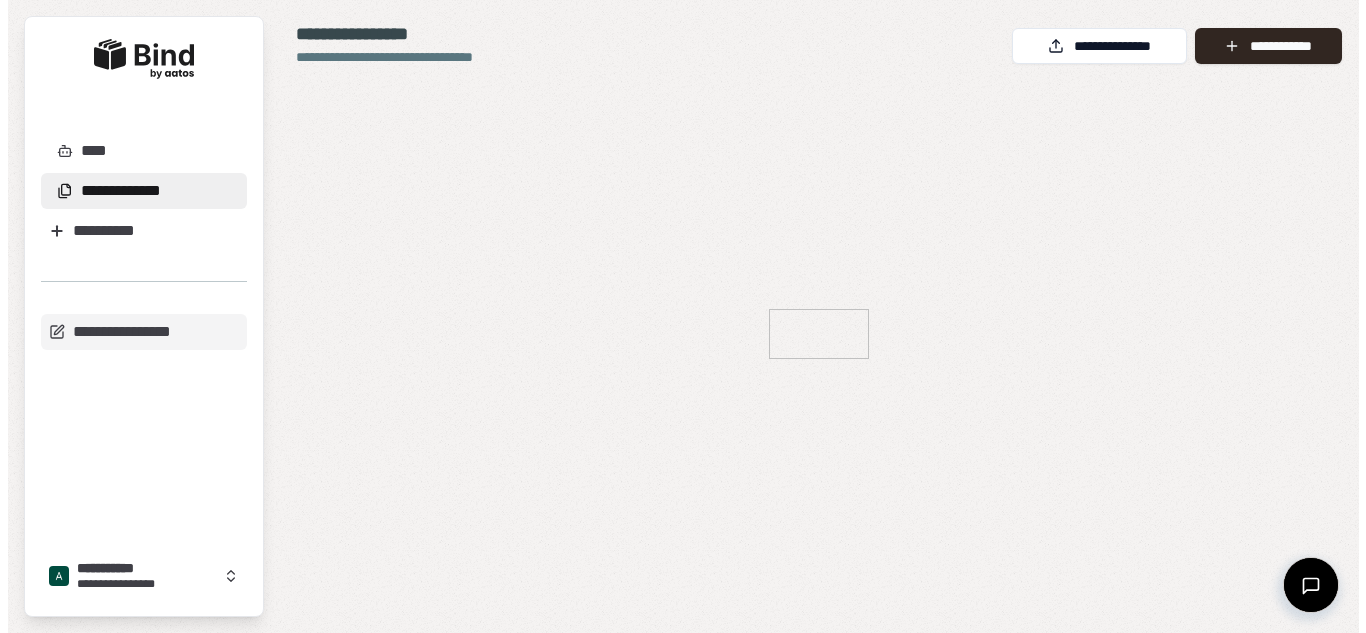 scroll, scrollTop: 0, scrollLeft: 0, axis: both 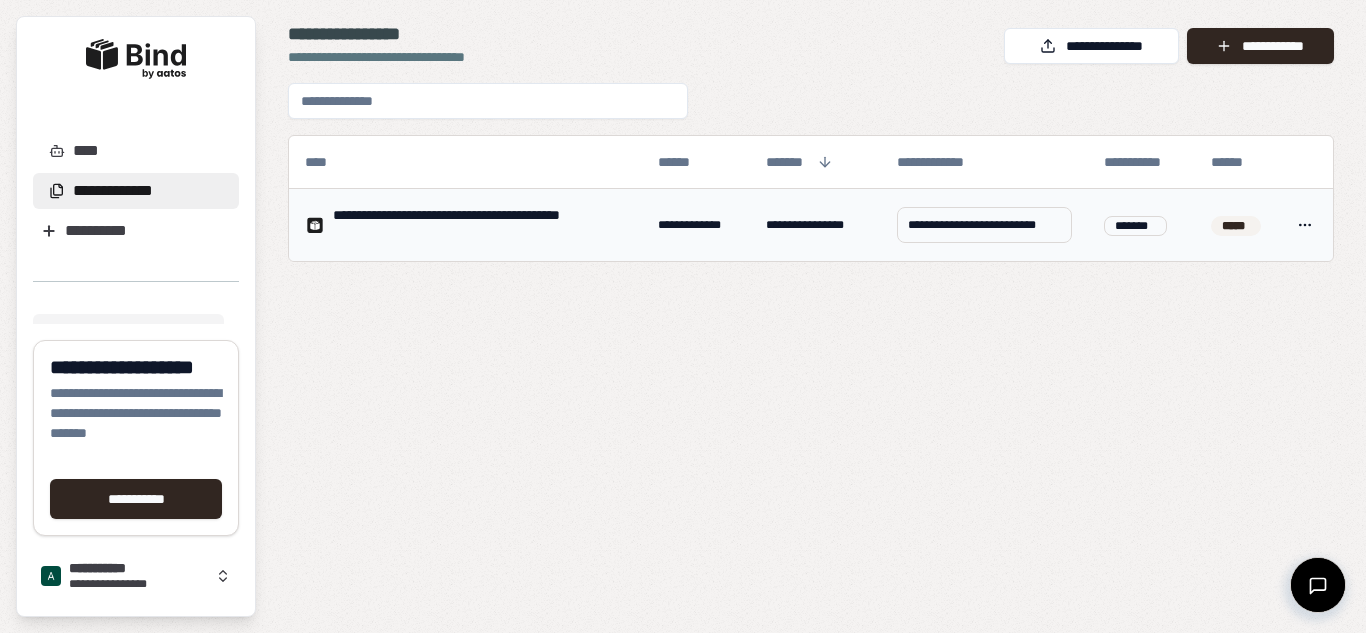 click on "*****" at bounding box center [1236, 226] 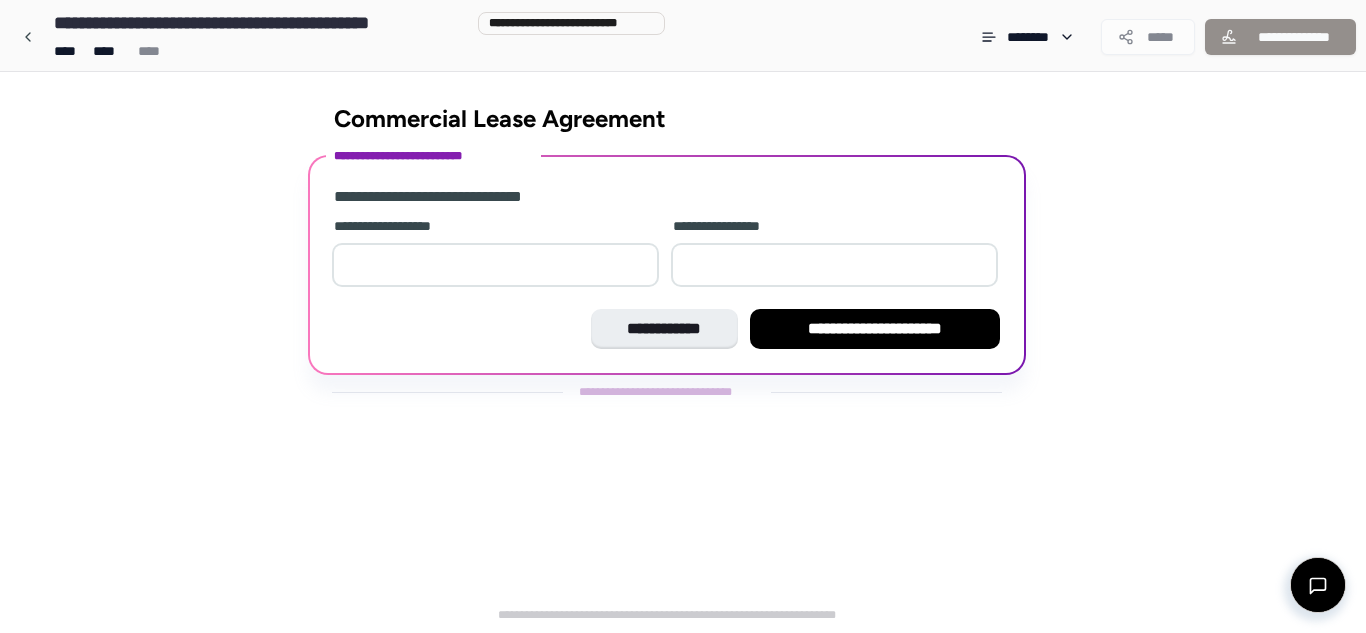 click at bounding box center (495, 265) 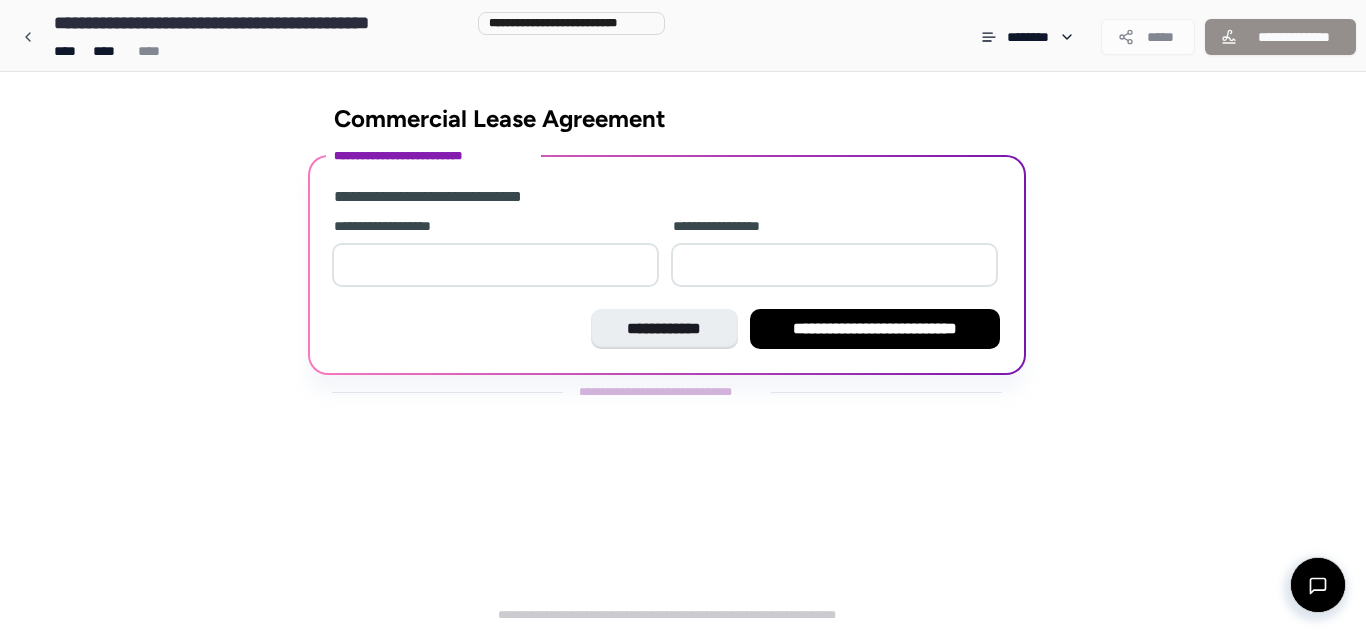 type on "*" 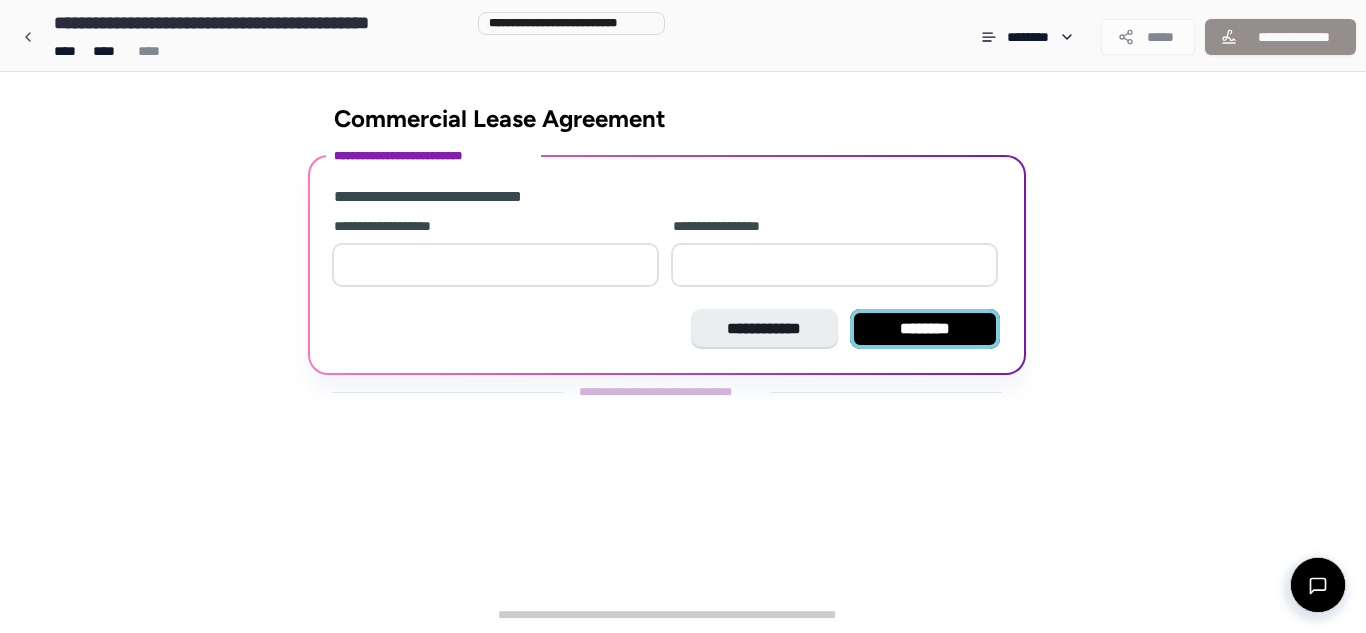 type on "*" 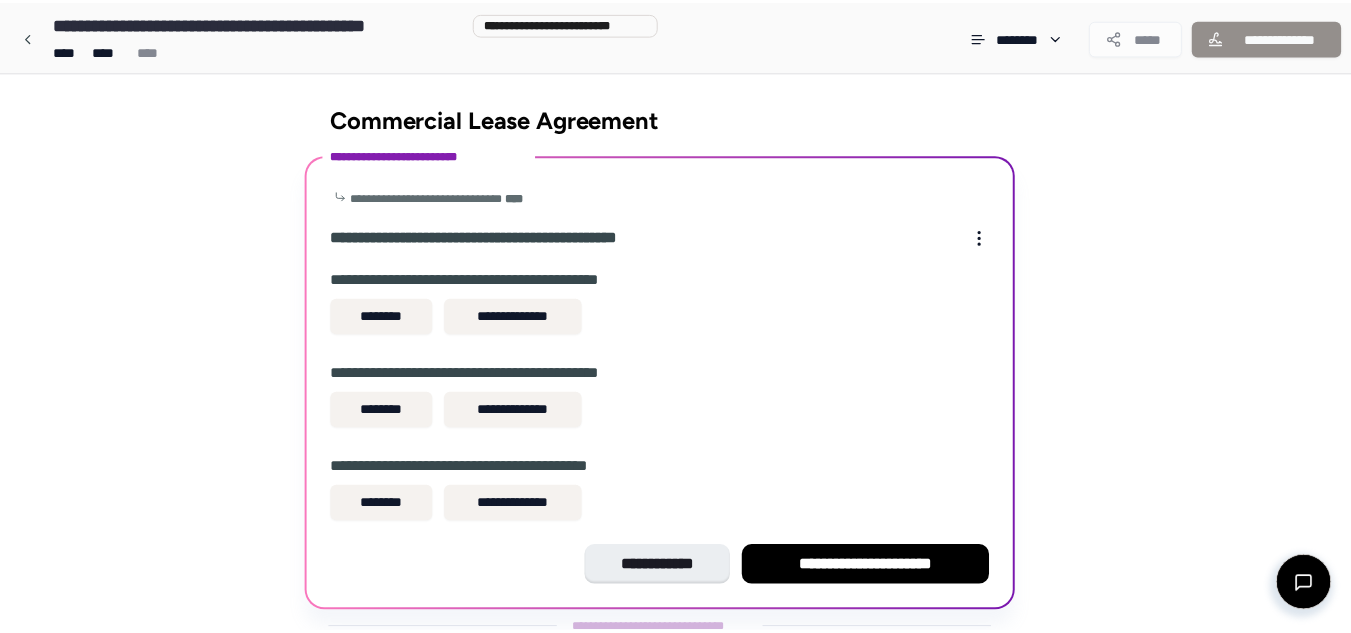 scroll, scrollTop: 58, scrollLeft: 0, axis: vertical 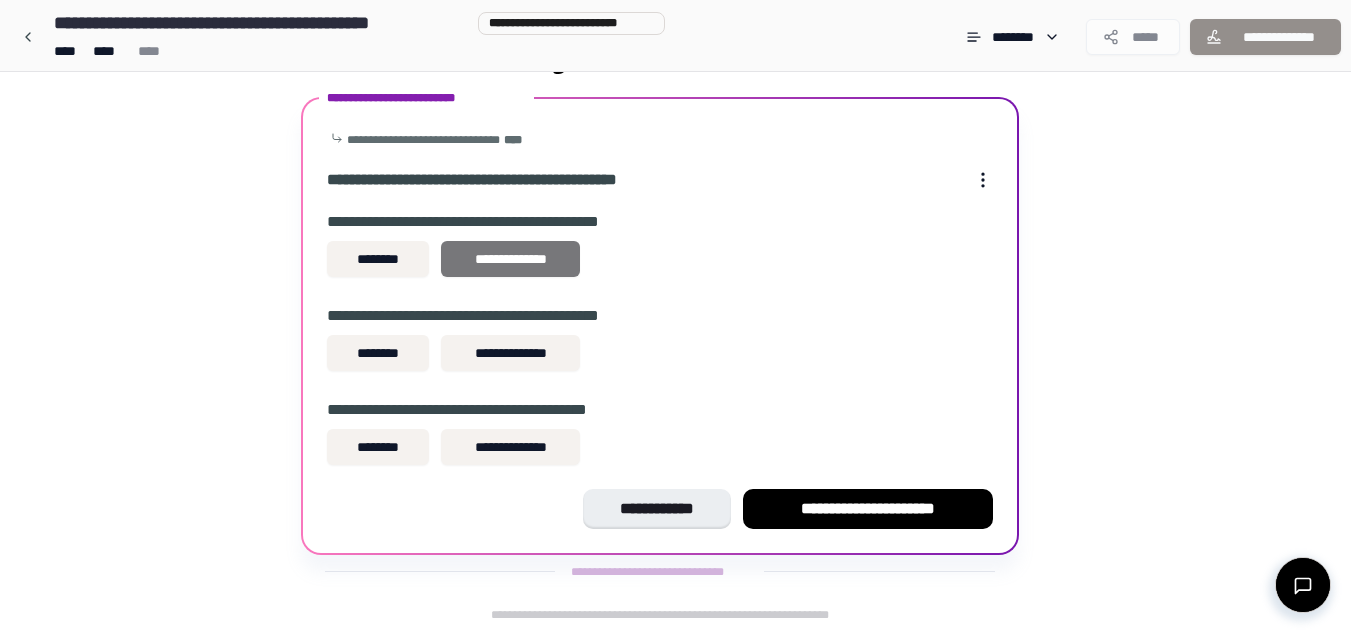 click on "**********" at bounding box center [510, 259] 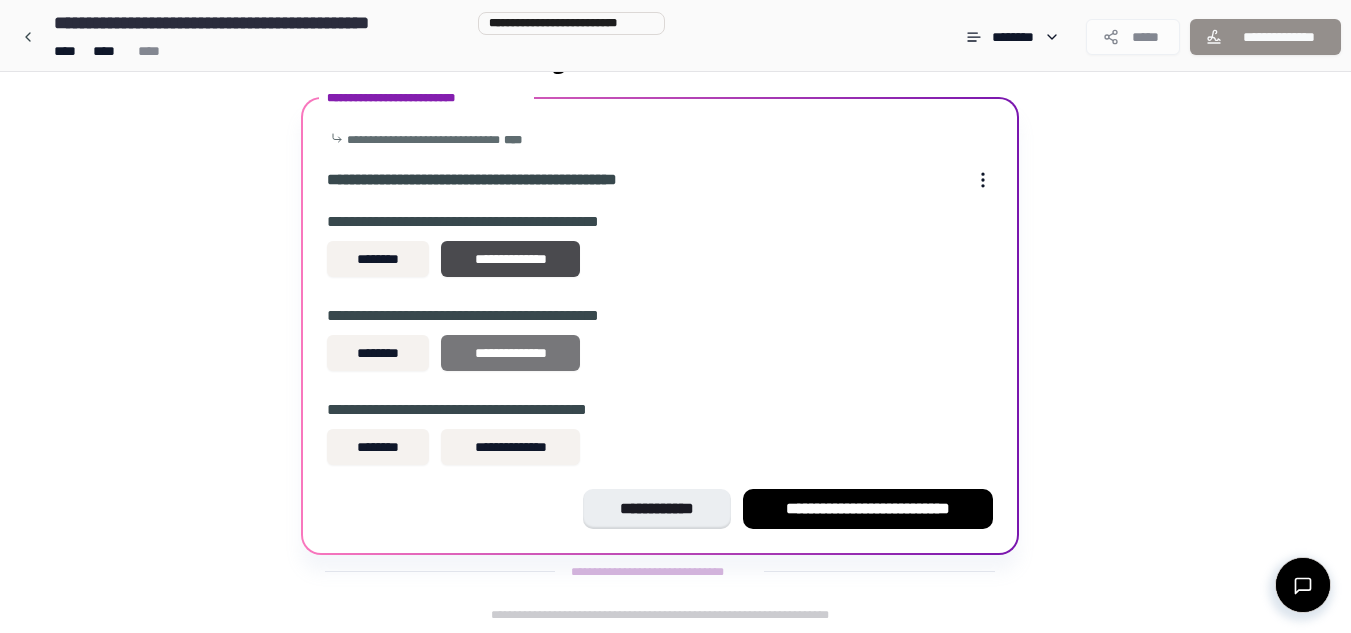 click on "**********" at bounding box center [510, 353] 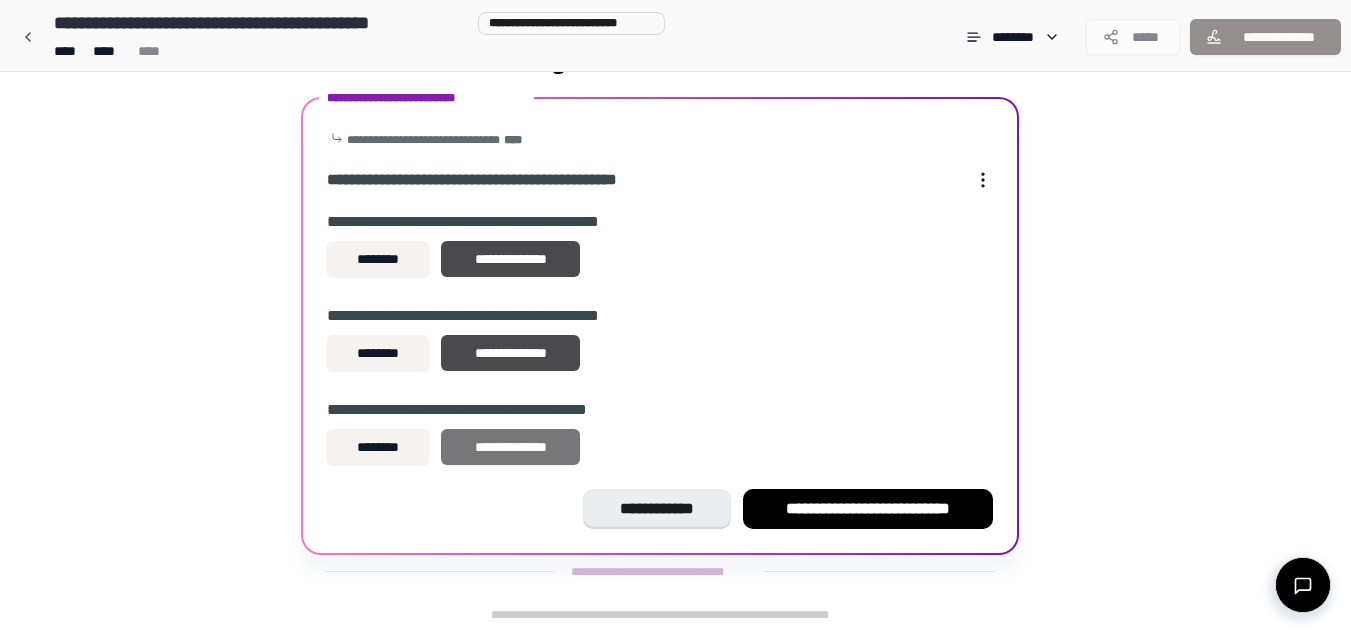 click on "**********" at bounding box center (510, 447) 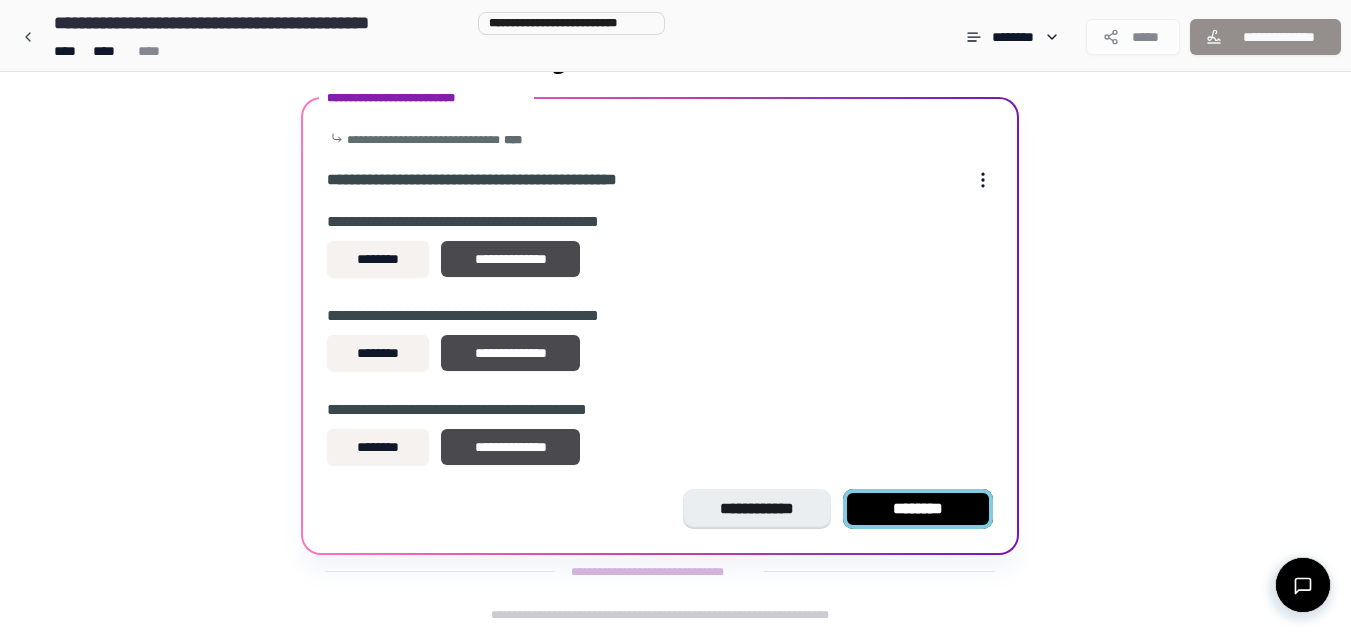 click on "********" at bounding box center [918, 509] 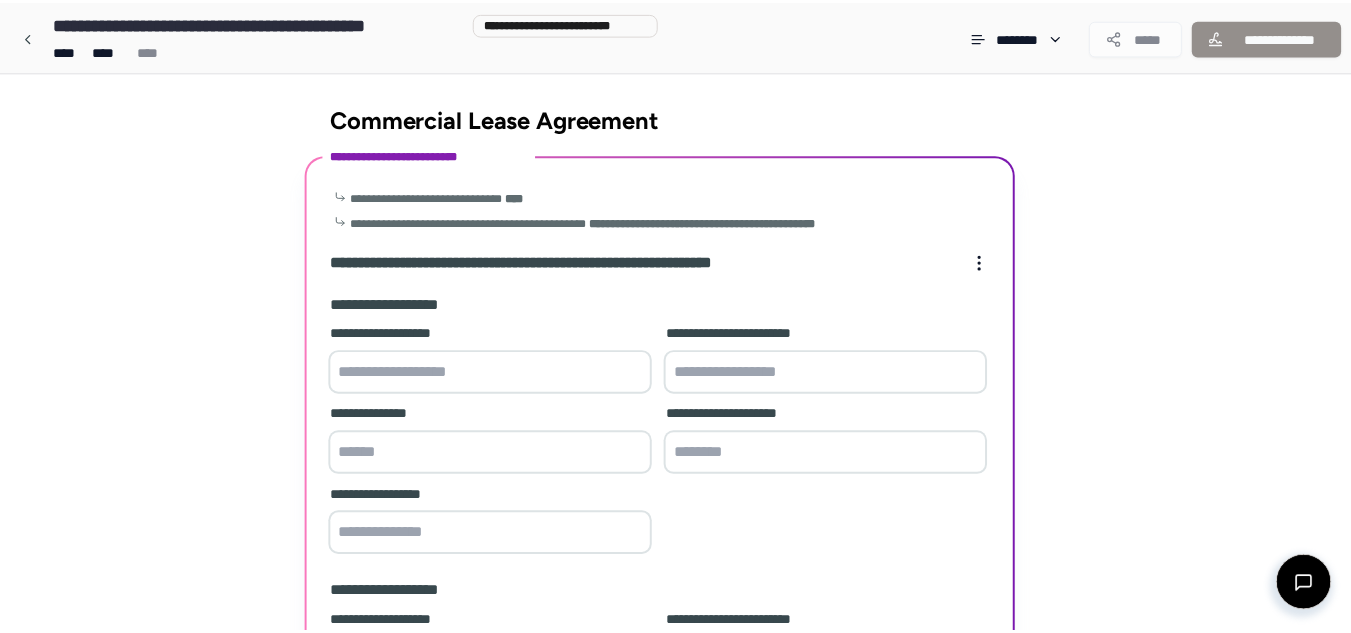 scroll, scrollTop: 668, scrollLeft: 0, axis: vertical 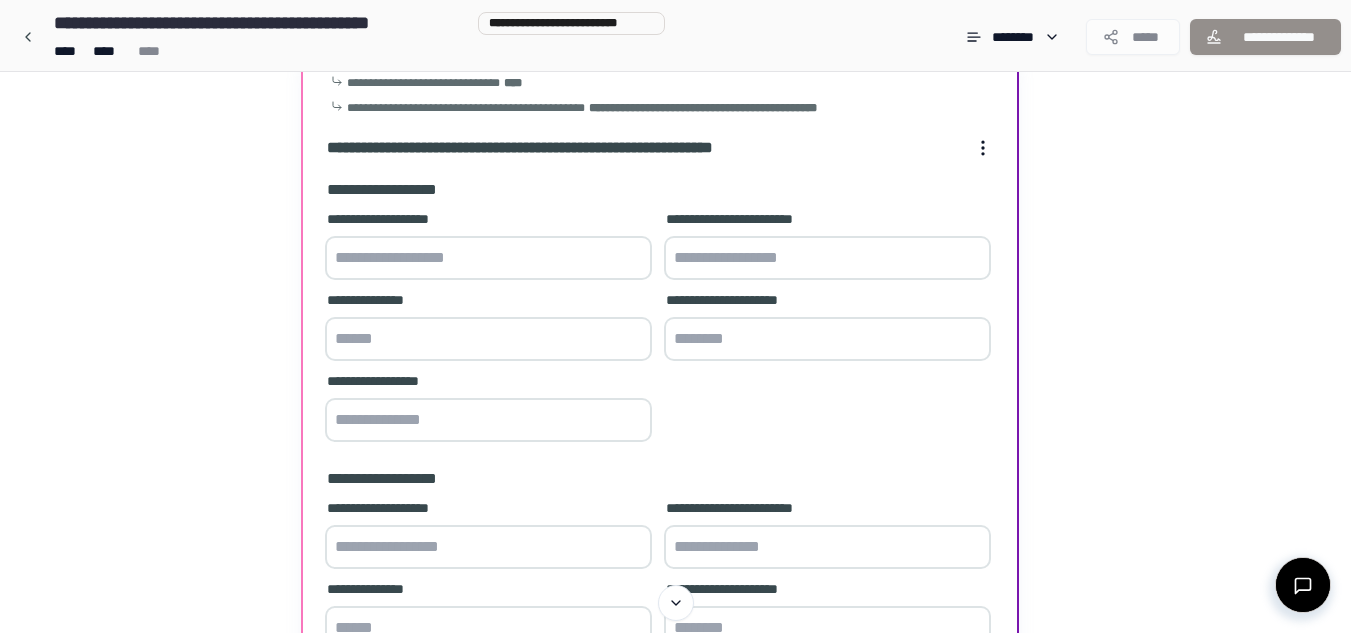 click at bounding box center (488, 258) 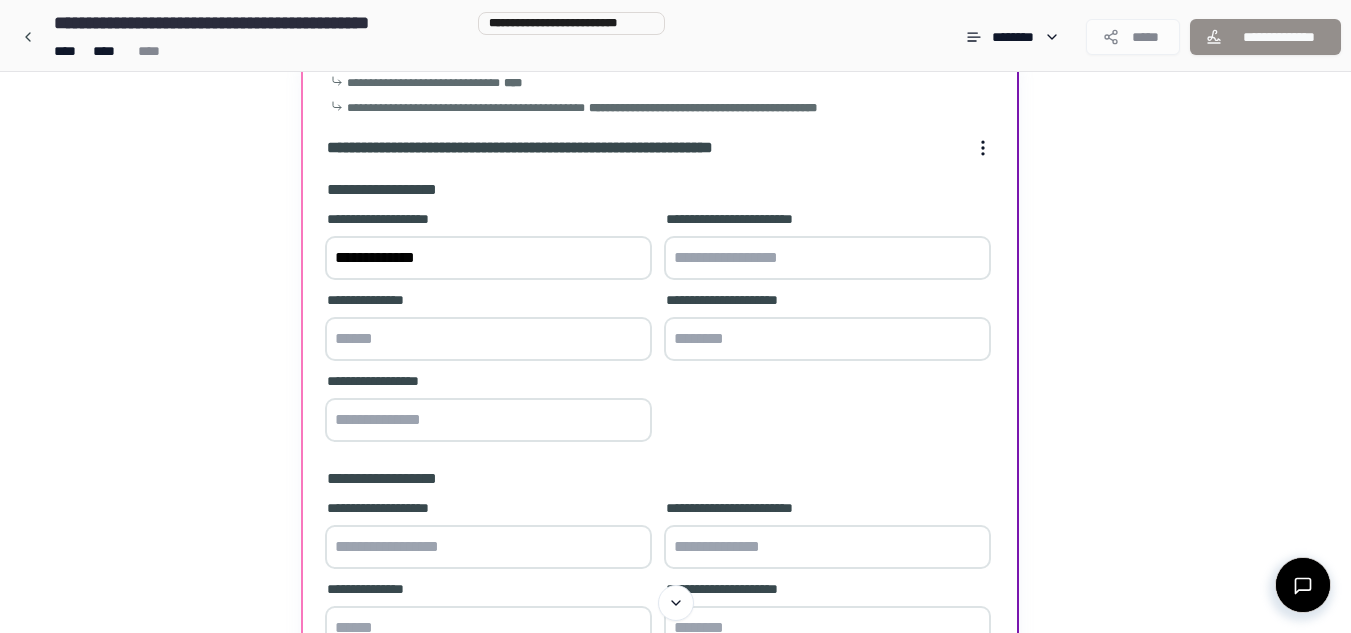 type on "**********" 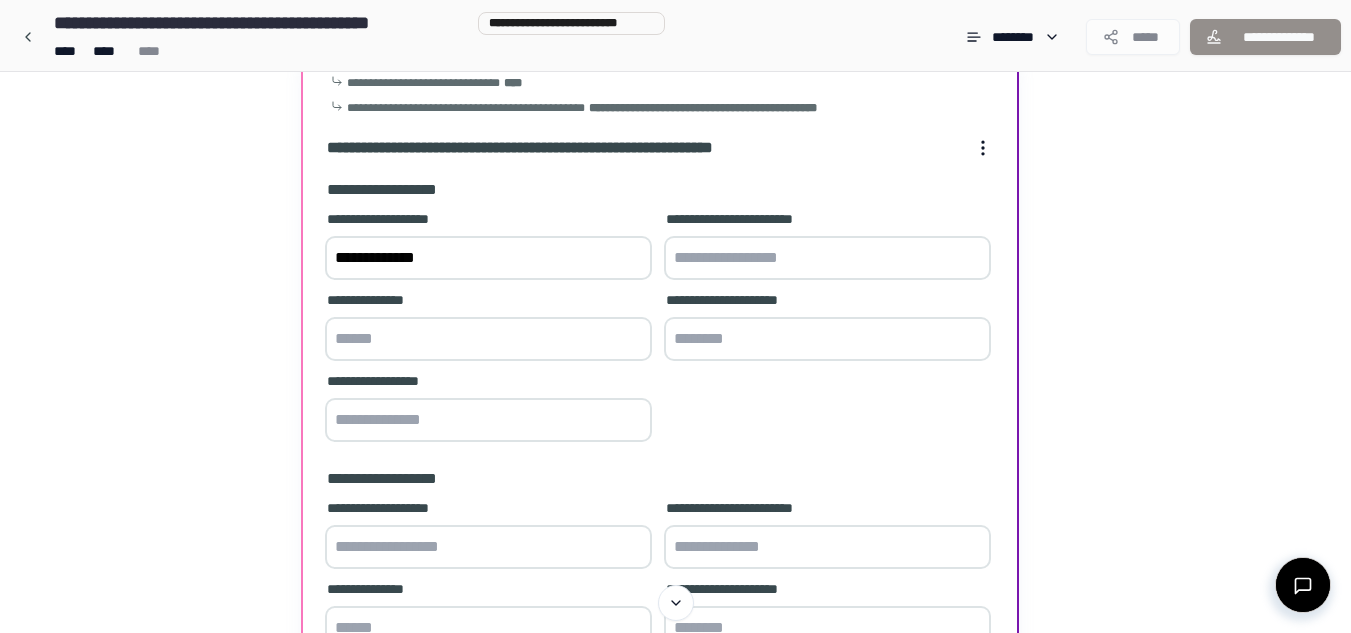 click at bounding box center (827, 258) 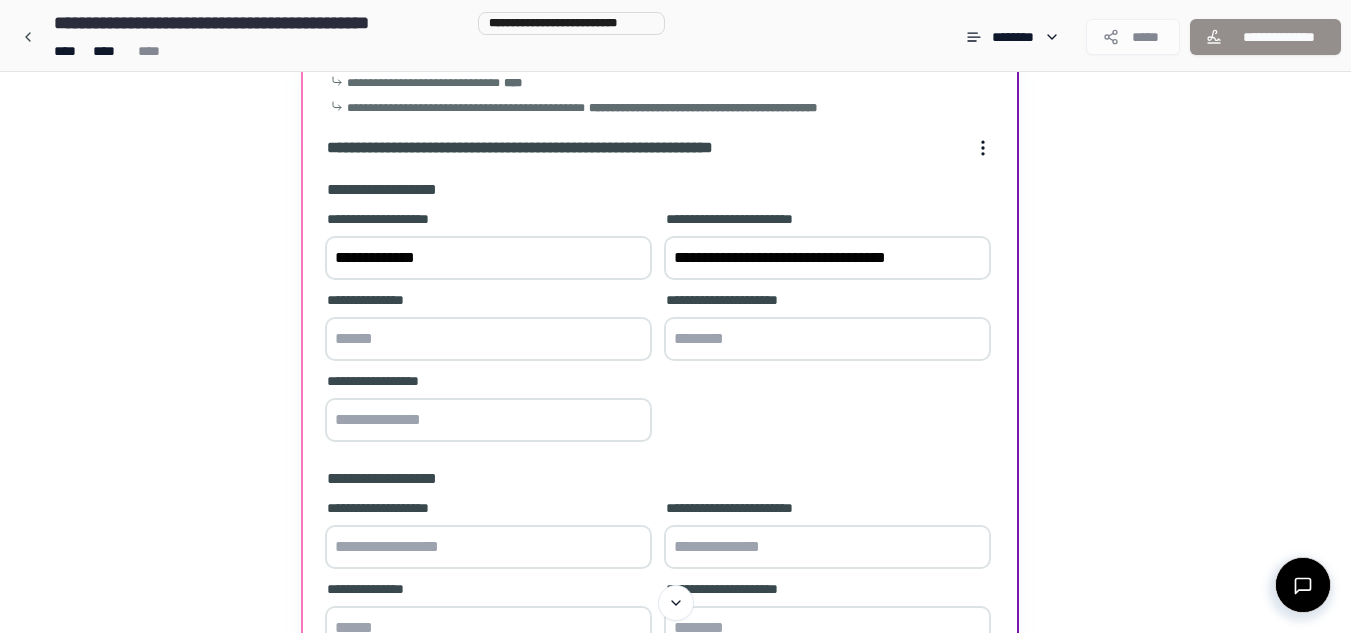 type on "**********" 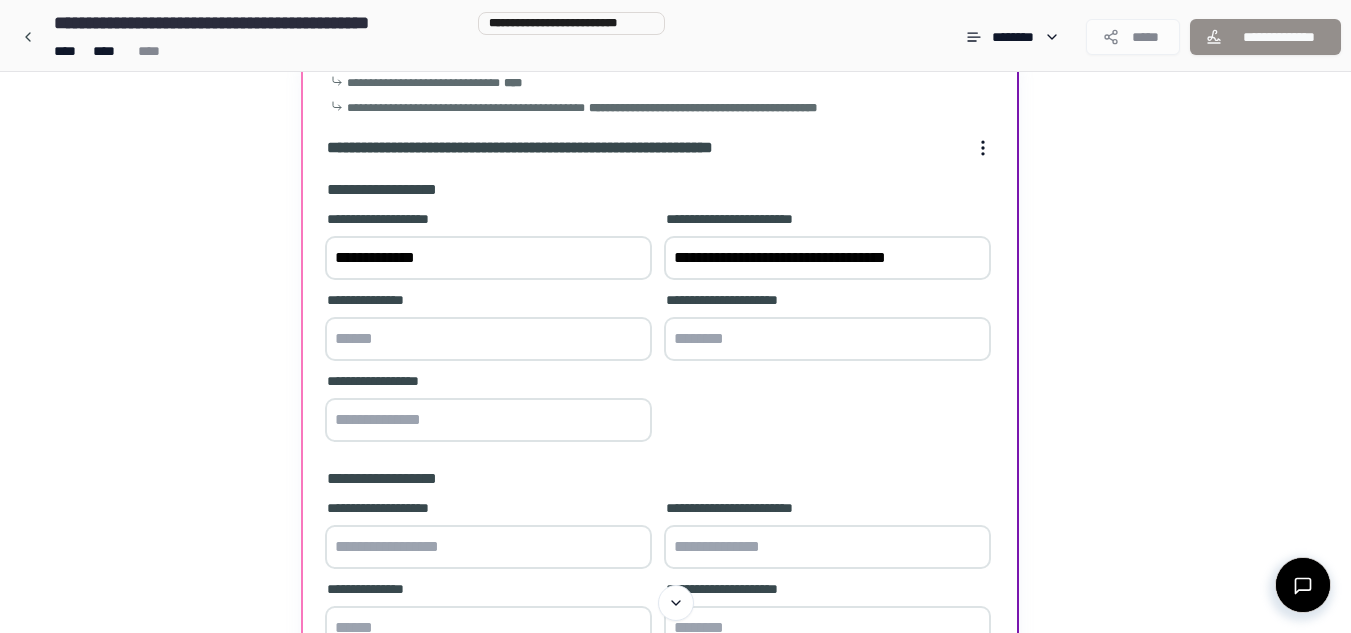 click at bounding box center (488, 339) 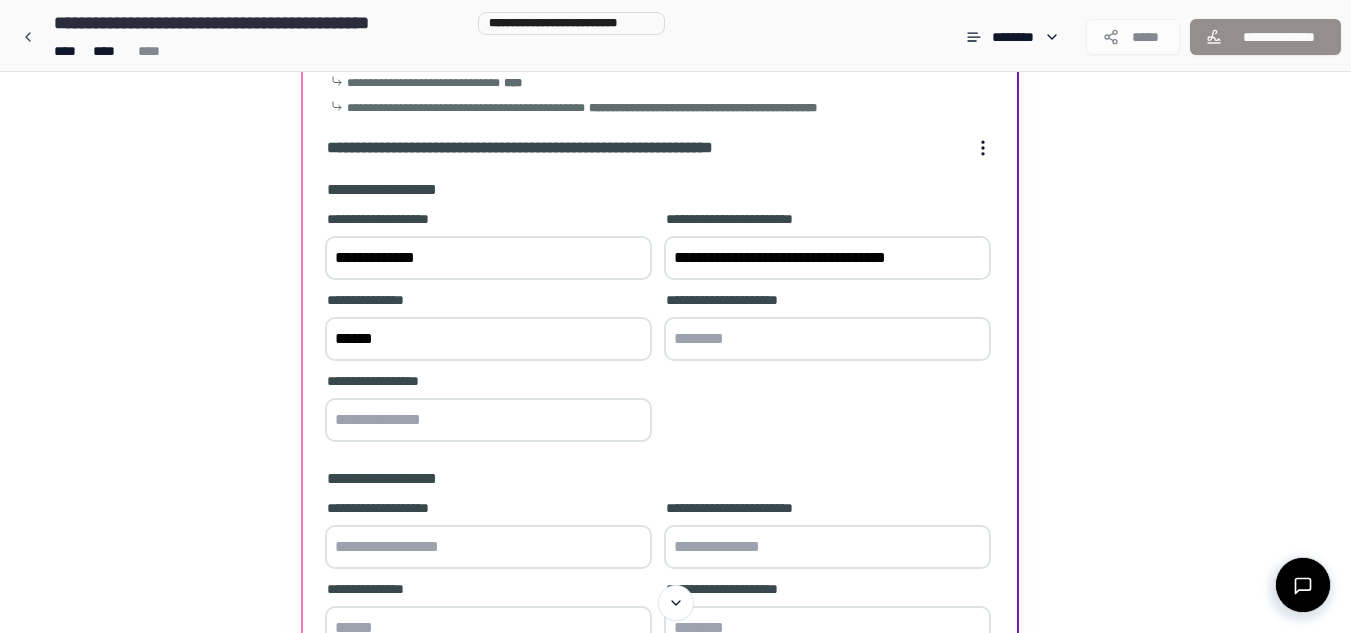 type on "******" 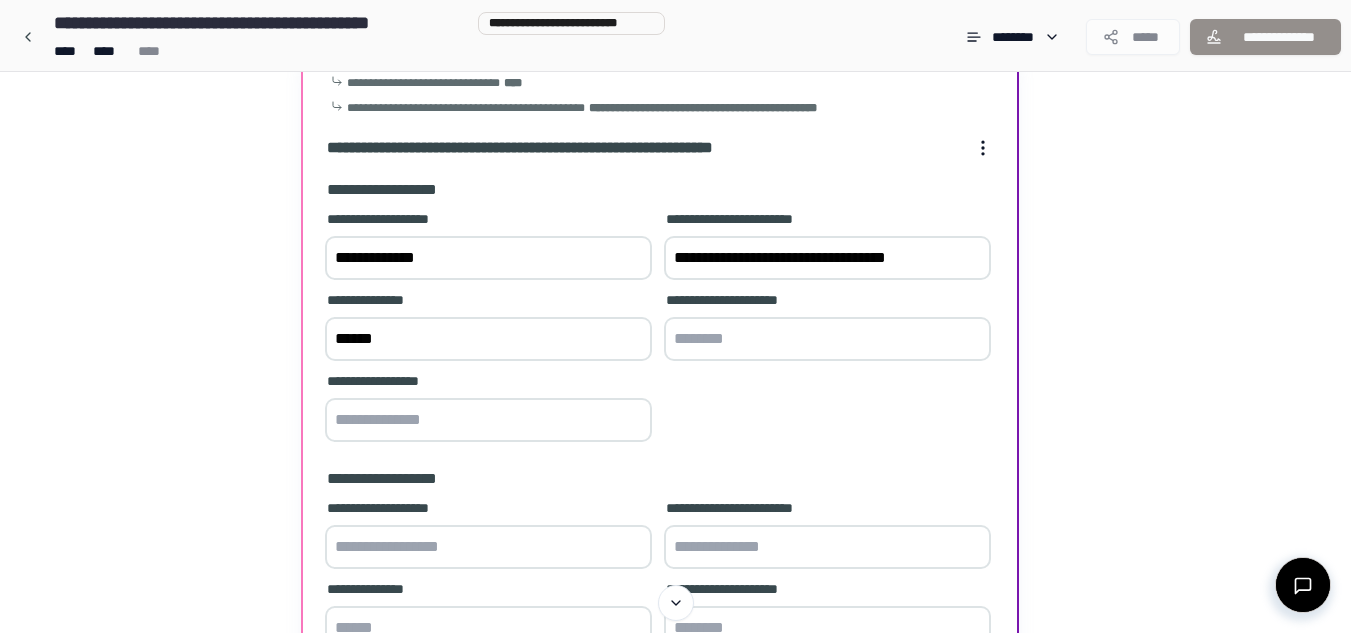 click at bounding box center [827, 339] 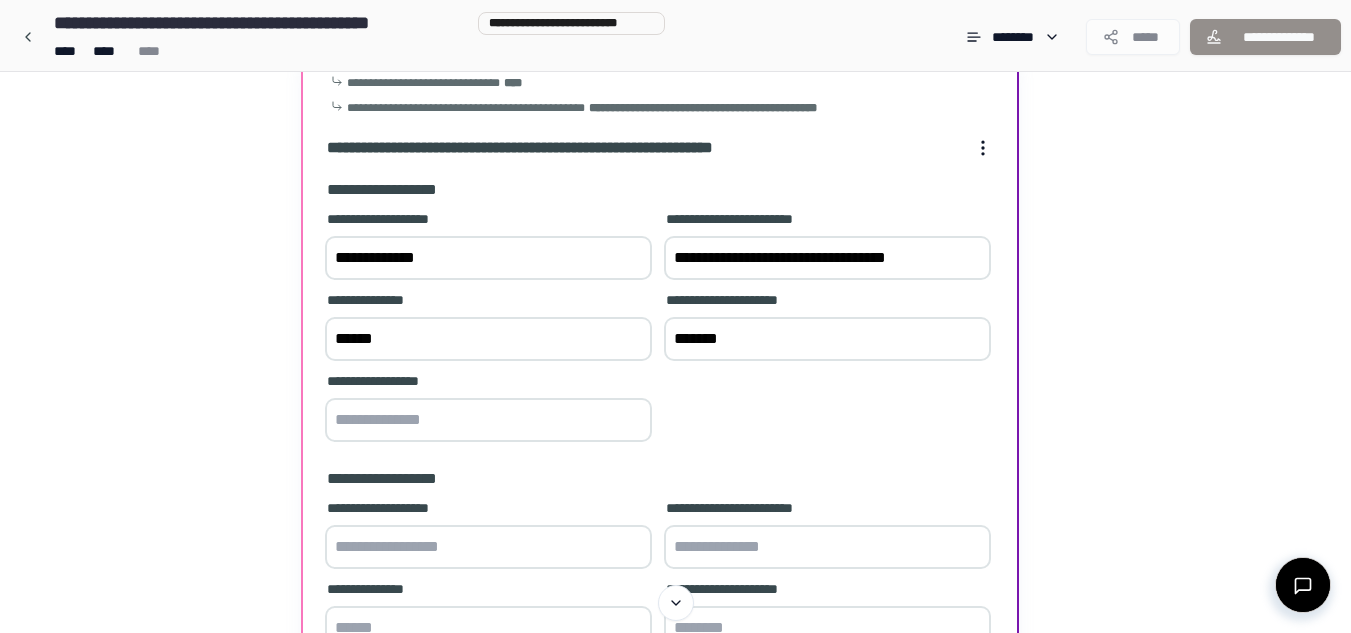 type on "*******" 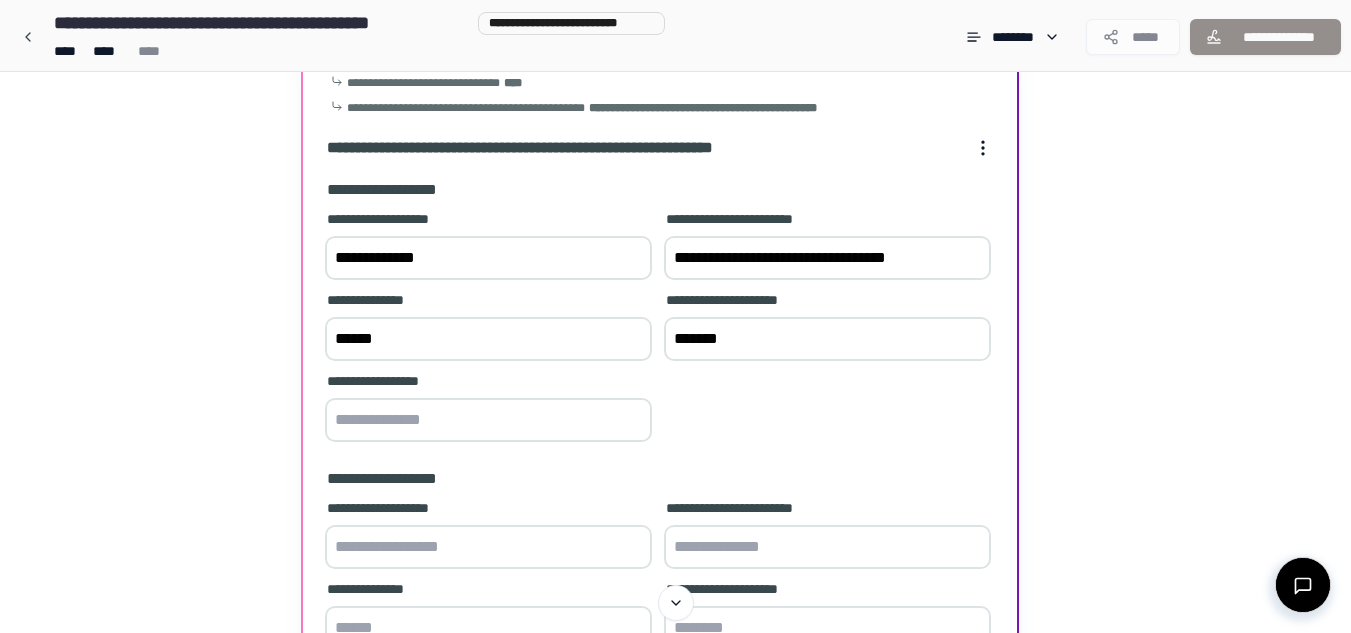 click at bounding box center (488, 420) 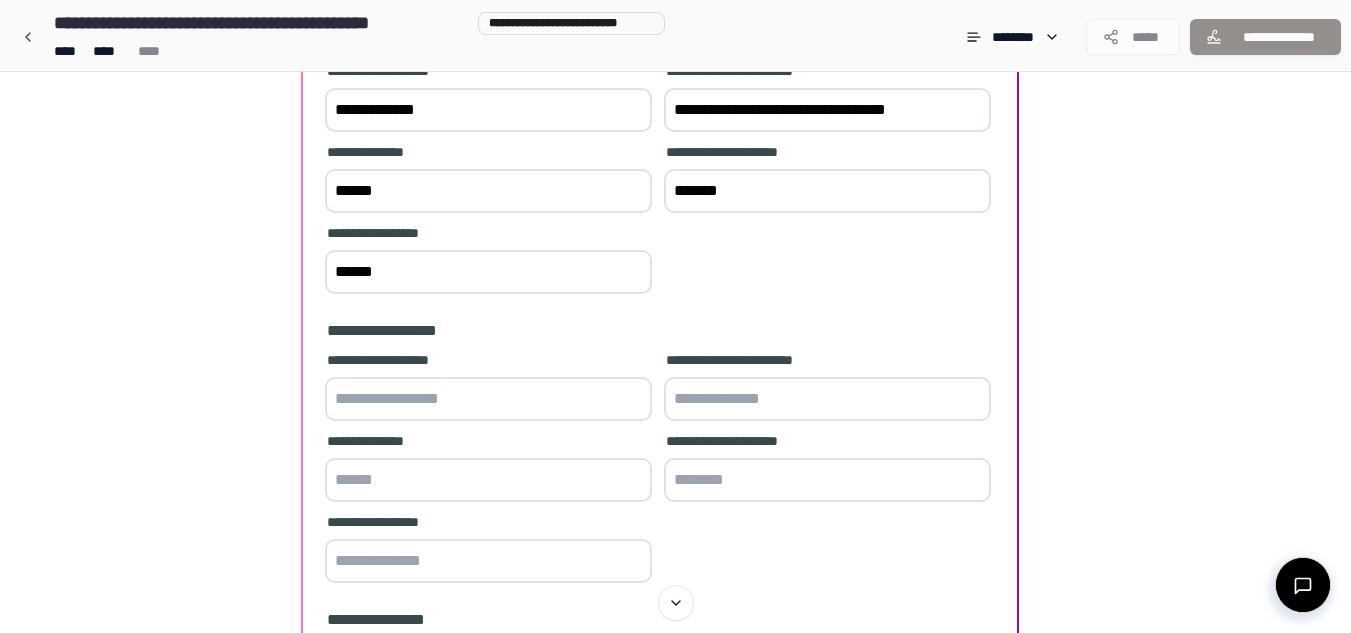 scroll, scrollTop: 261, scrollLeft: 0, axis: vertical 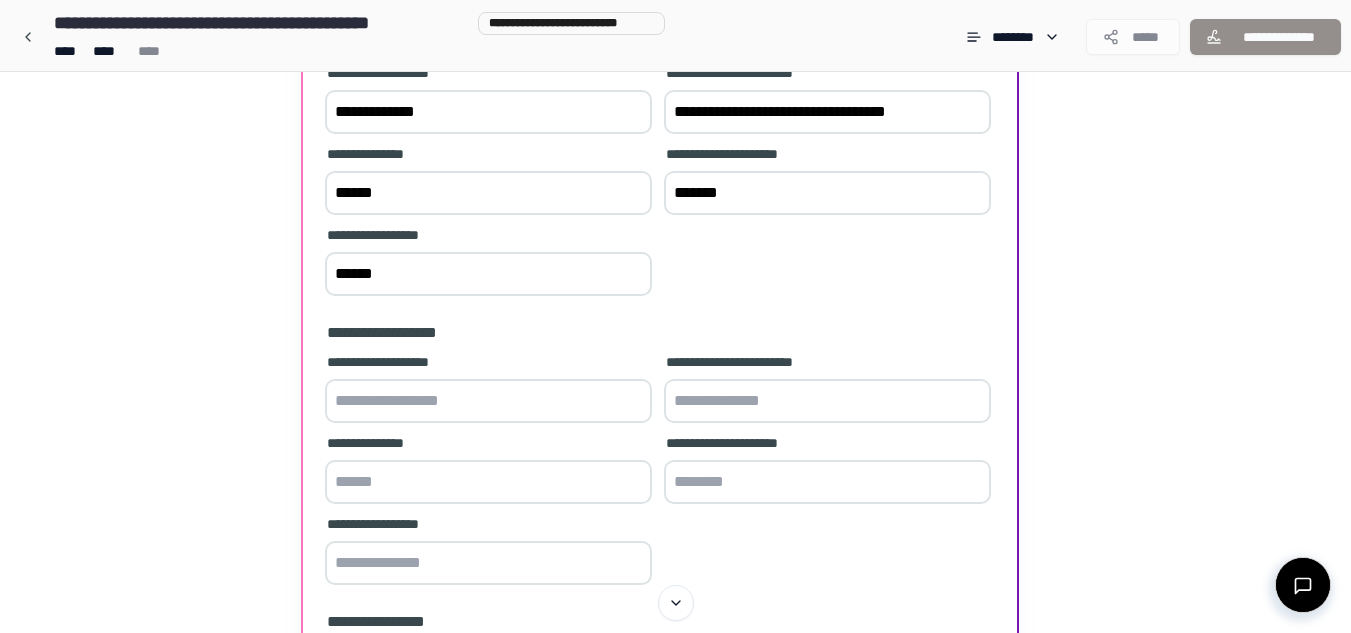 type on "*****" 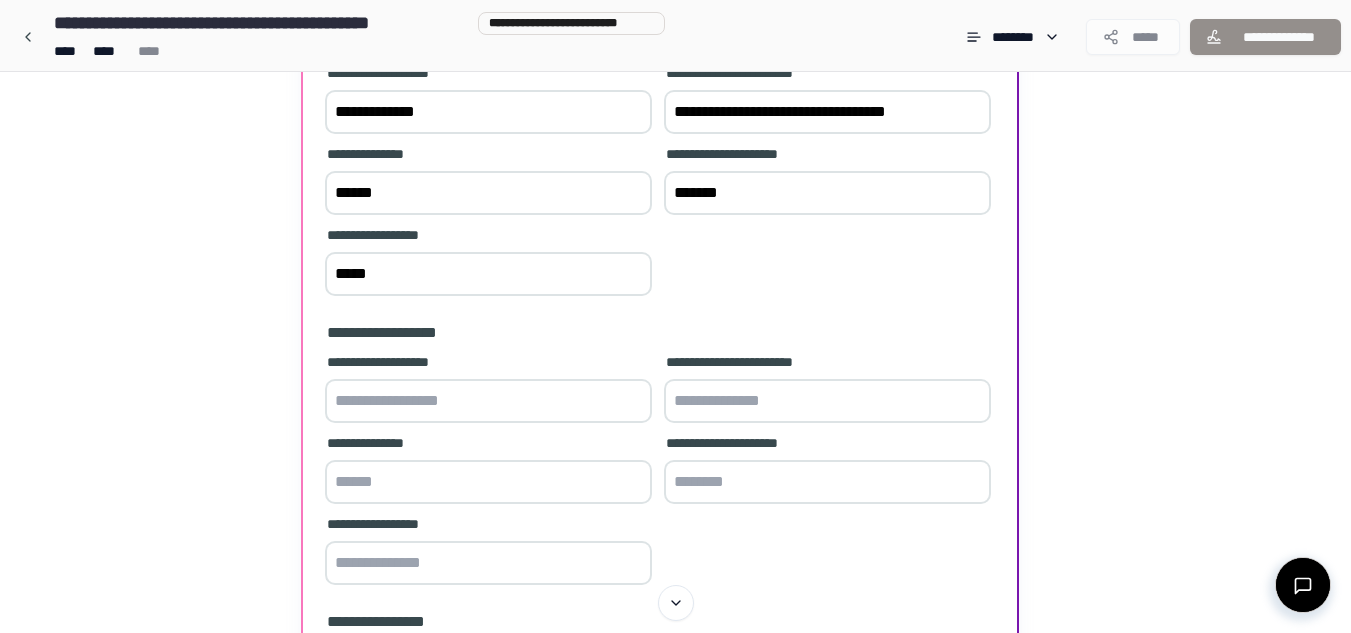 drag, startPoint x: 924, startPoint y: 113, endPoint x: 625, endPoint y: 96, distance: 299.48288 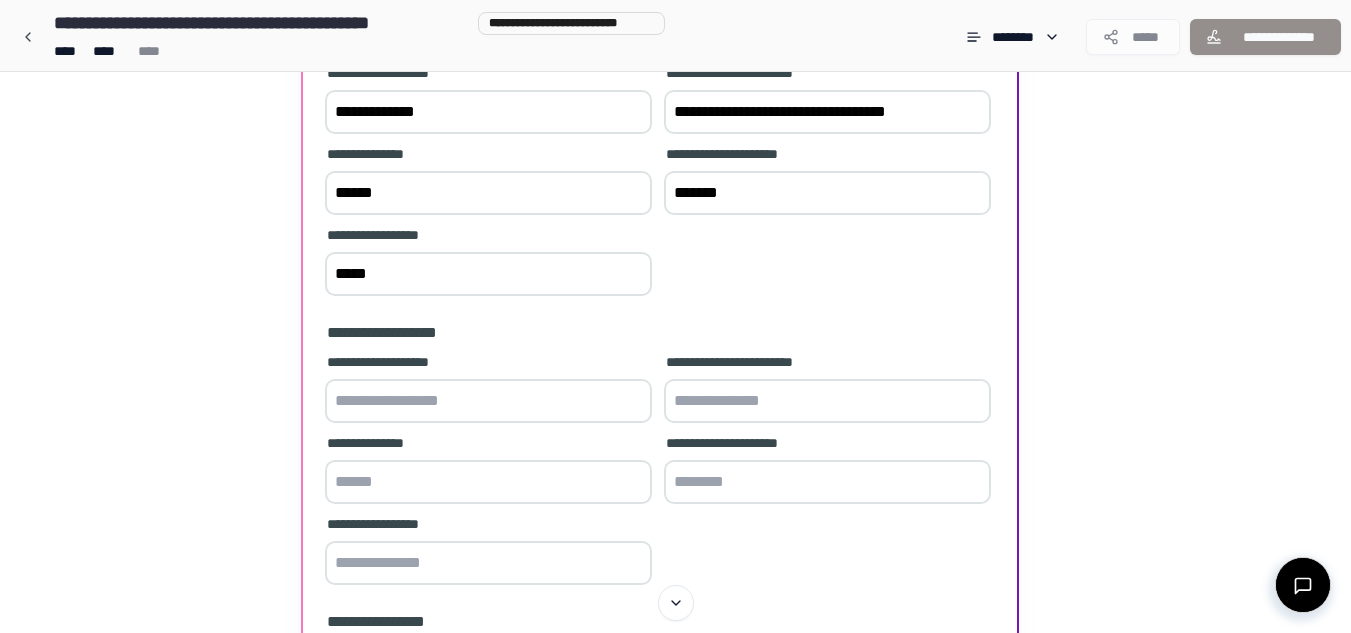 click on "**********" at bounding box center [660, 182] 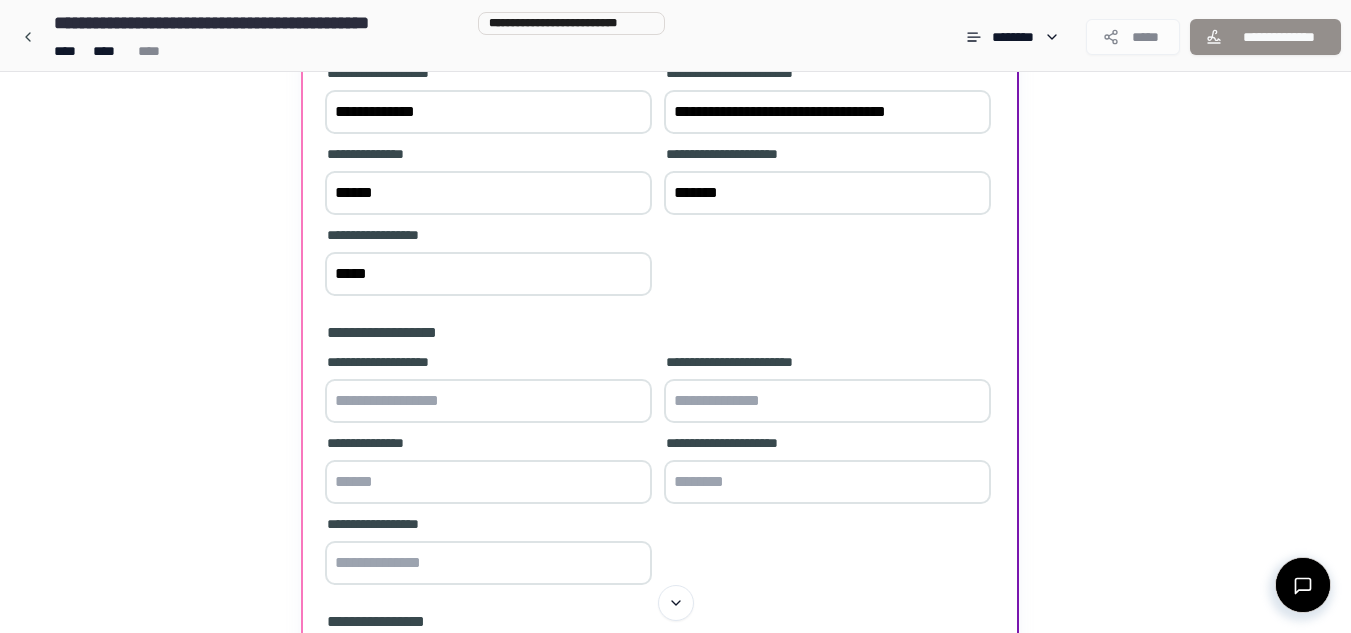 click at bounding box center (827, 401) 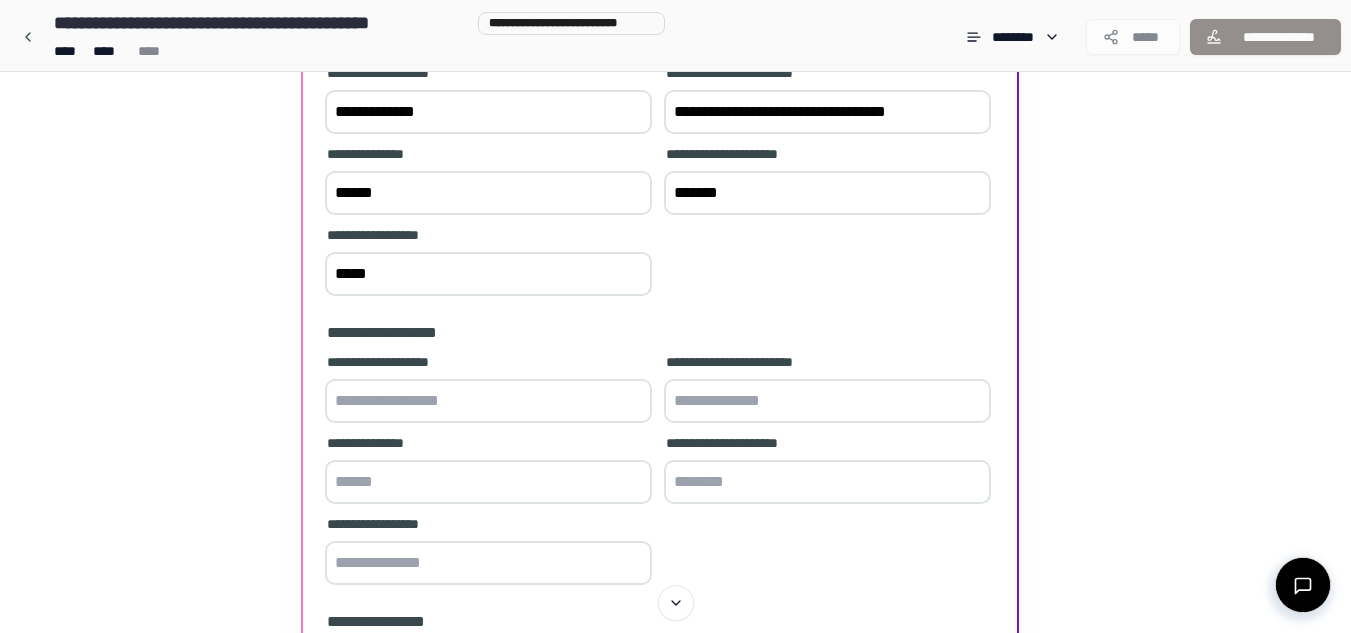paste on "**********" 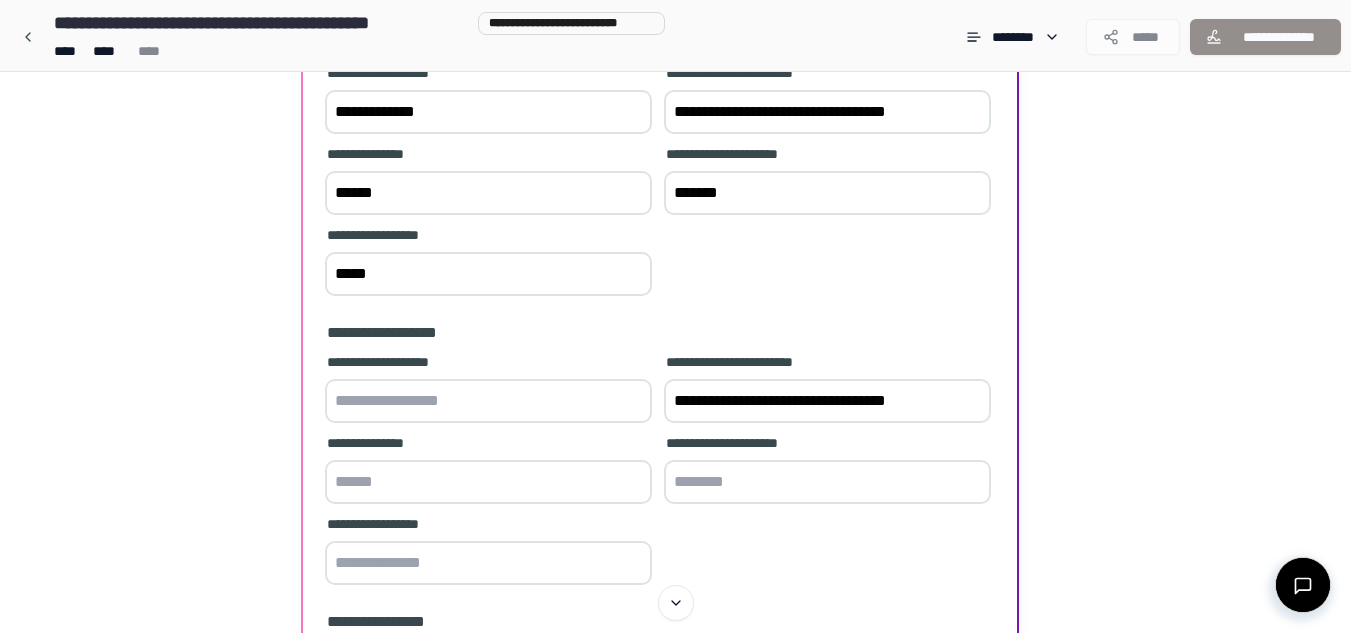 type on "**********" 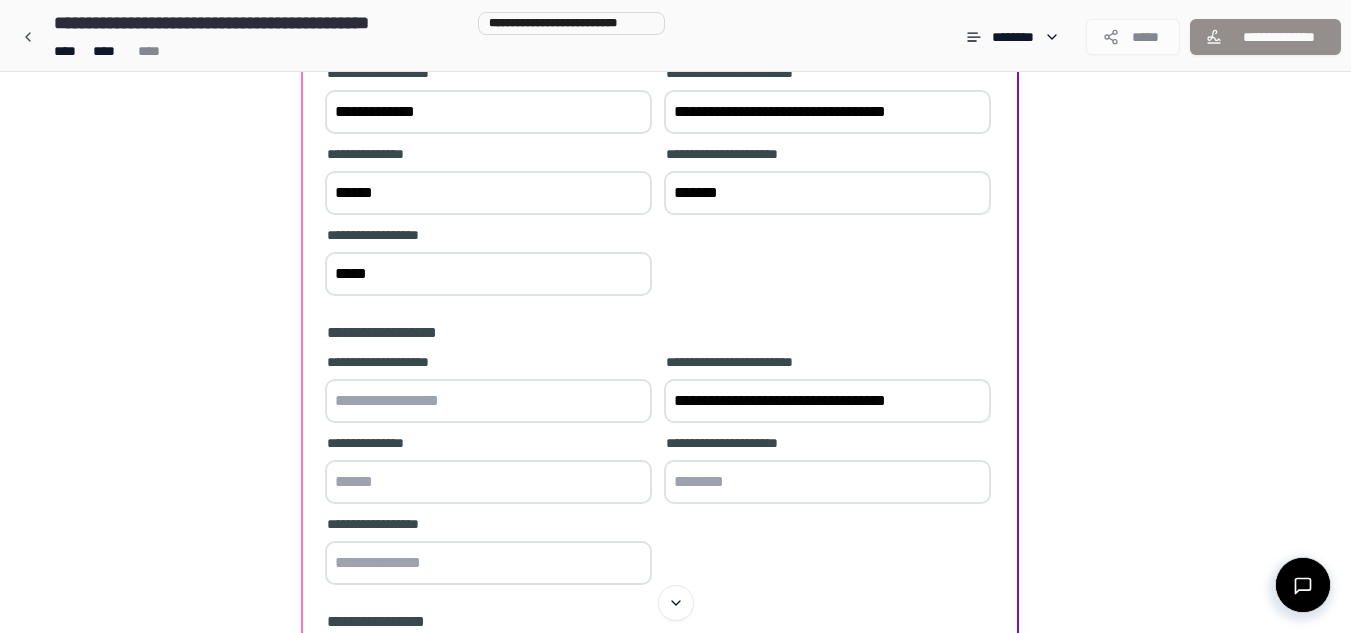 drag, startPoint x: 795, startPoint y: 190, endPoint x: 570, endPoint y: 195, distance: 225.05554 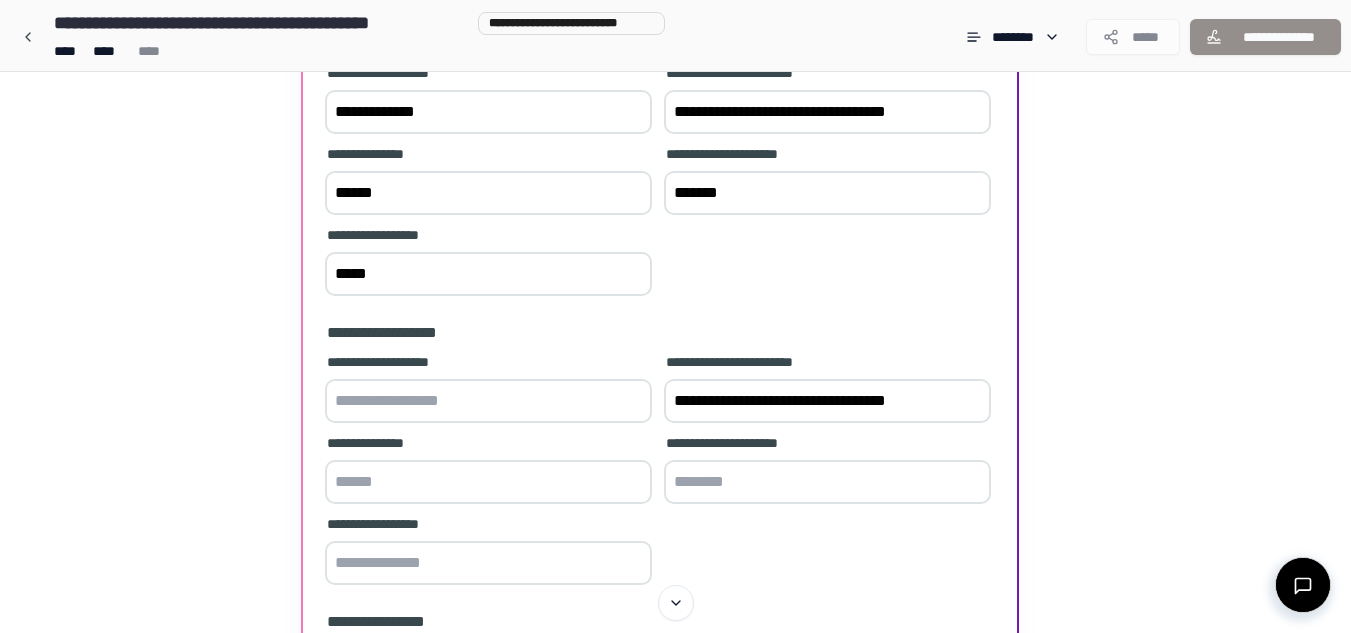 click on "**********" at bounding box center (660, 182) 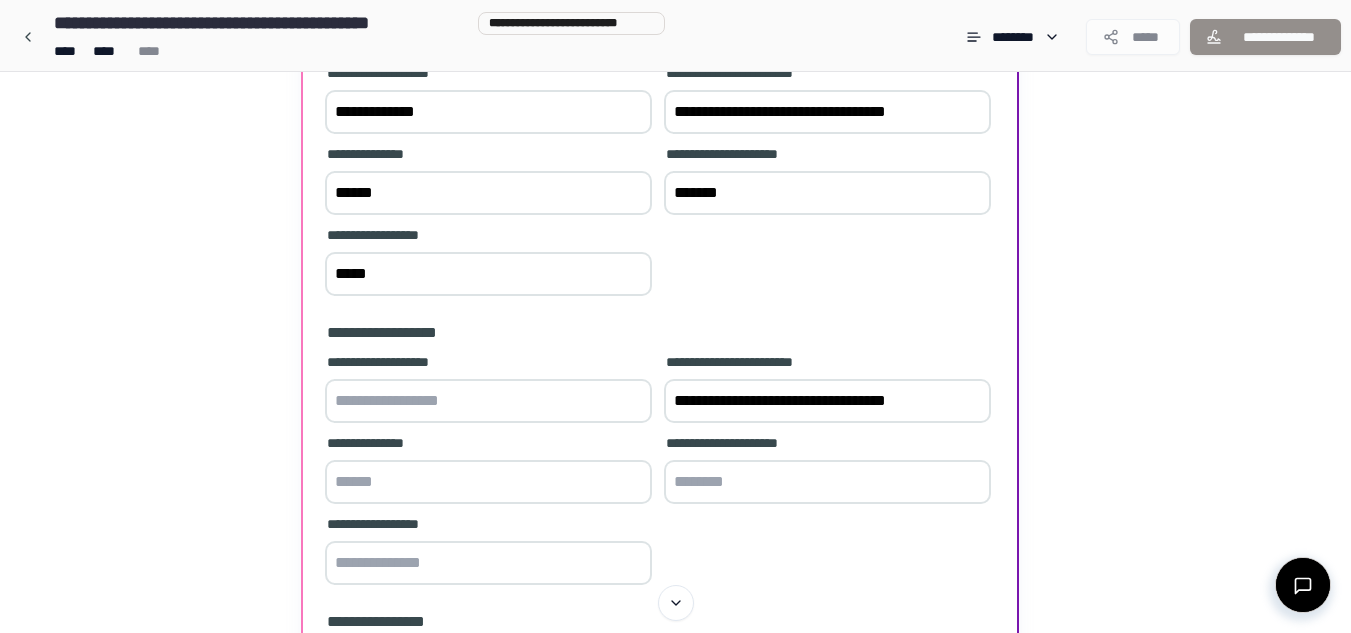 click at bounding box center (827, 482) 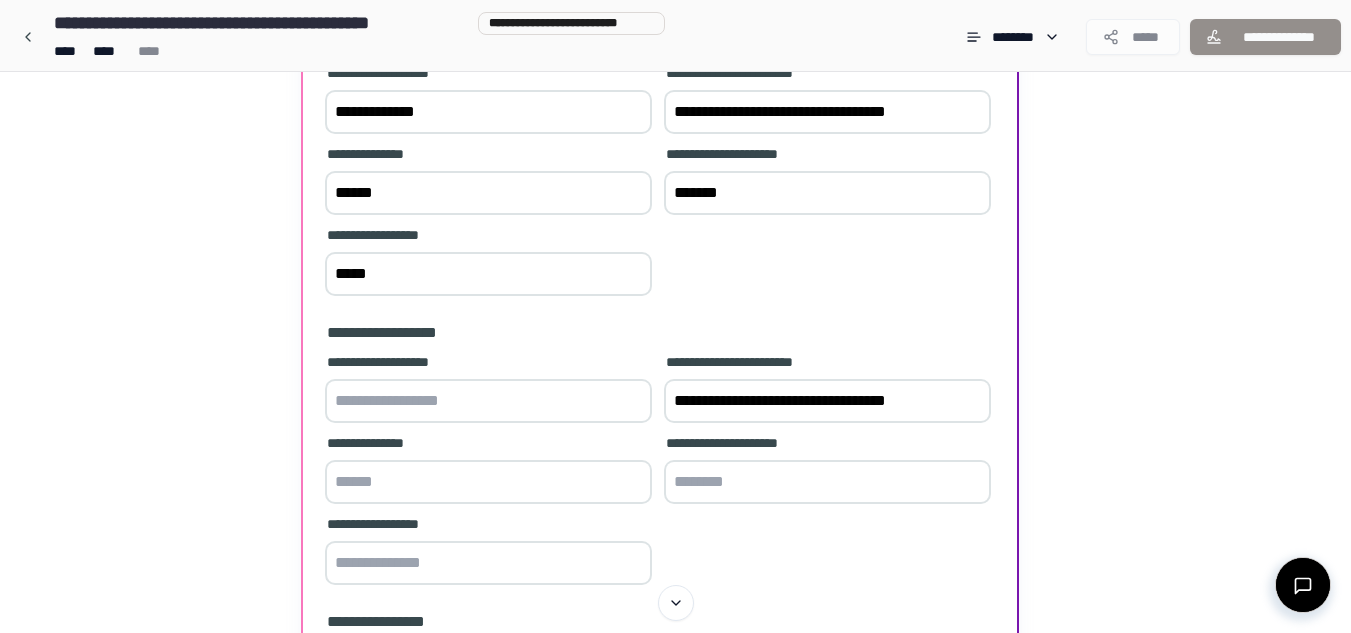 paste on "*******" 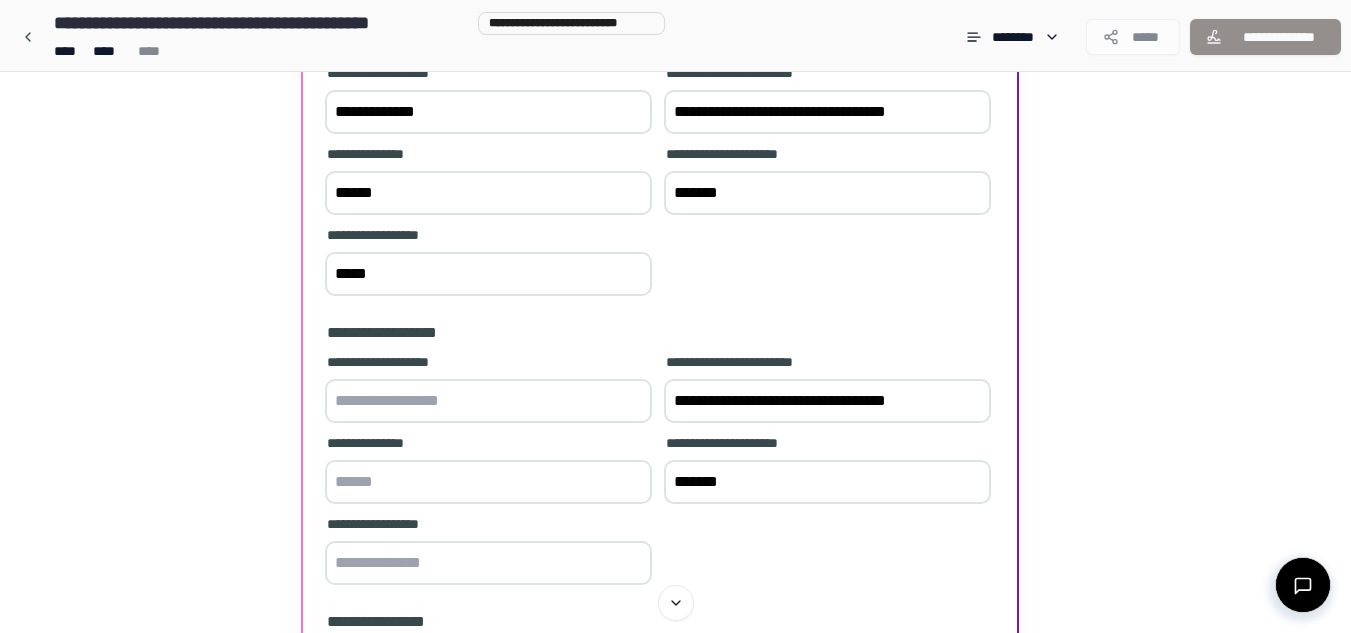 type on "*******" 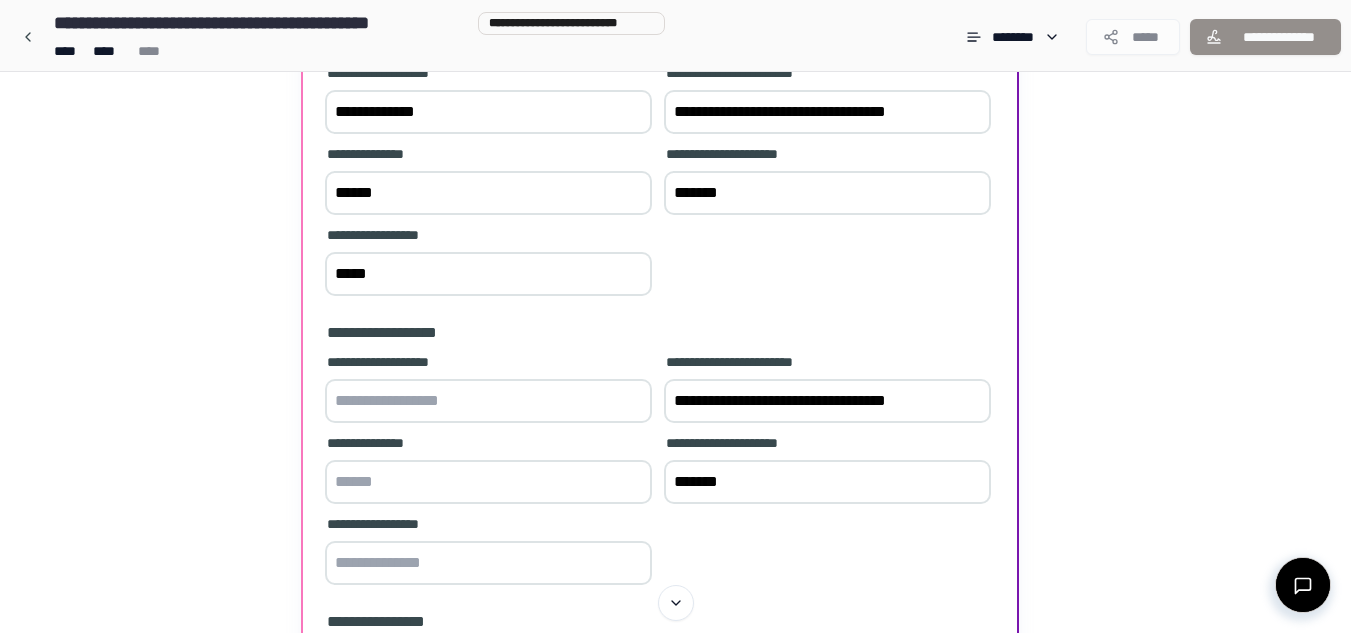 click at bounding box center (488, 401) 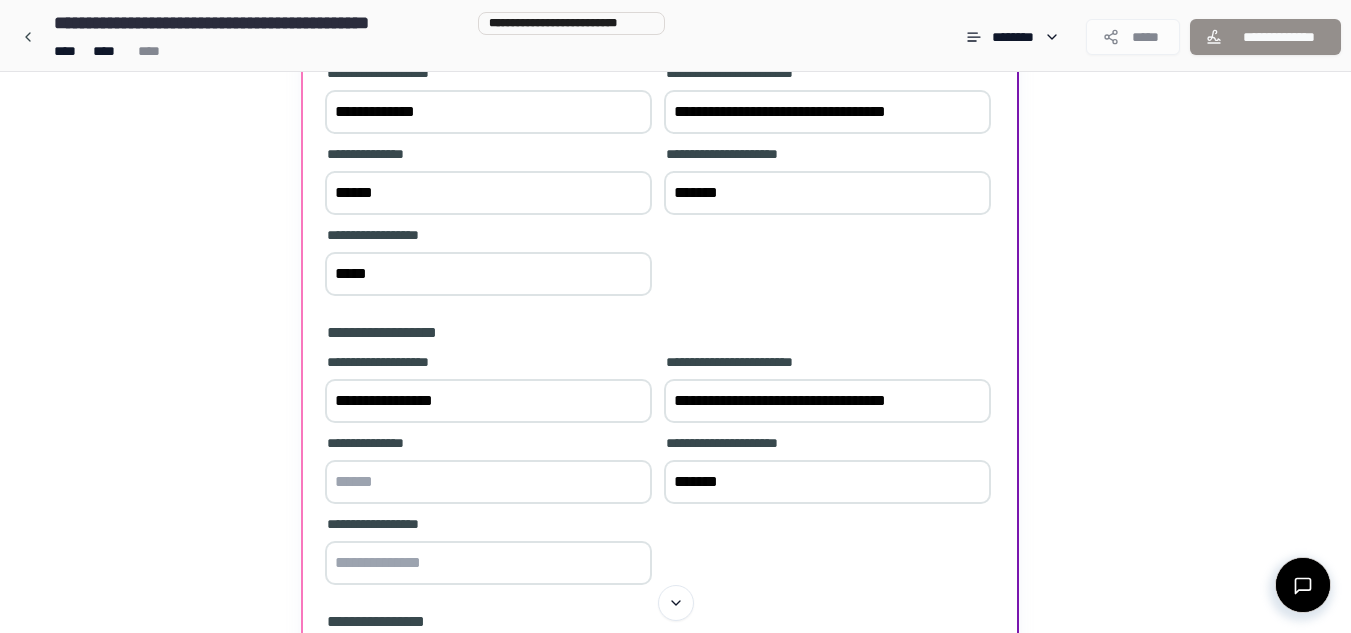 type on "**********" 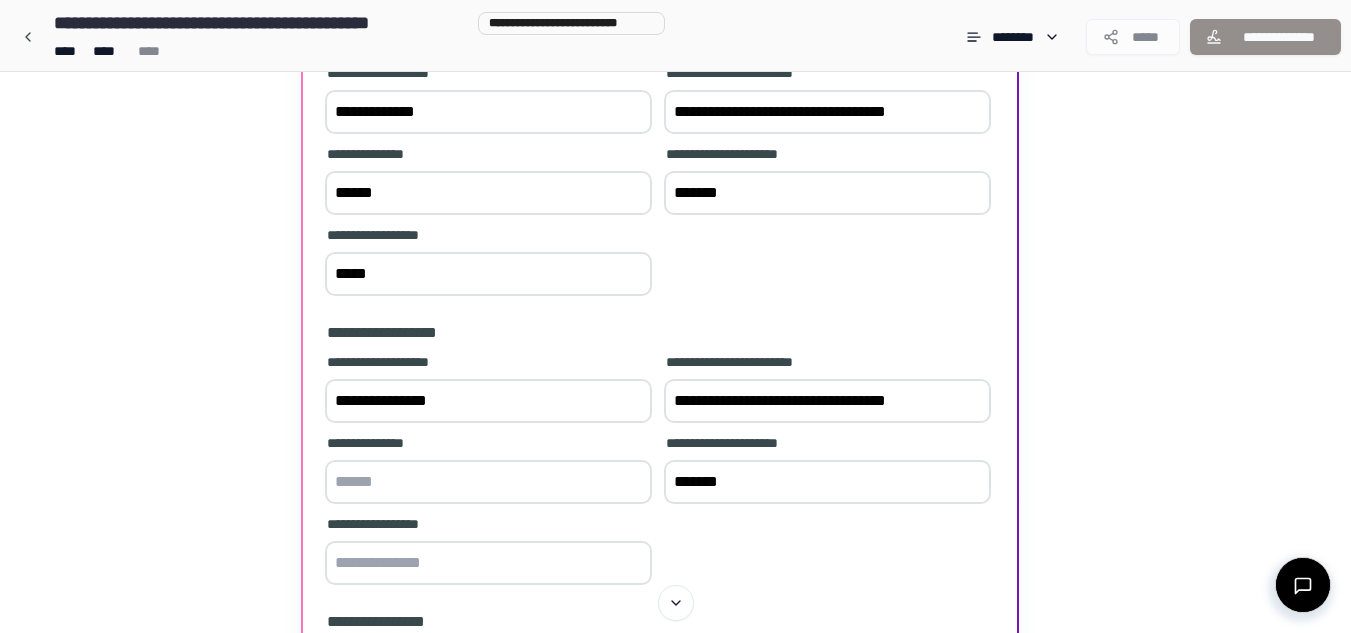 click at bounding box center [488, 482] 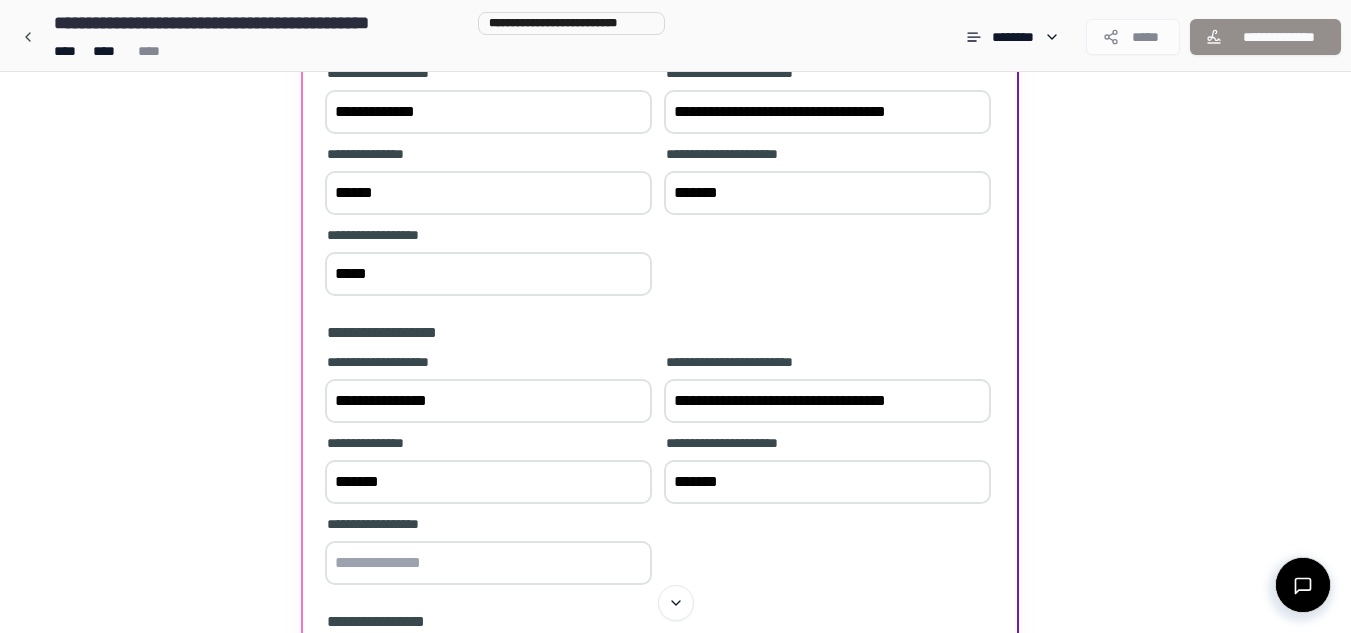 type on "******" 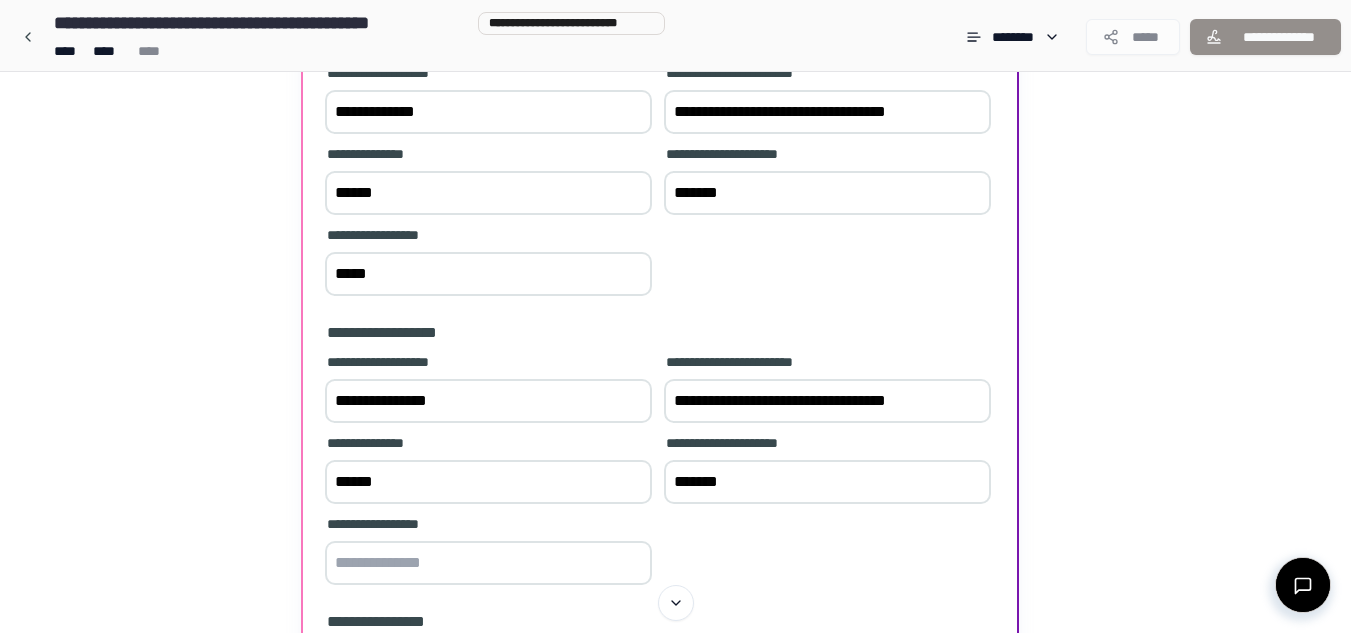 click at bounding box center (488, 563) 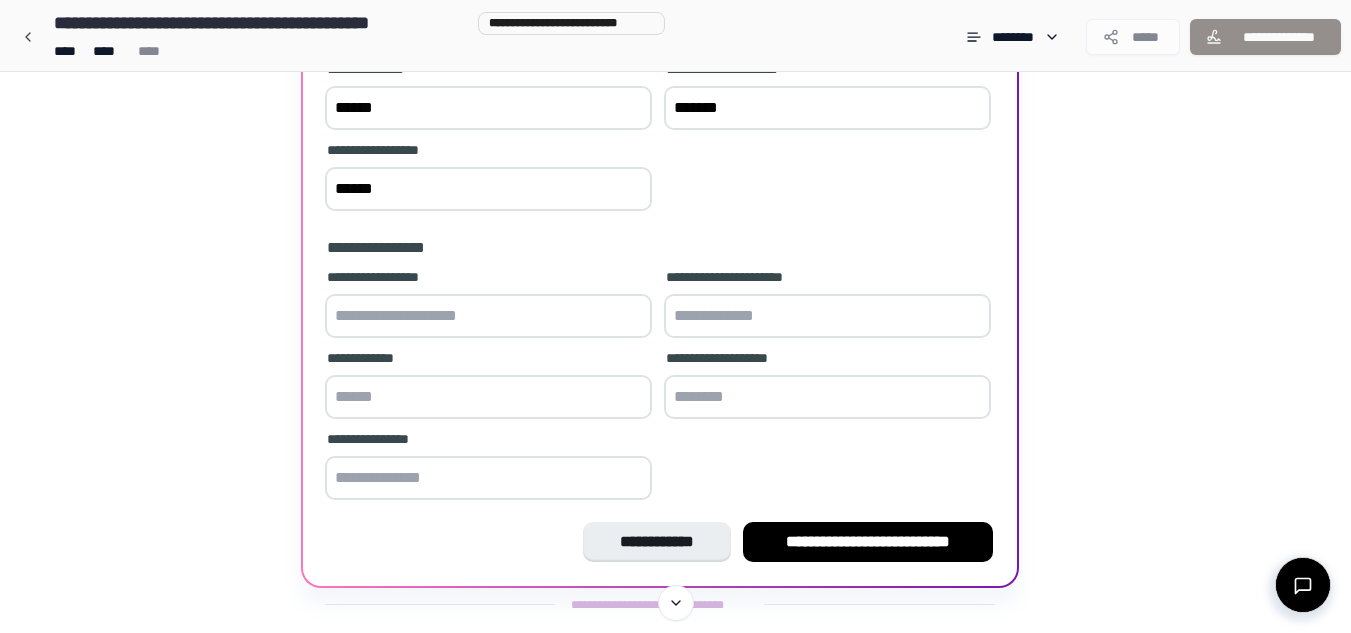 scroll, scrollTop: 668, scrollLeft: 0, axis: vertical 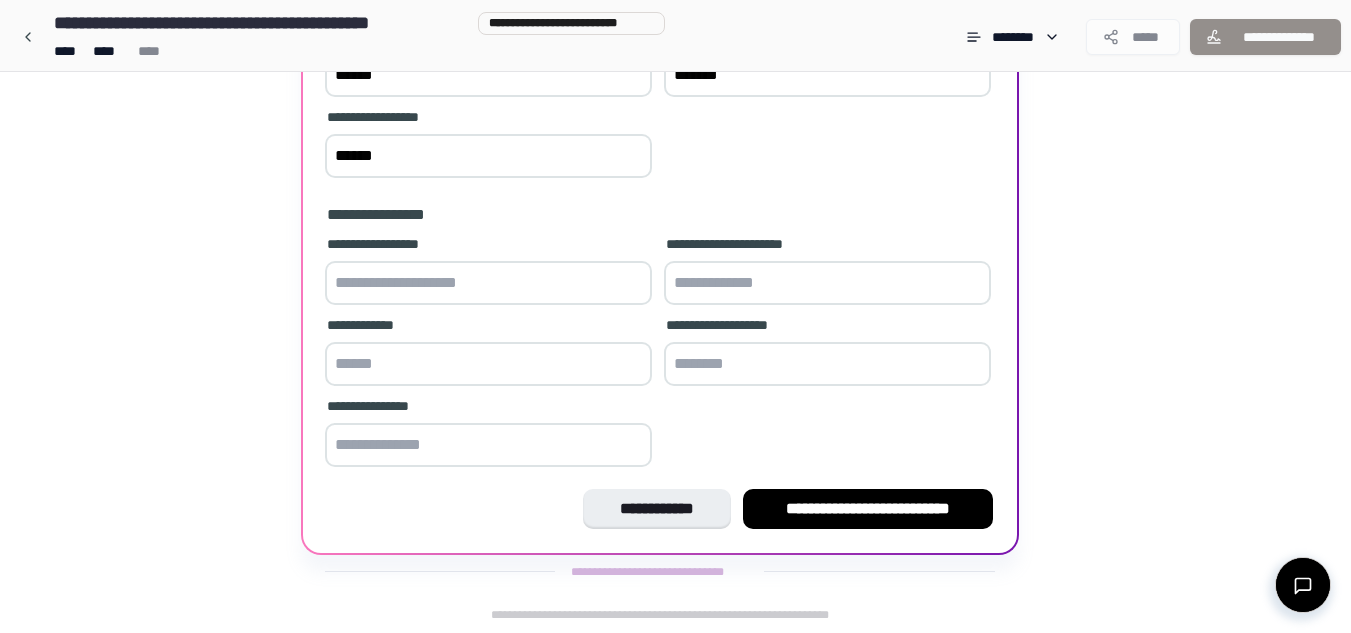click at bounding box center (488, 283) 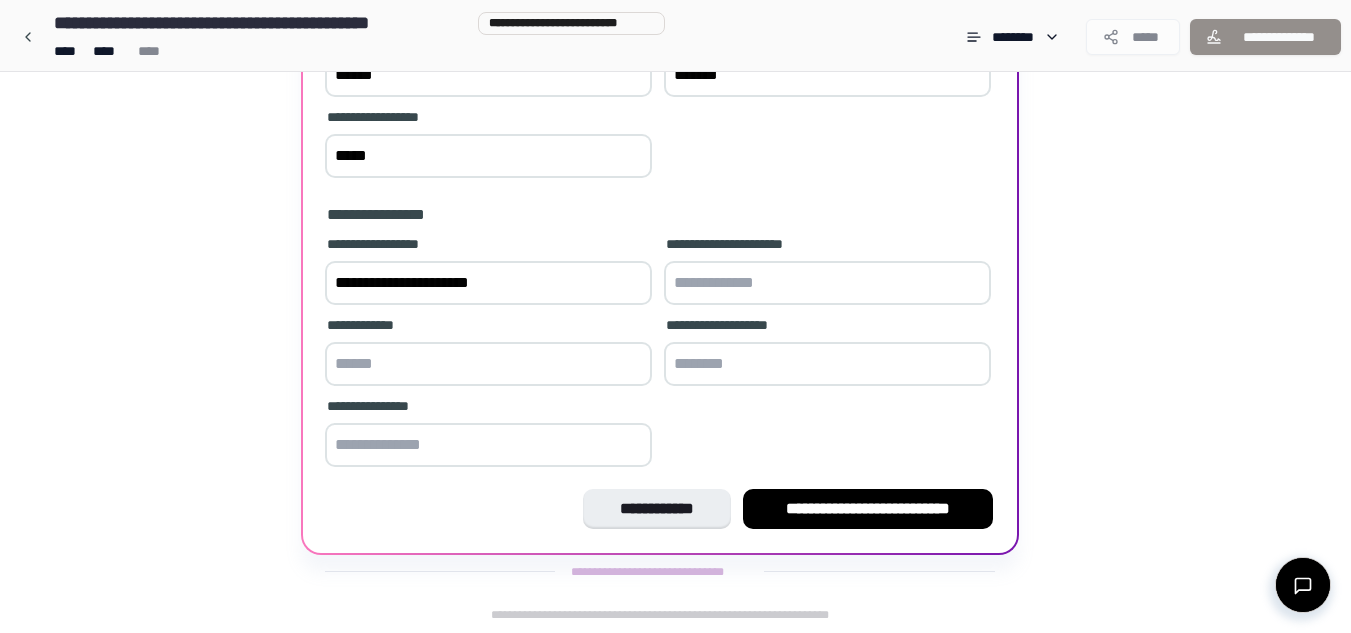 click on "**********" at bounding box center (488, 283) 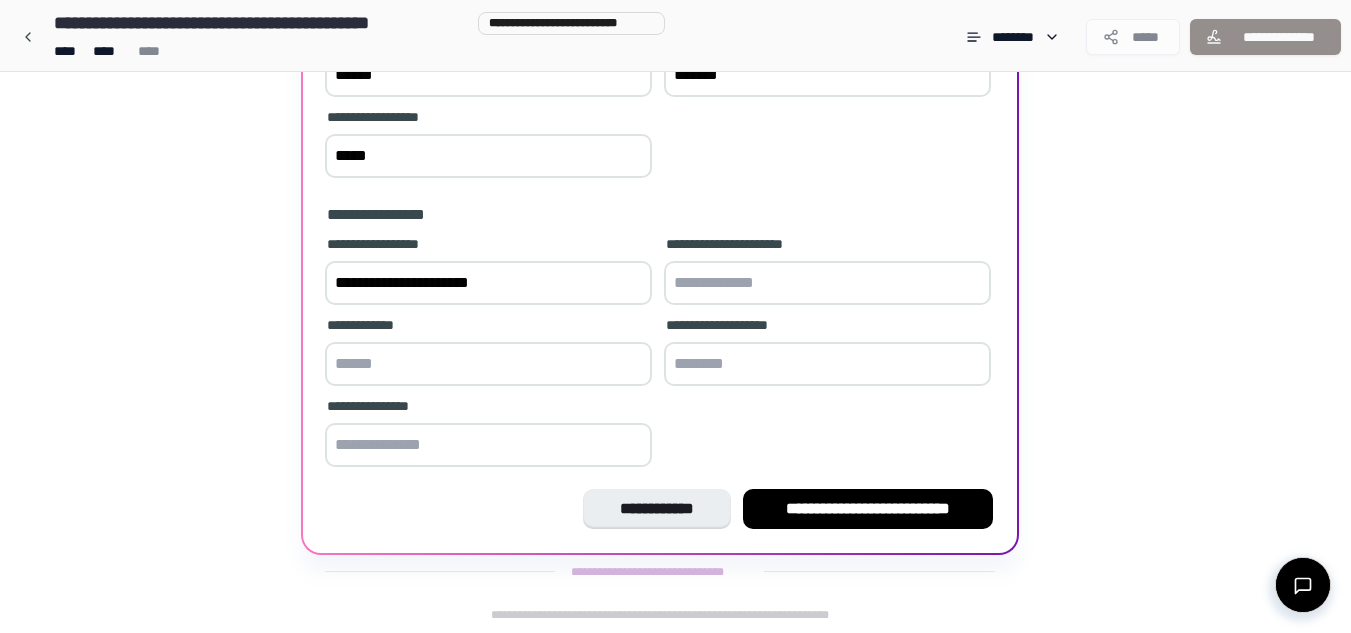 click at bounding box center (827, 283) 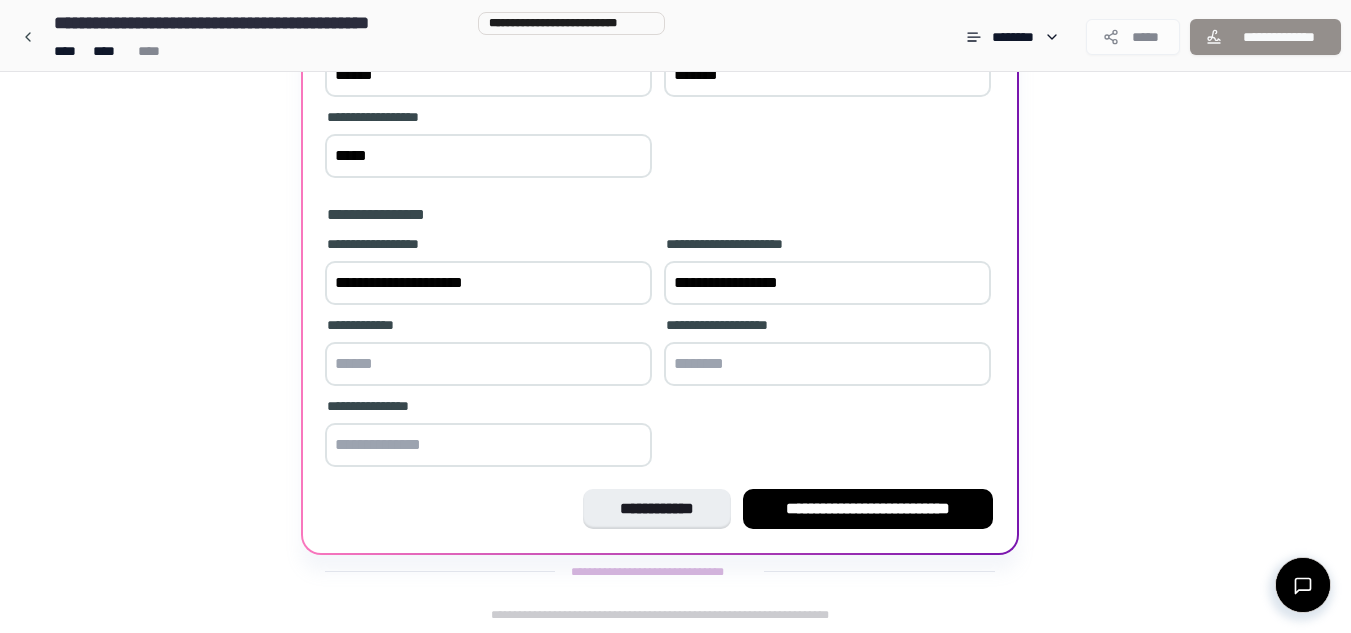 type on "**********" 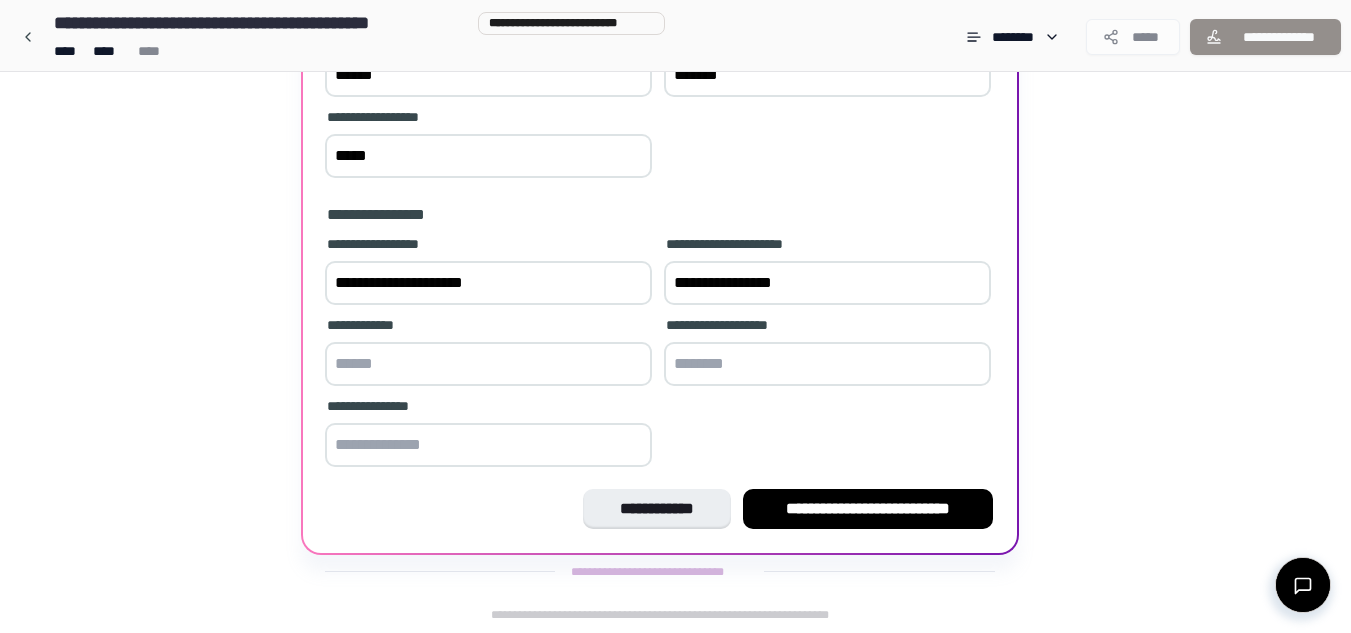 click at bounding box center [488, 364] 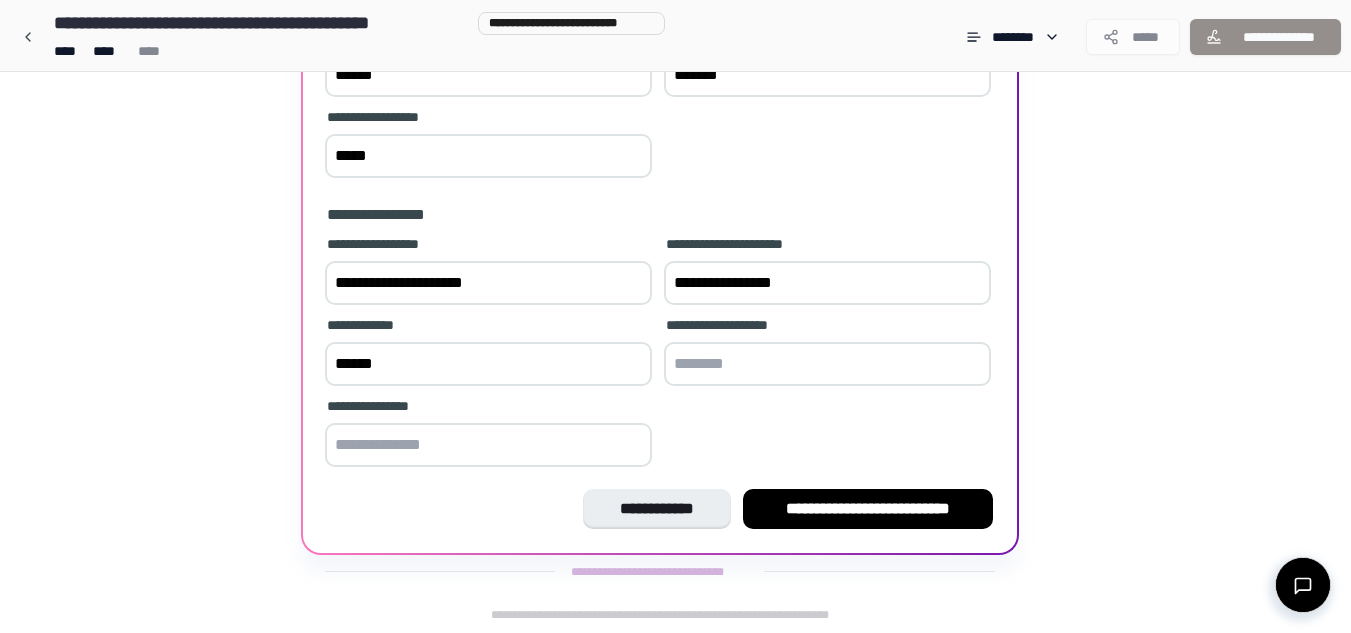 type on "******" 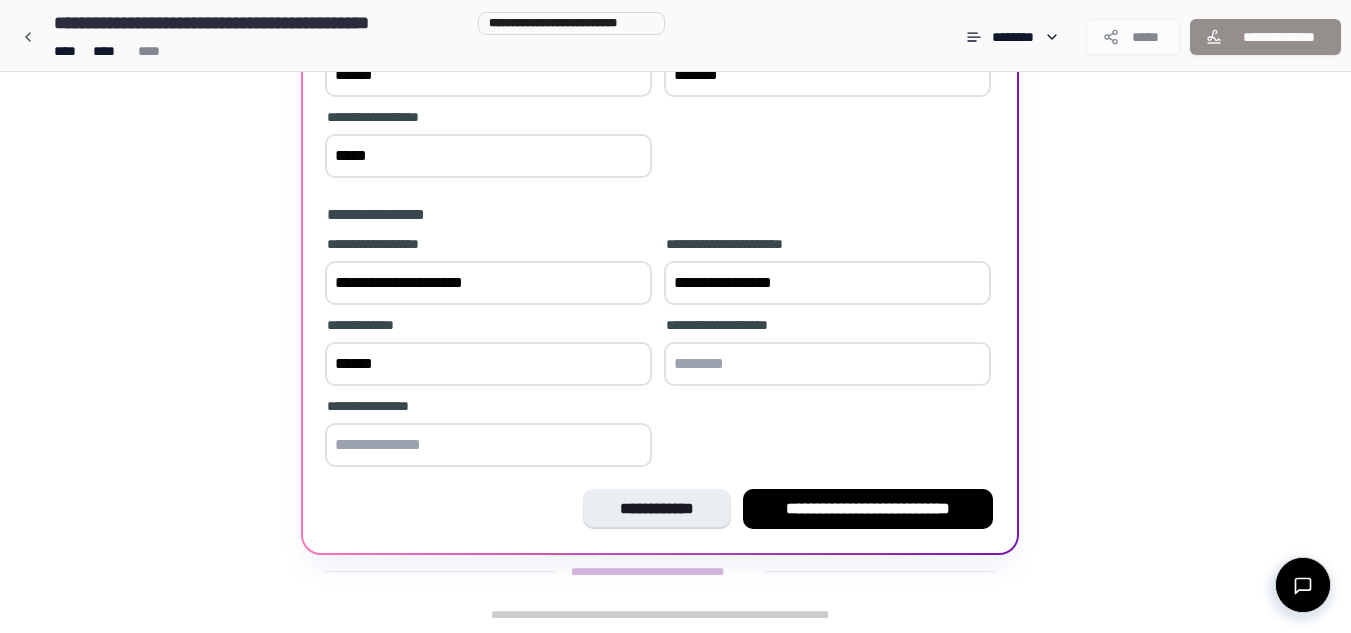 click at bounding box center (827, 364) 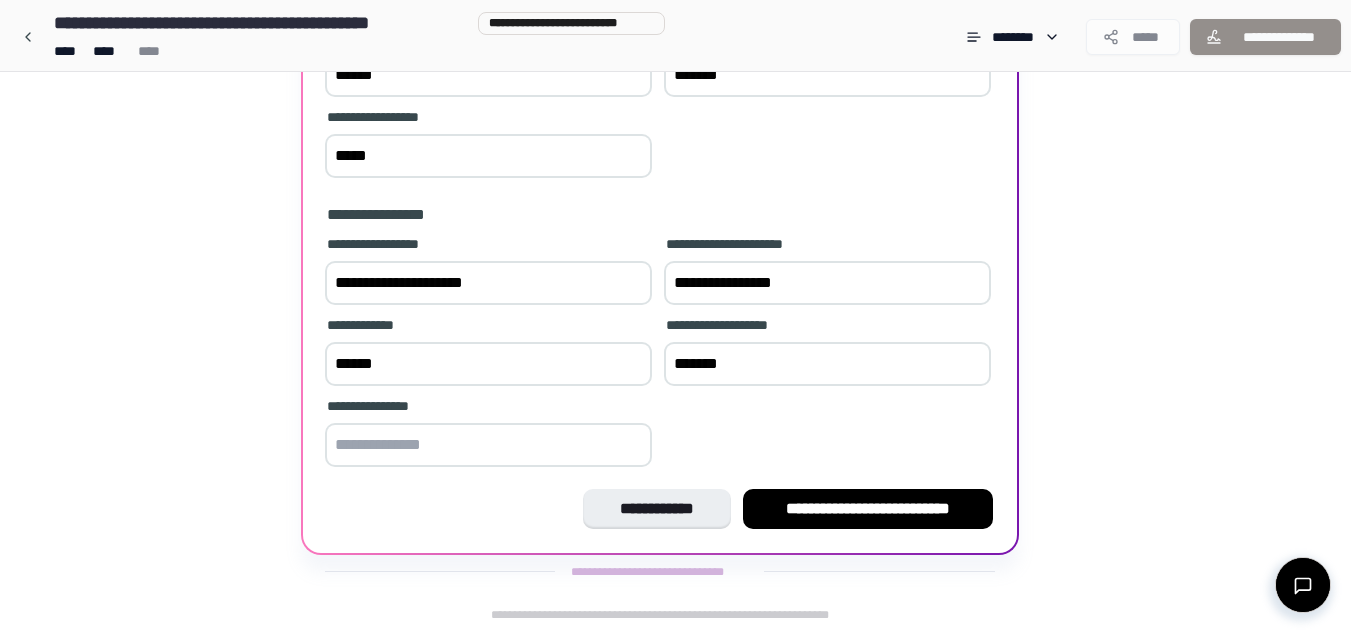 type on "*******" 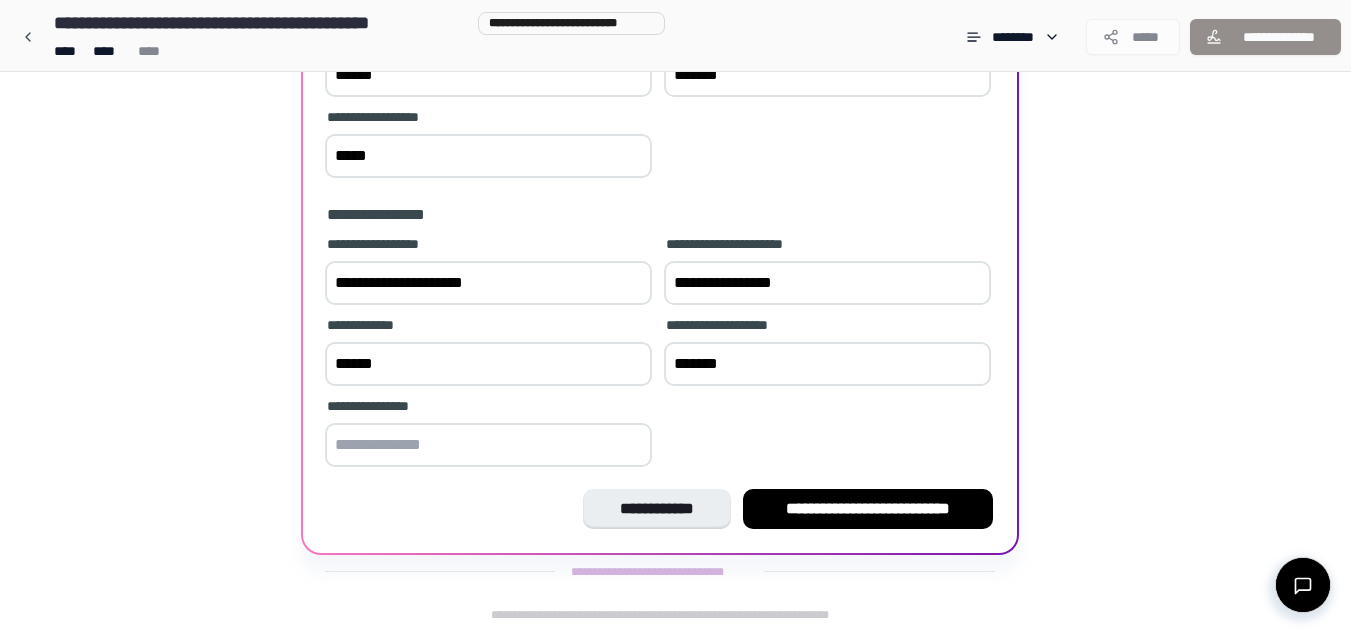 click at bounding box center [488, 445] 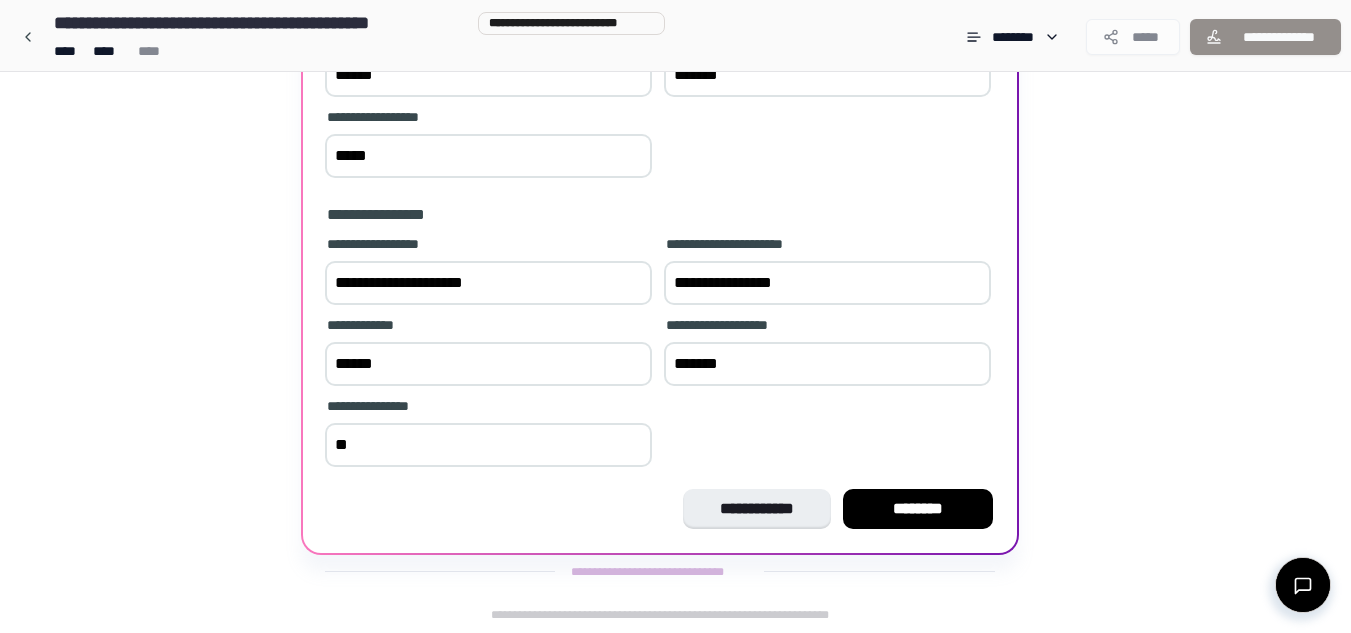 type on "*" 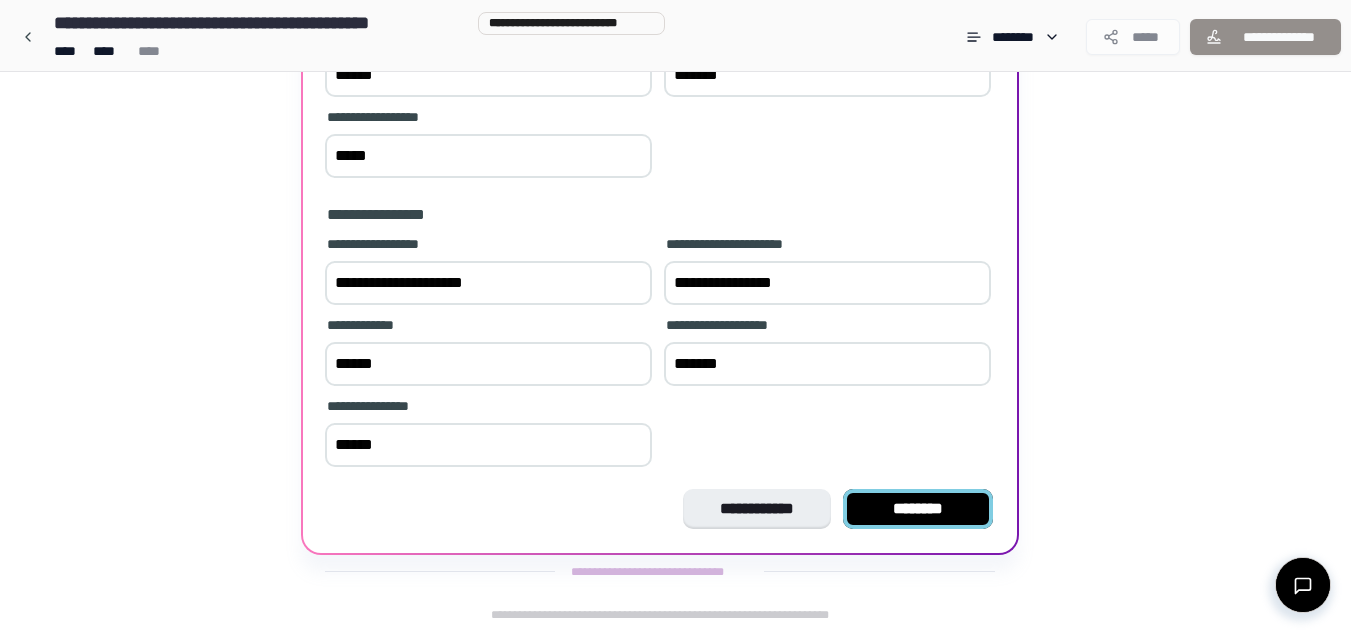 type on "*****" 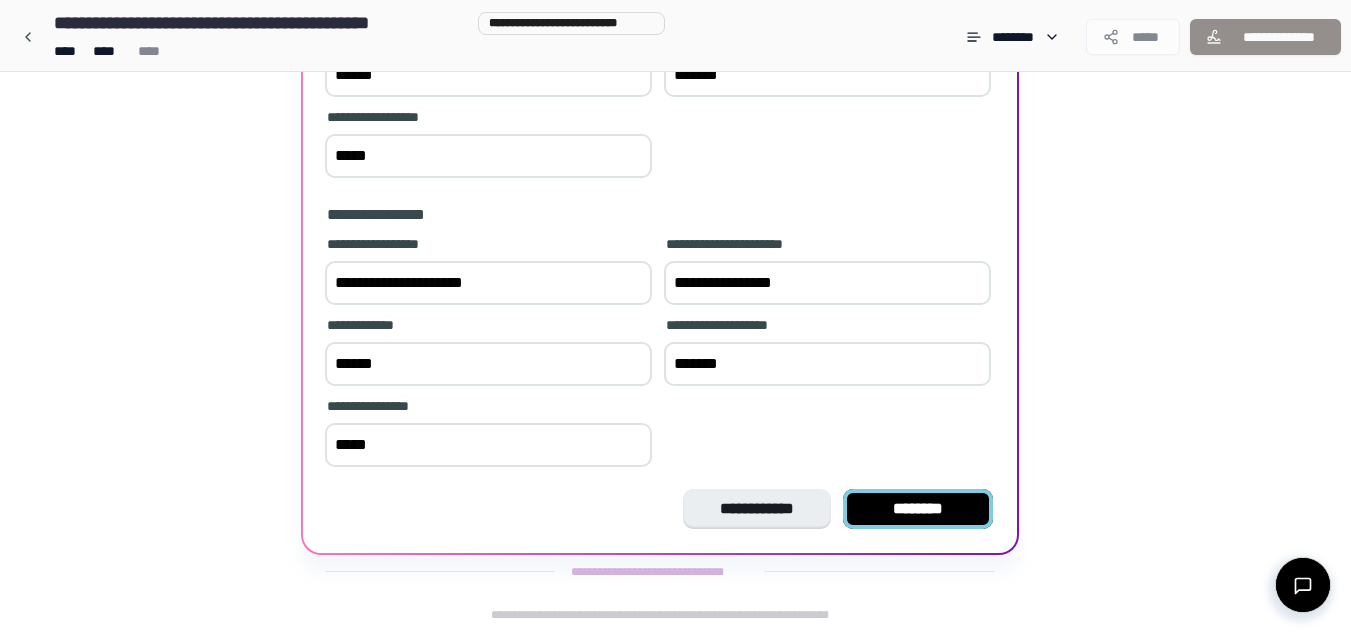 click on "********" at bounding box center [918, 509] 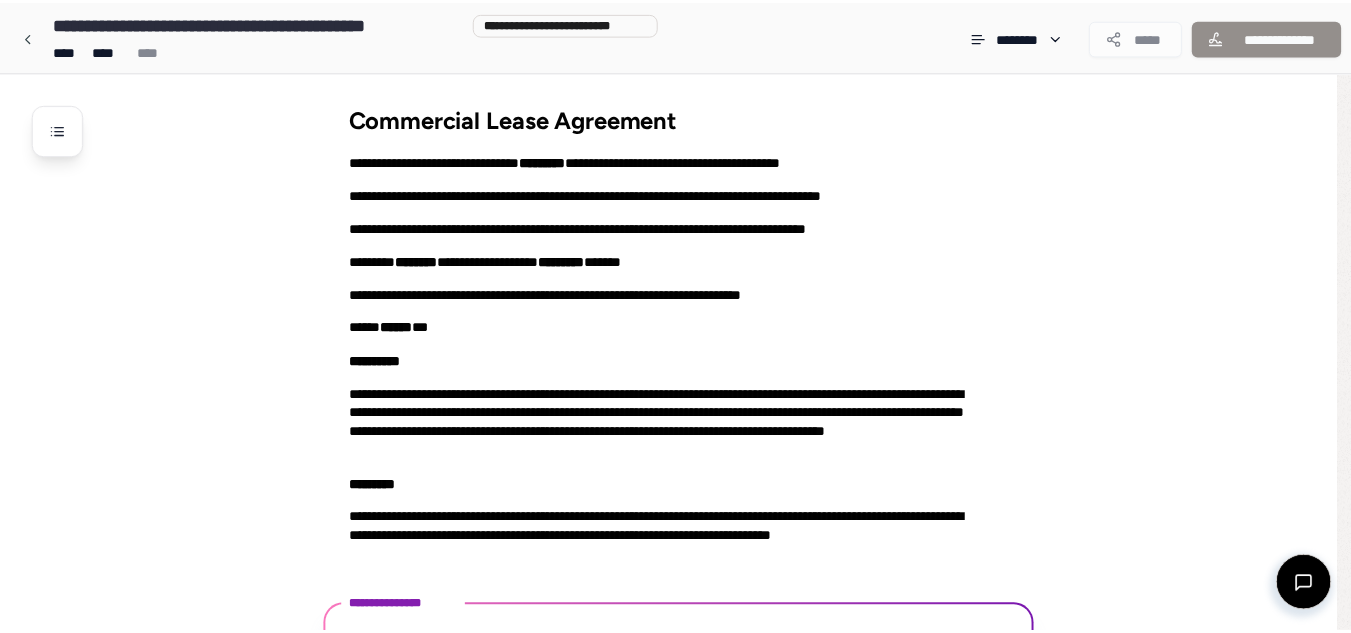 scroll, scrollTop: 108, scrollLeft: 0, axis: vertical 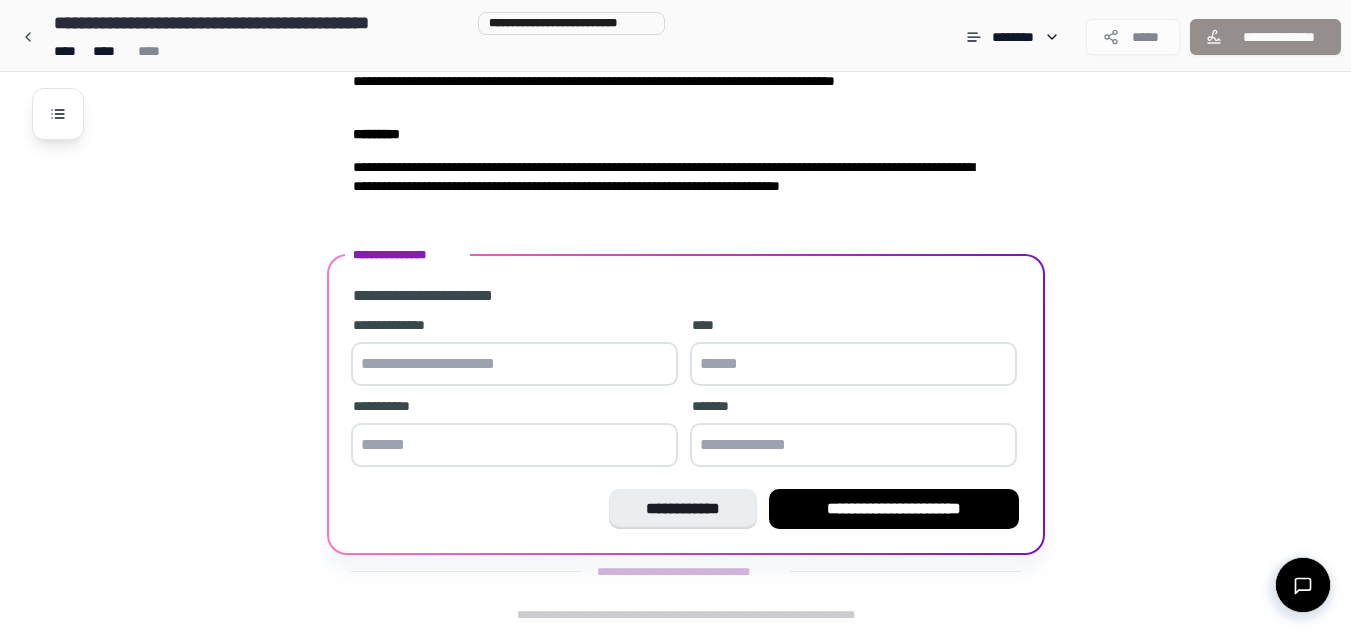click at bounding box center (514, 364) 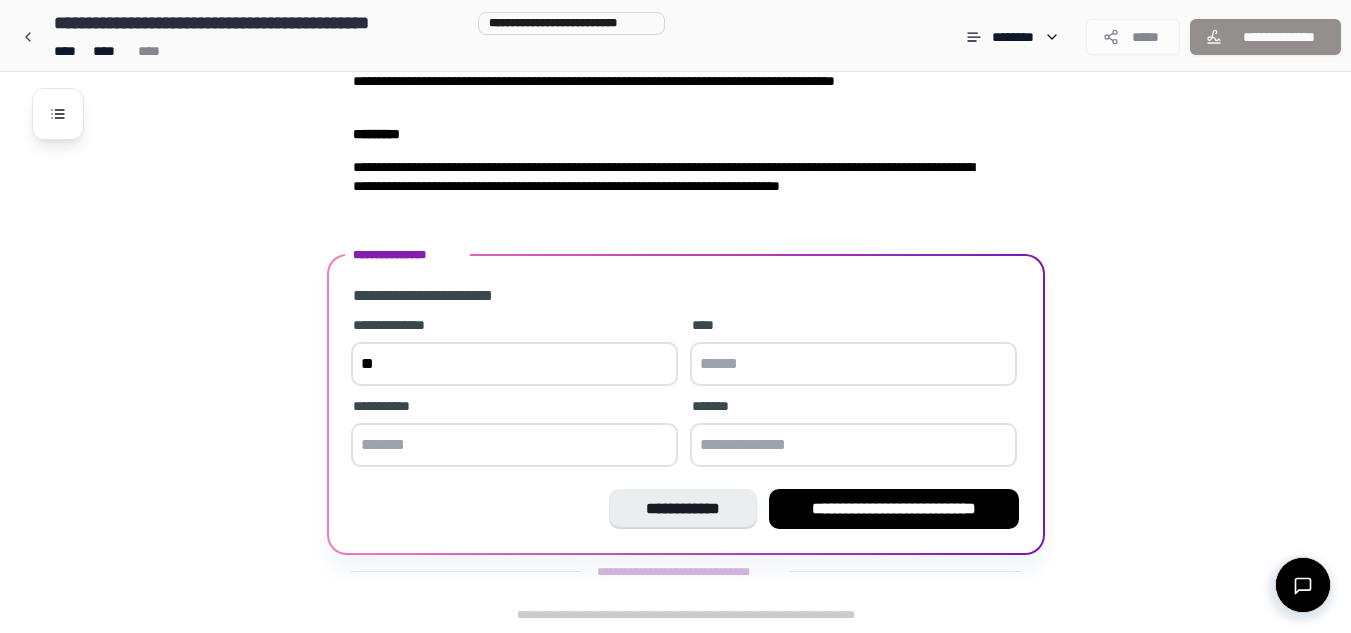 type on "*" 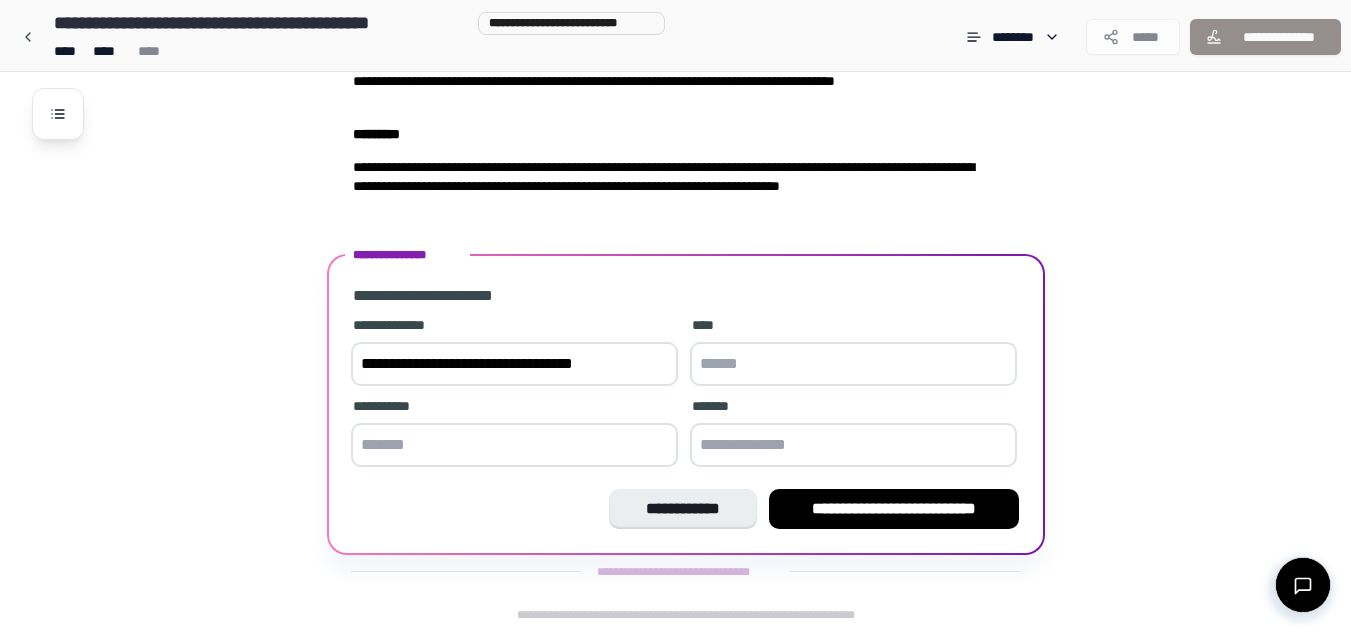 type on "**********" 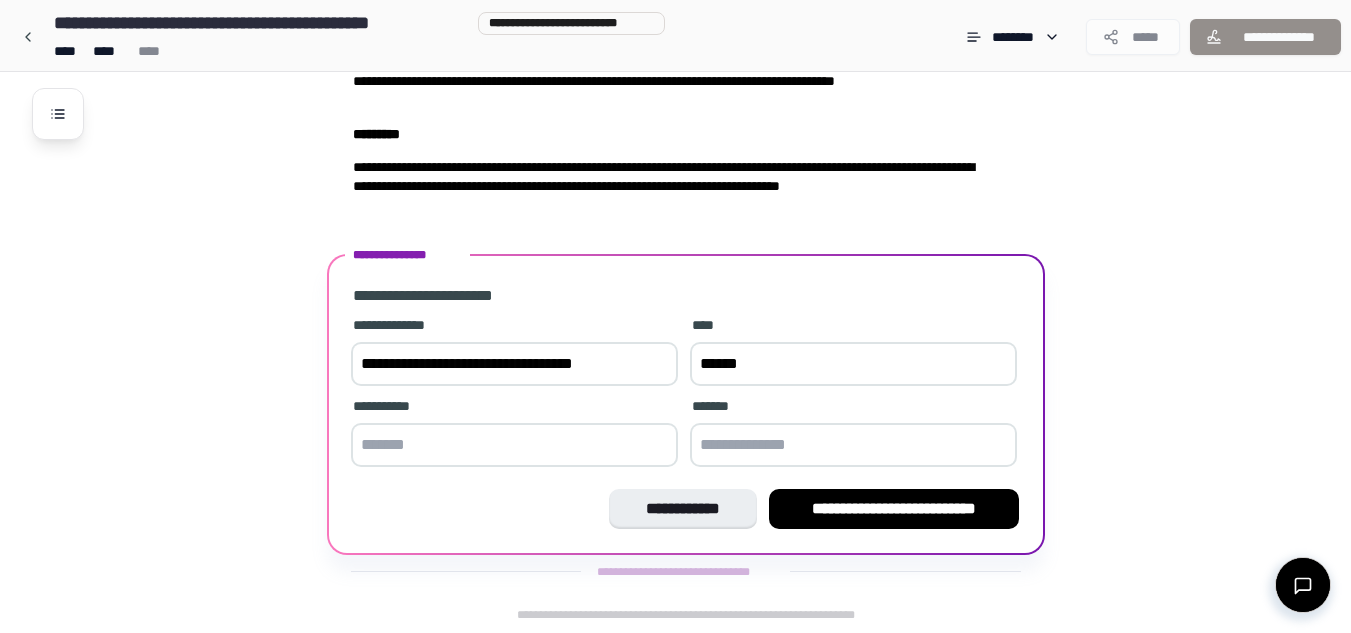 type on "******" 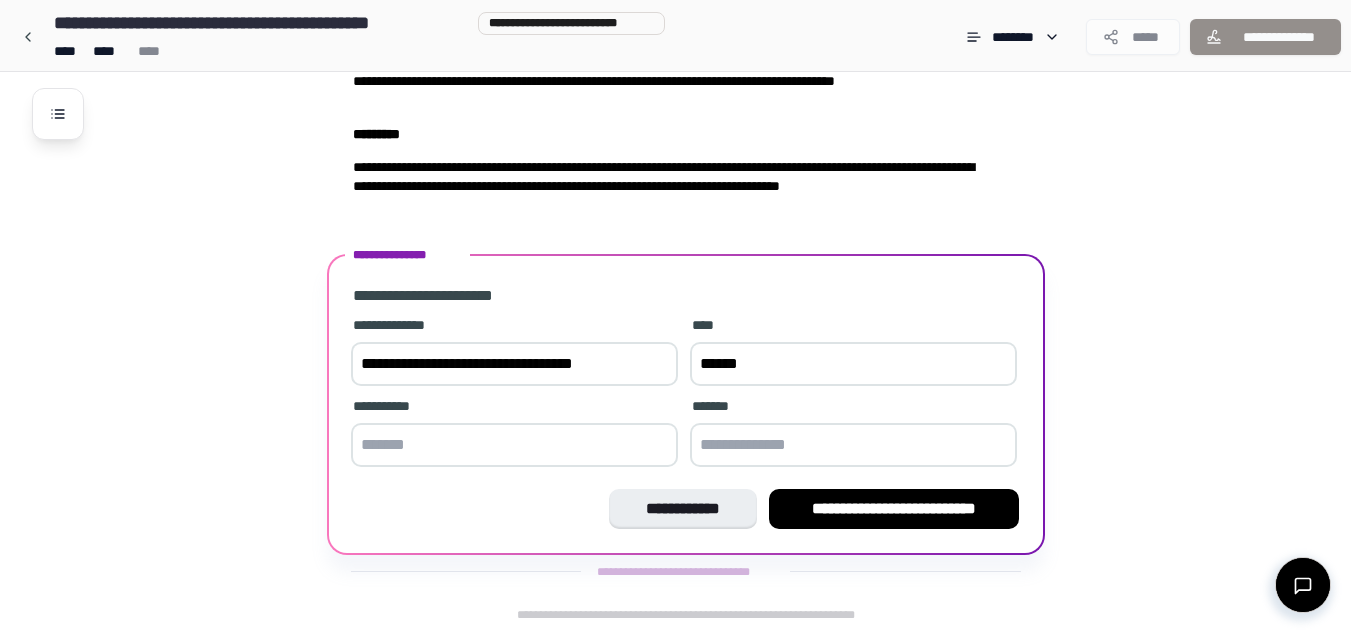 click at bounding box center (514, 445) 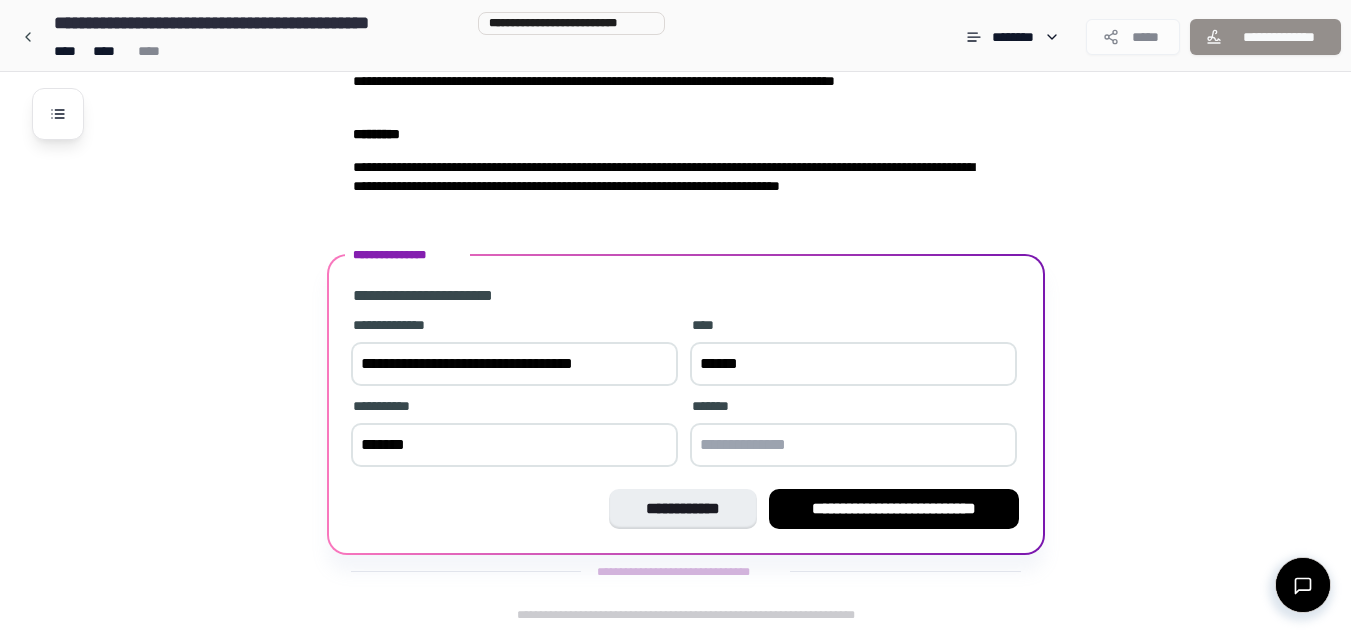type on "*******" 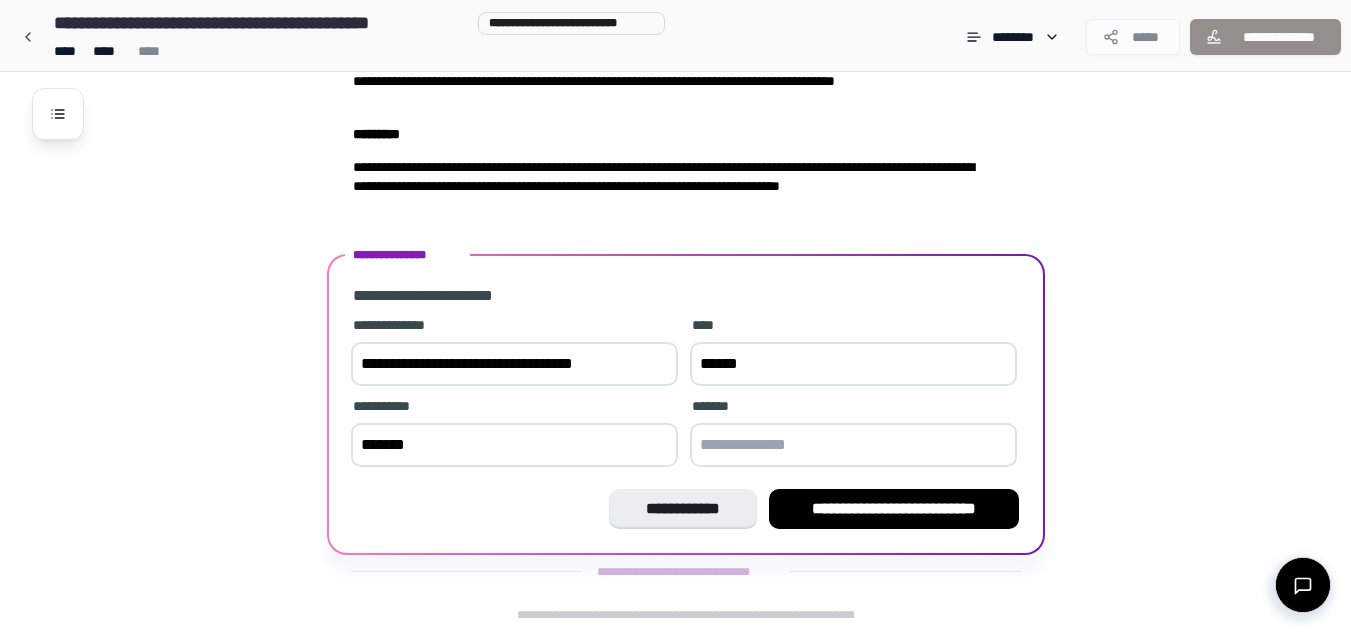 click at bounding box center (853, 445) 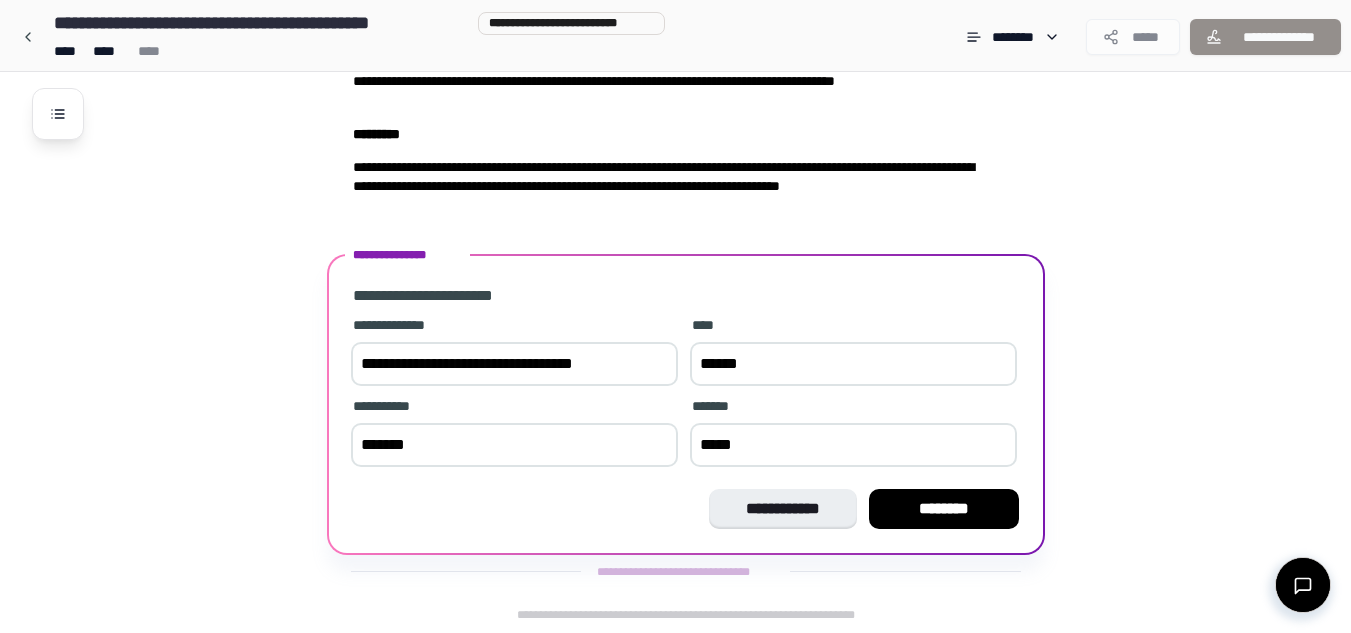 type on "*****" 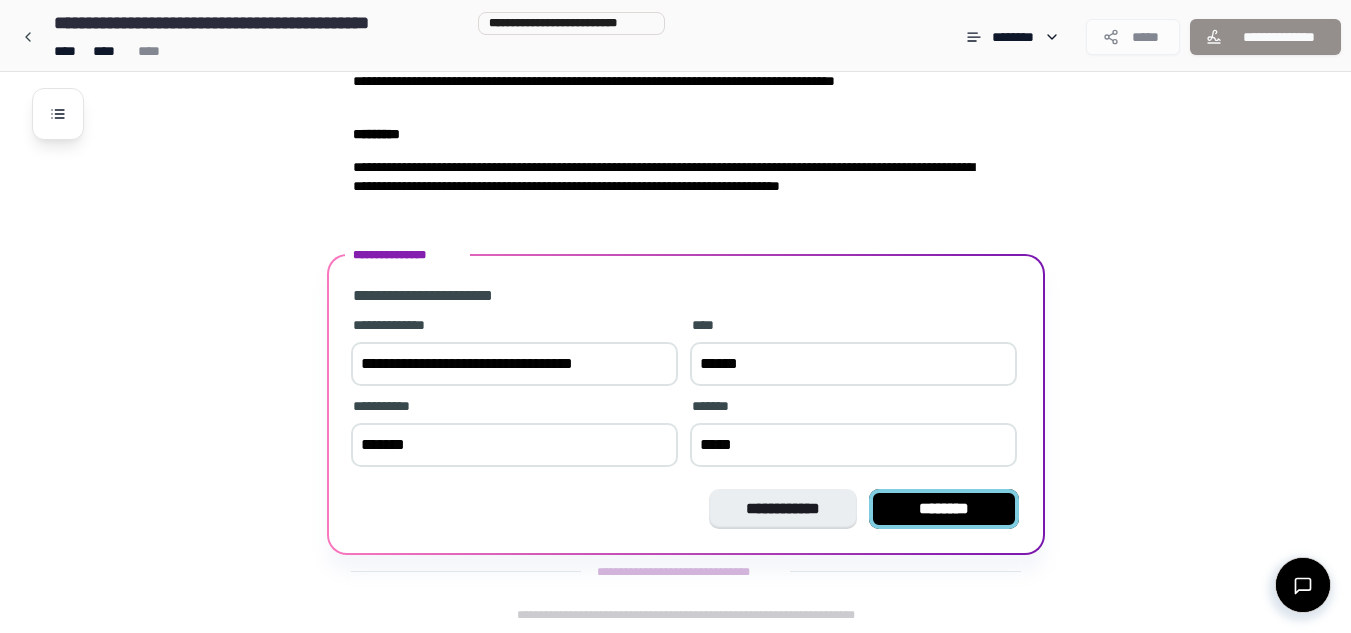 click on "********" at bounding box center [944, 509] 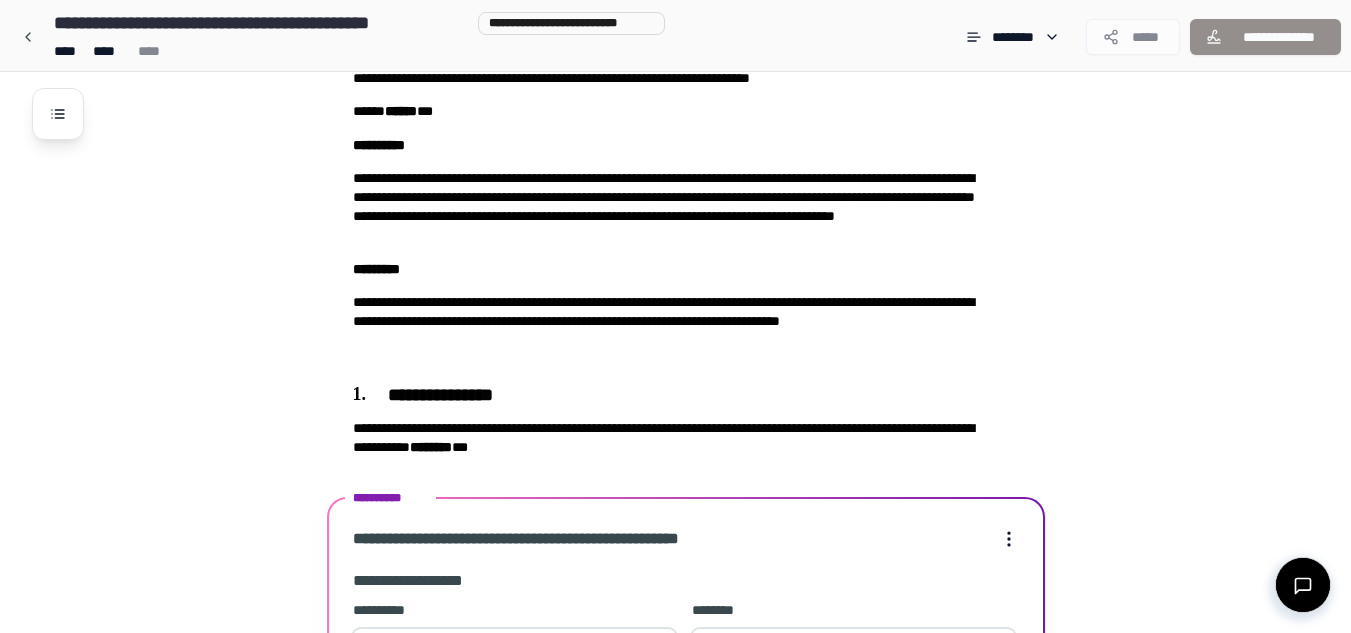 scroll, scrollTop: 521, scrollLeft: 0, axis: vertical 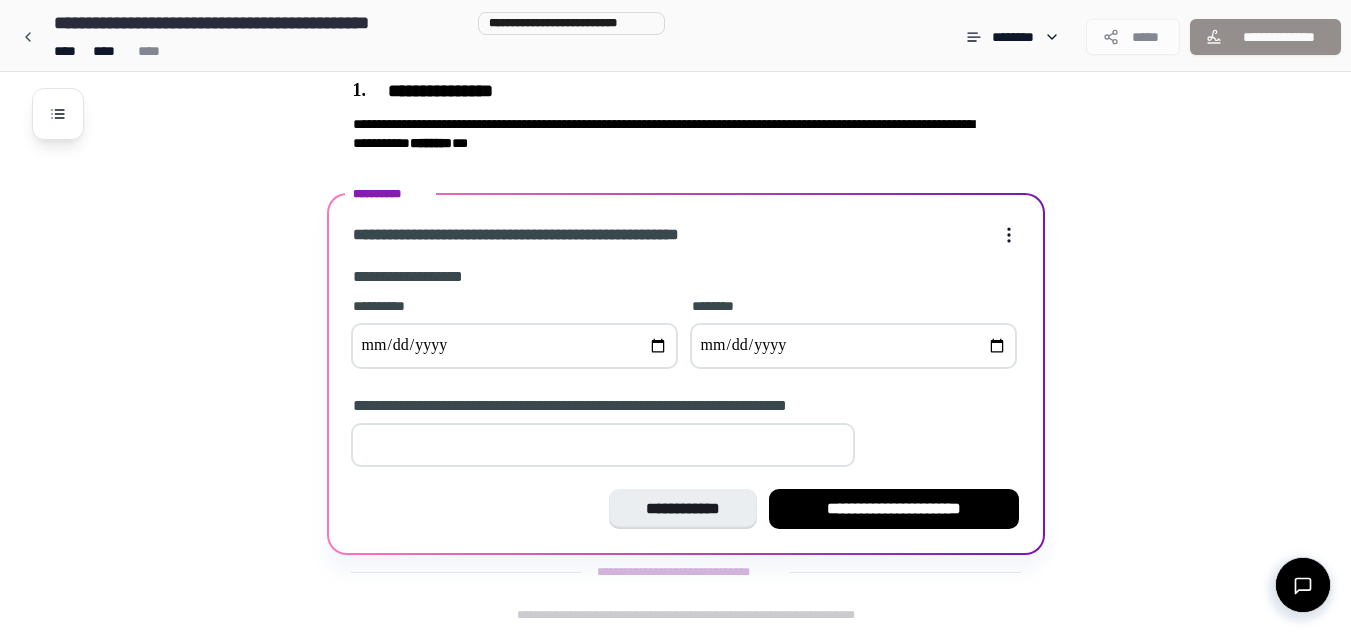 click at bounding box center (853, 346) 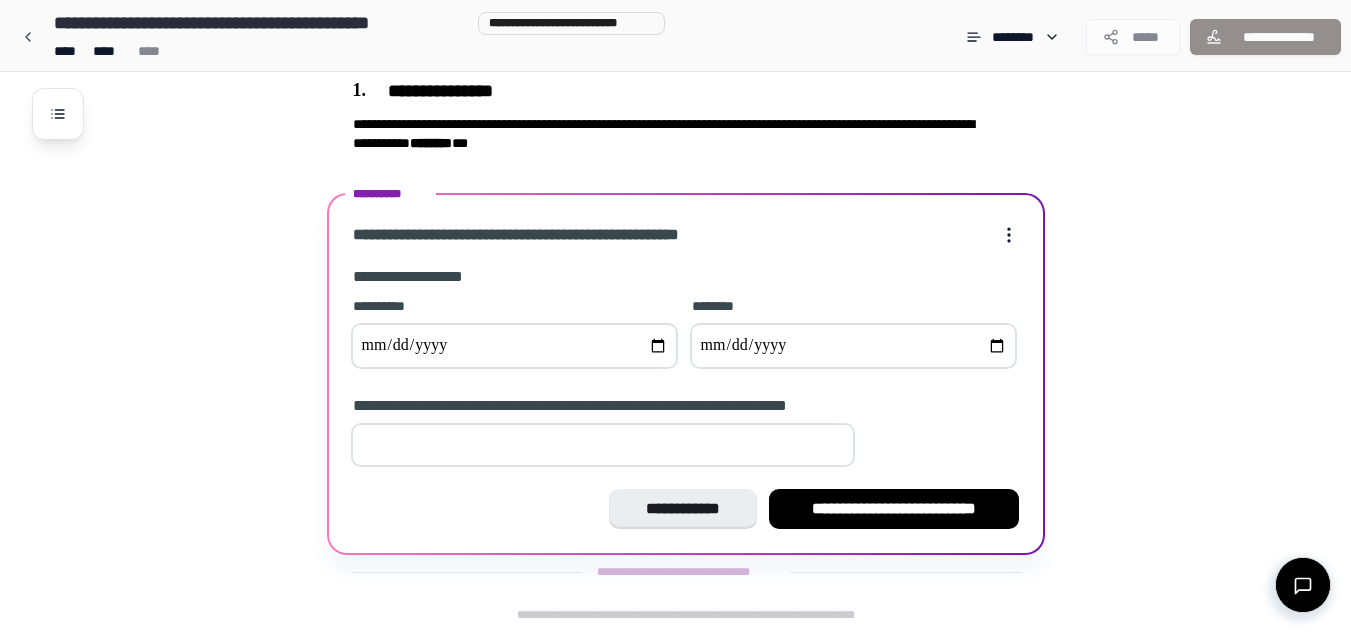 type on "**********" 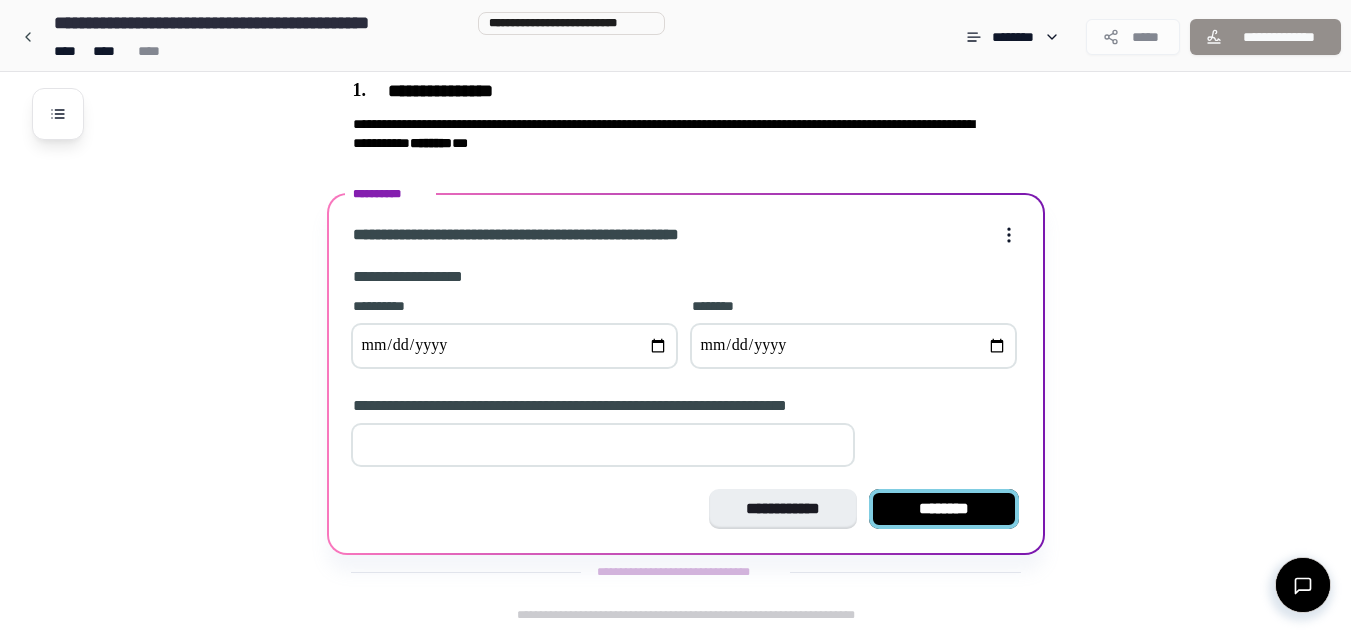 type on "*" 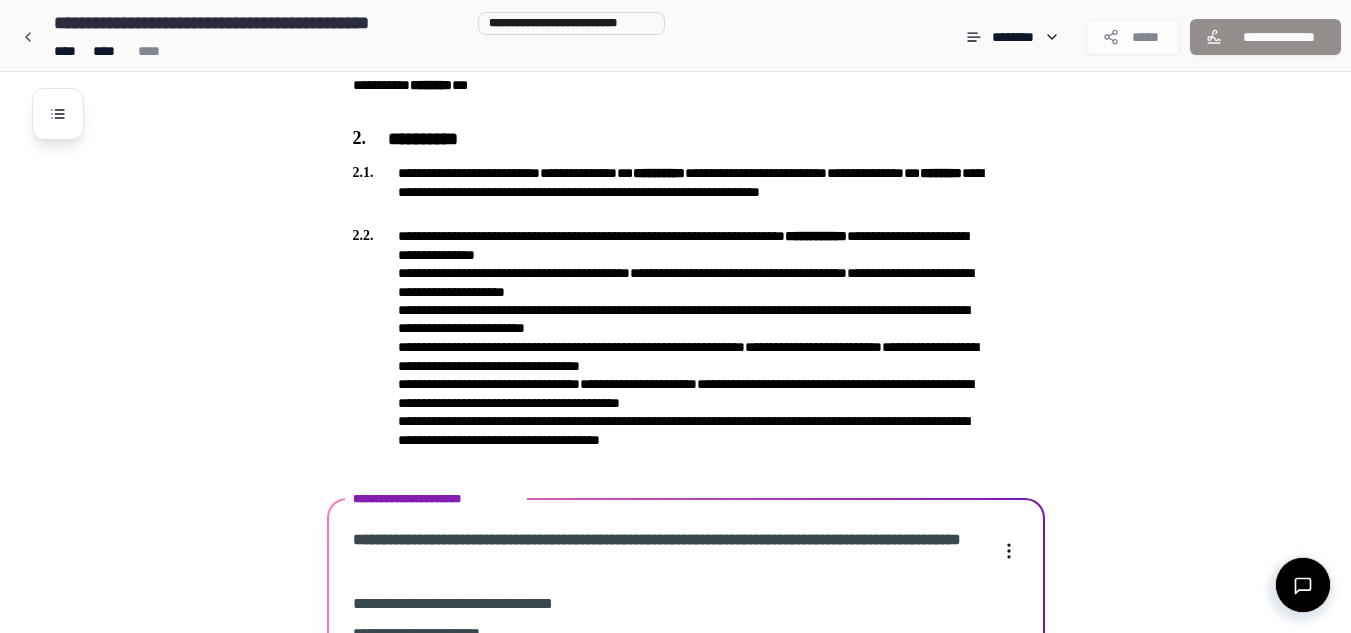 scroll, scrollTop: 1087, scrollLeft: 0, axis: vertical 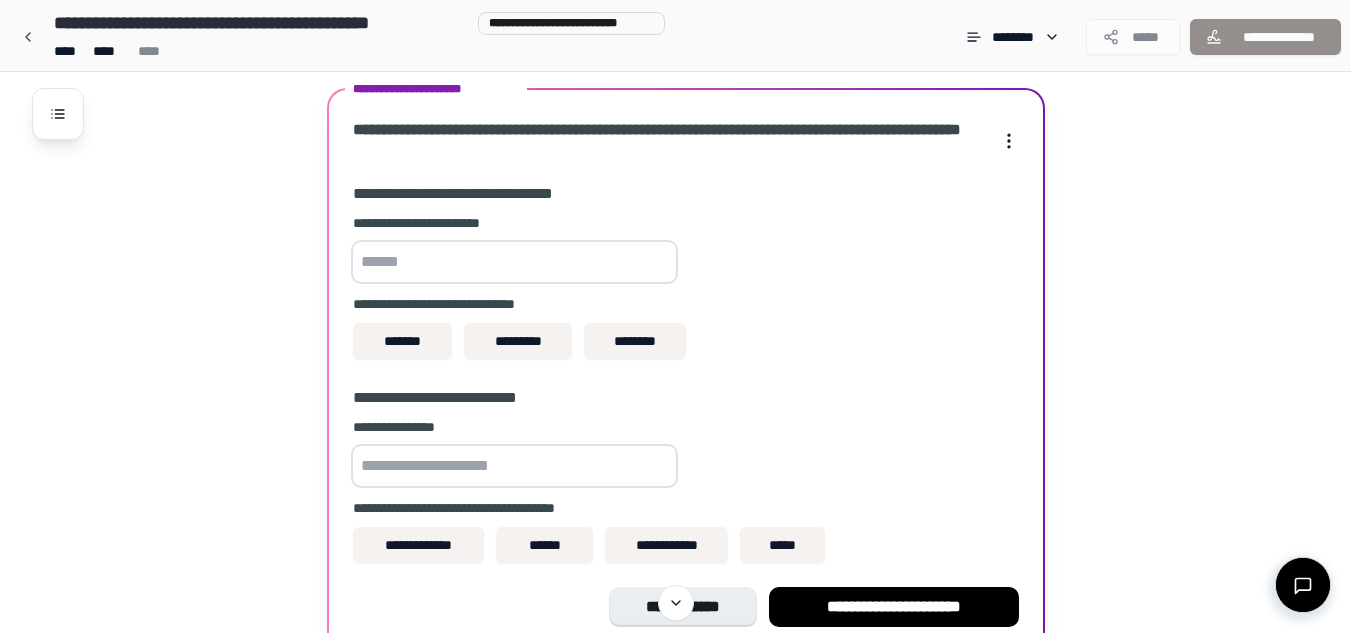 click at bounding box center (514, 262) 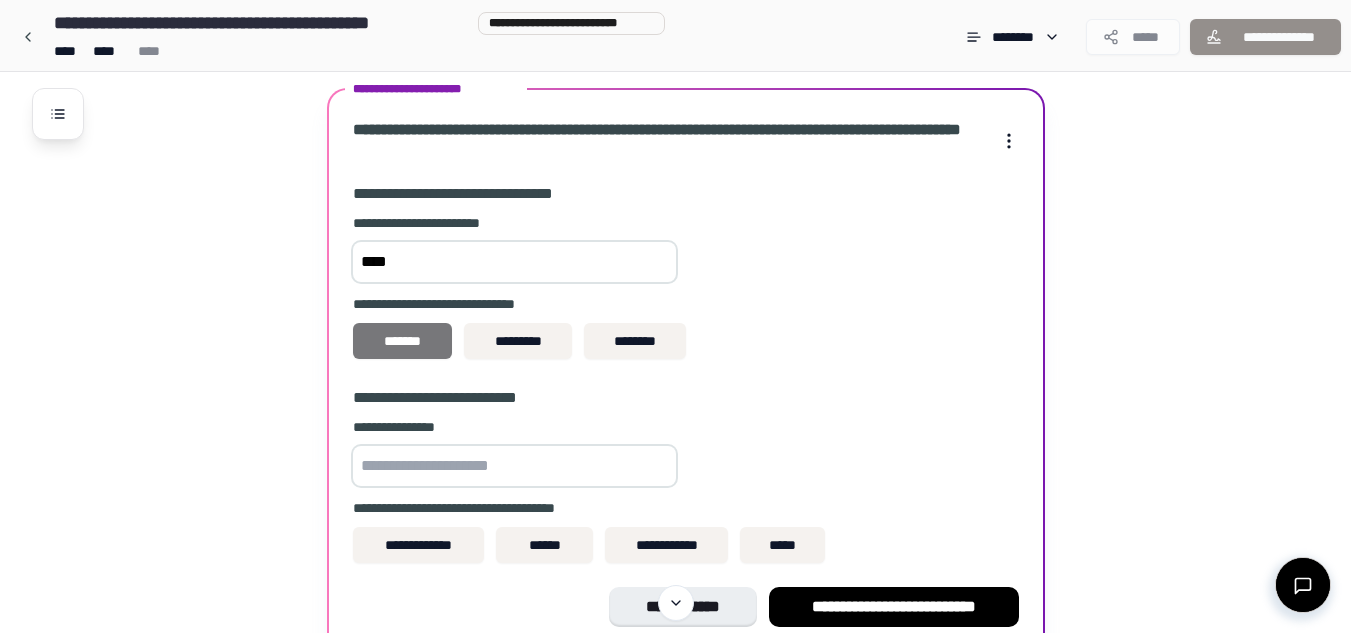 type on "****" 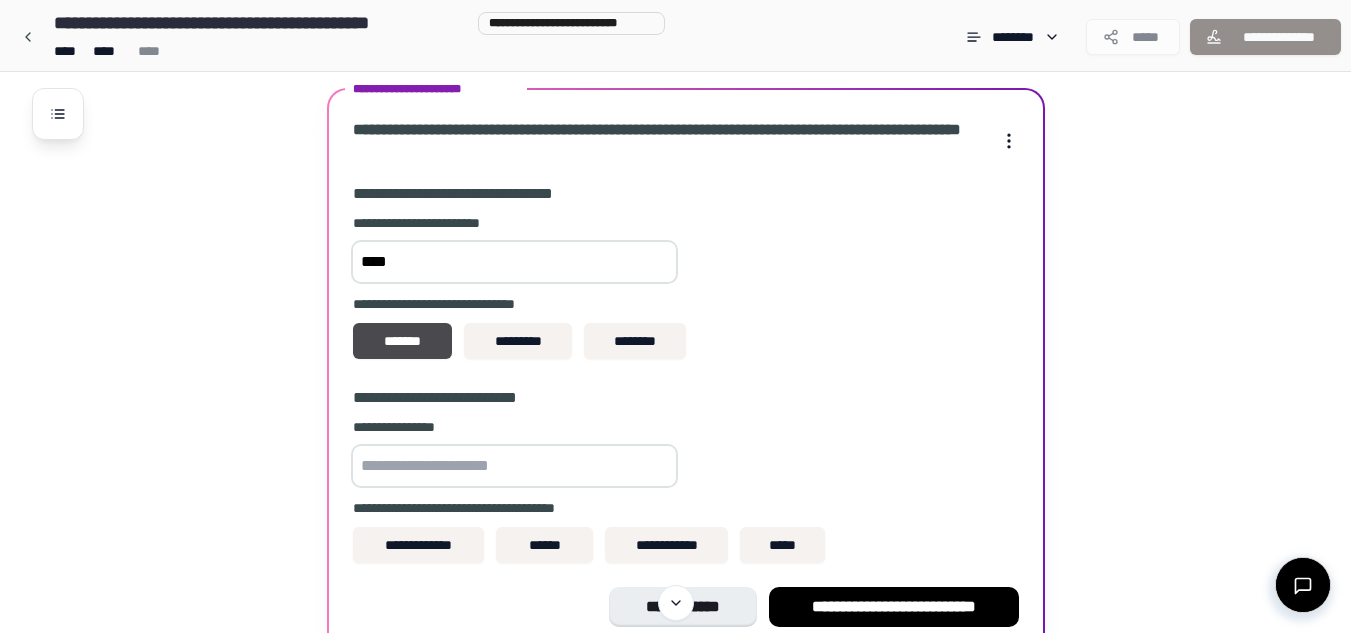 click at bounding box center [514, 466] 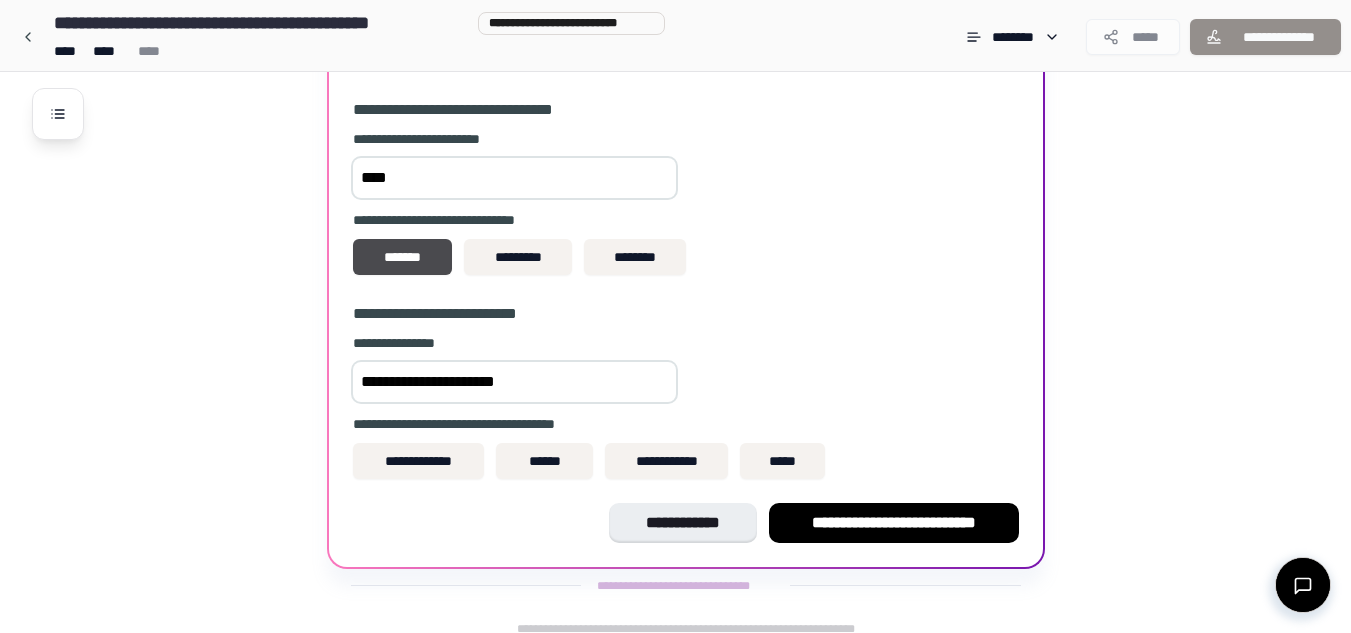 scroll, scrollTop: 1087, scrollLeft: 0, axis: vertical 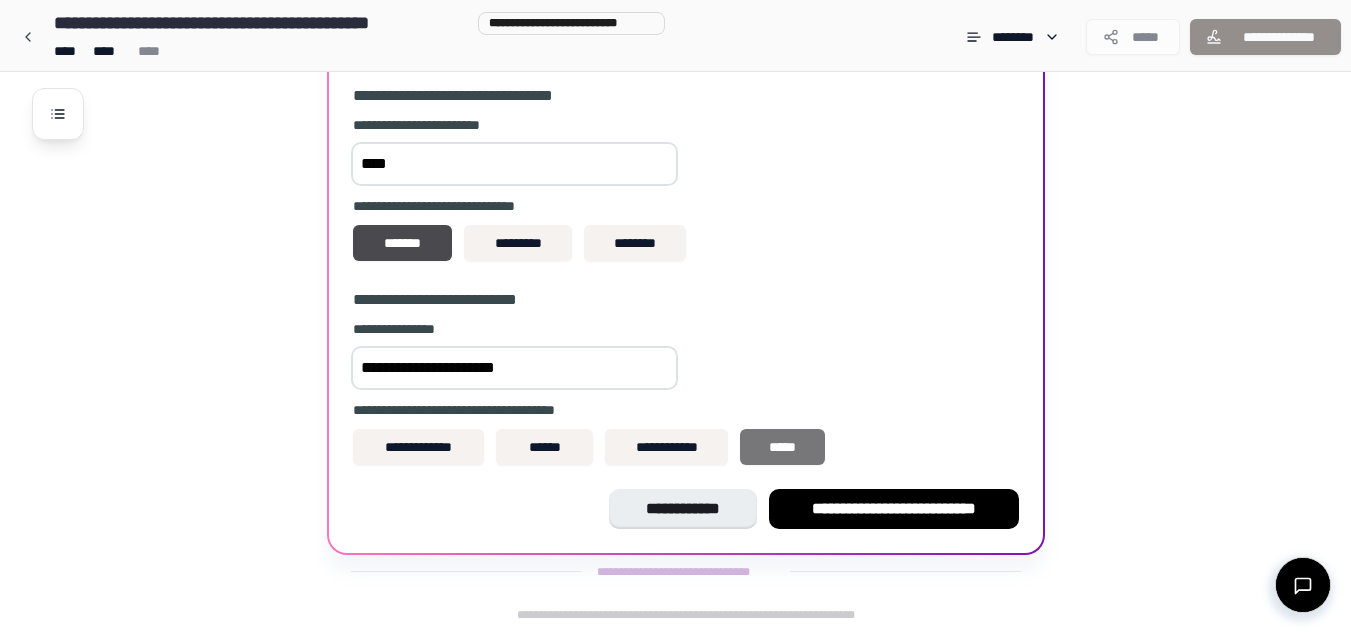 type on "**********" 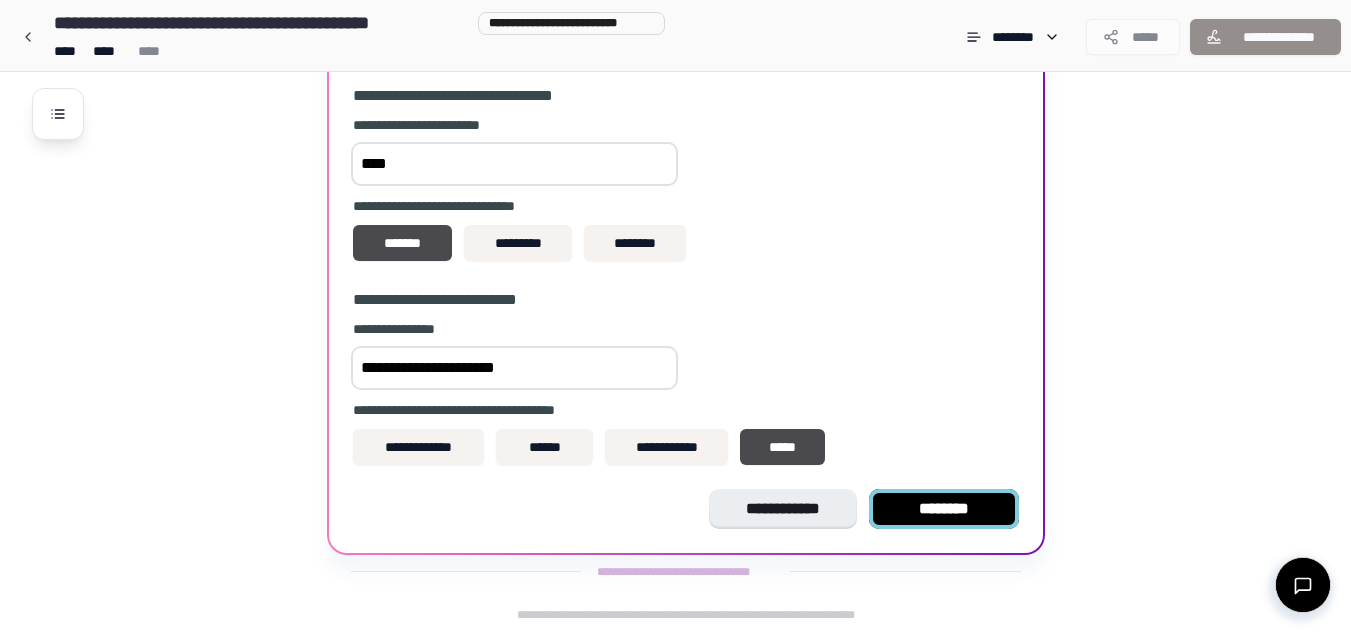 click on "********" at bounding box center [944, 509] 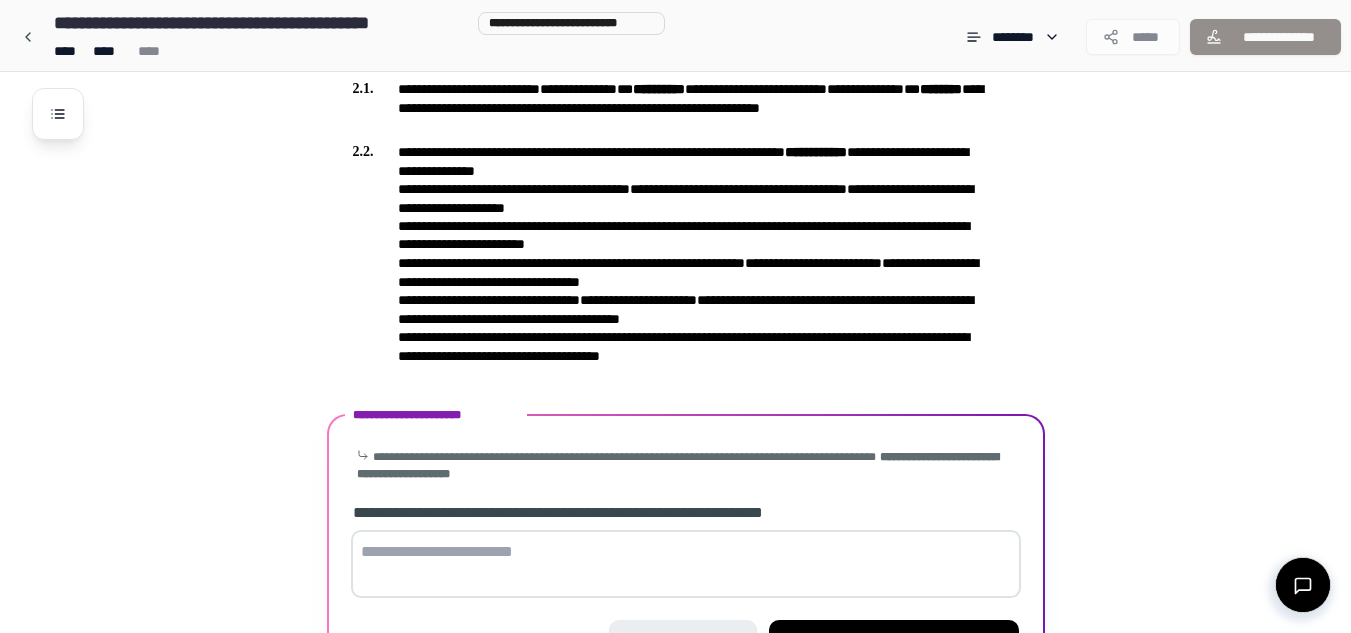 scroll, scrollTop: 794, scrollLeft: 0, axis: vertical 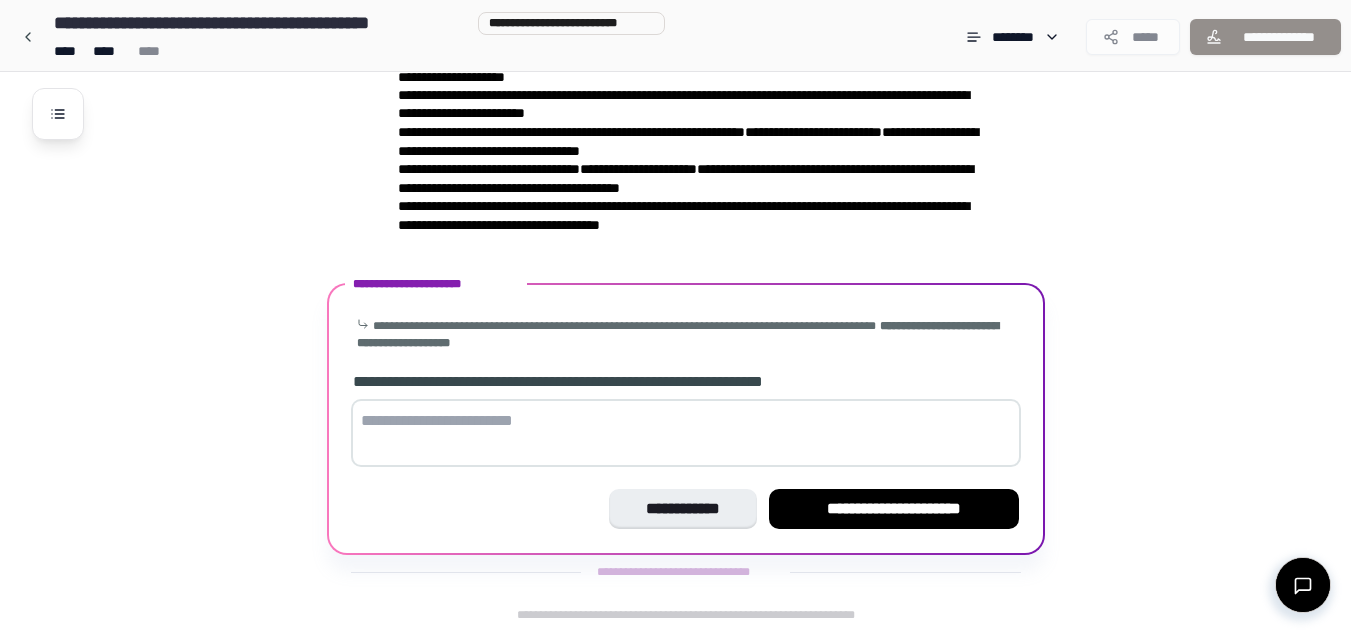 click at bounding box center (686, 433) 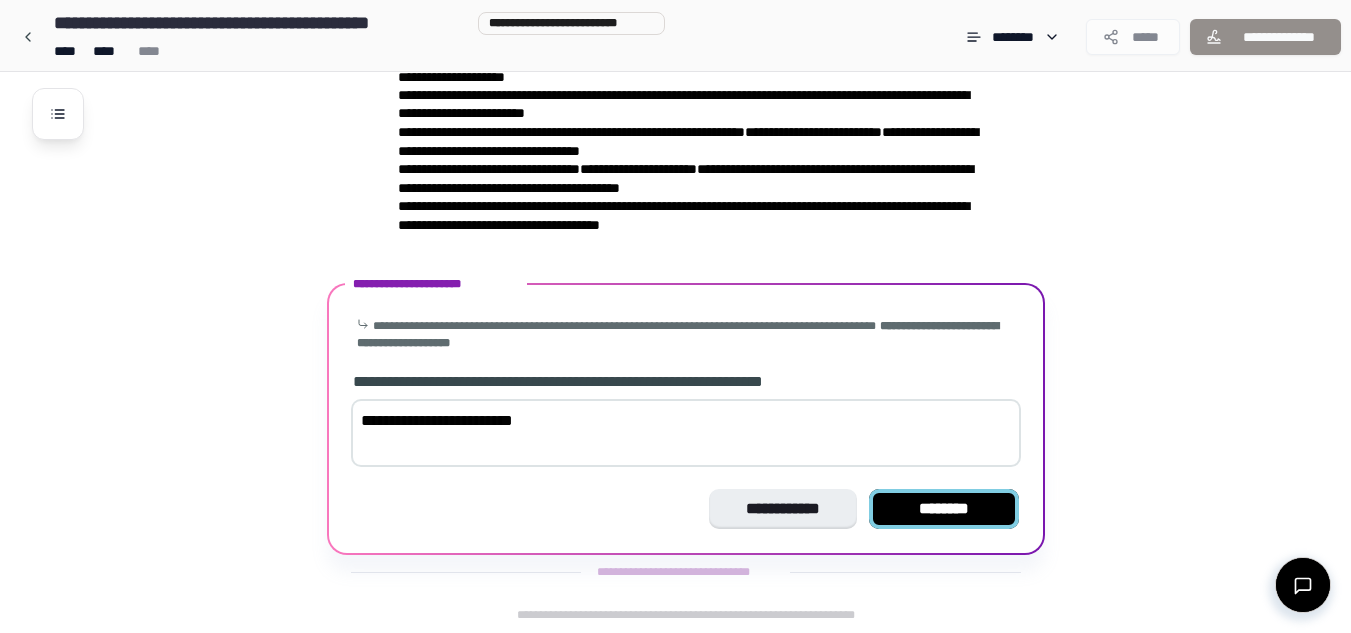 type on "**********" 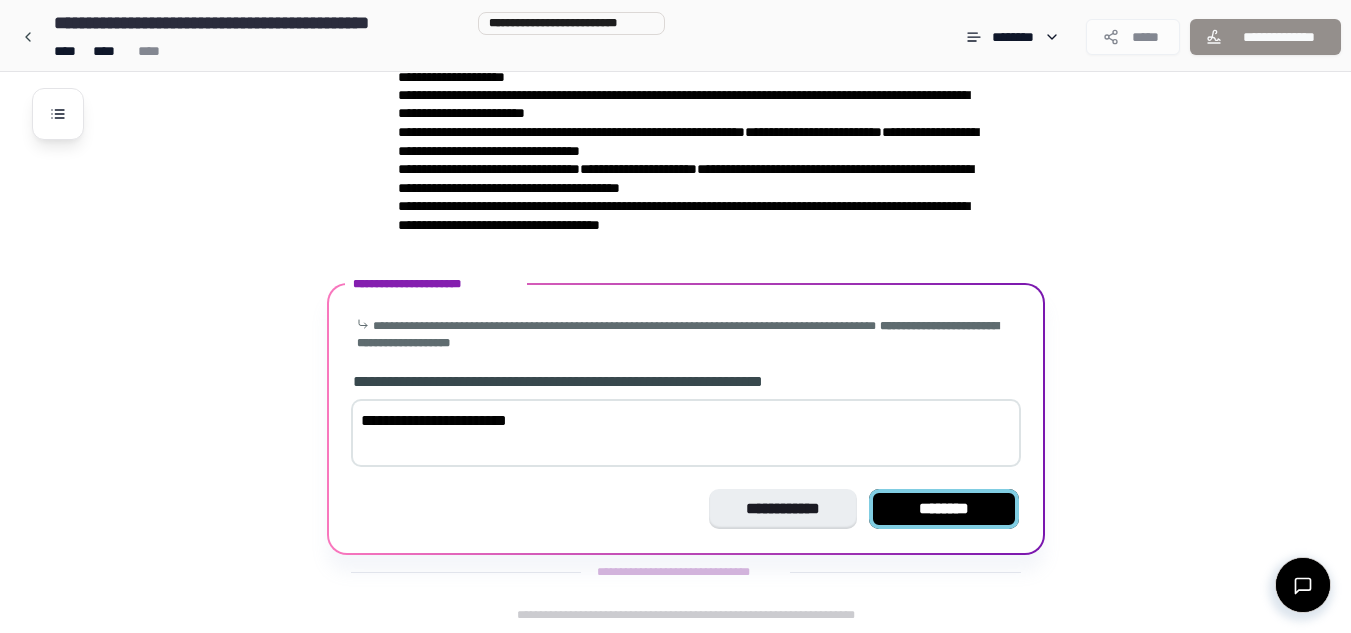 click on "********" at bounding box center [944, 509] 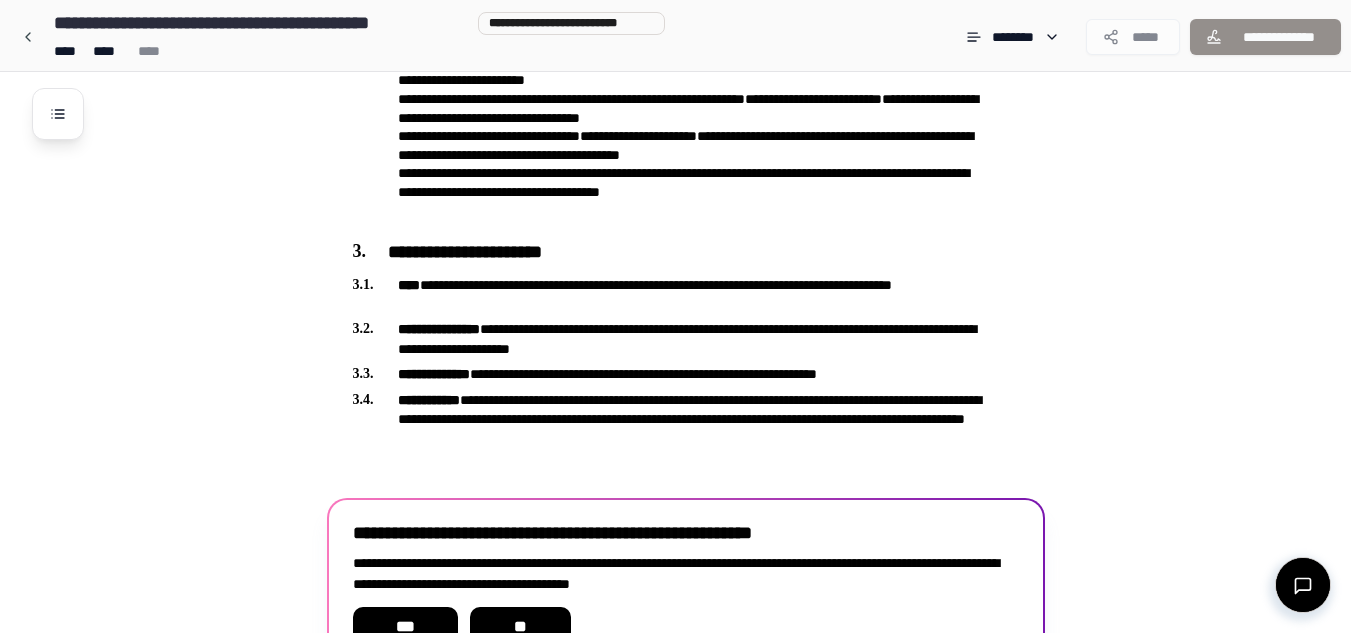 scroll, scrollTop: 945, scrollLeft: 0, axis: vertical 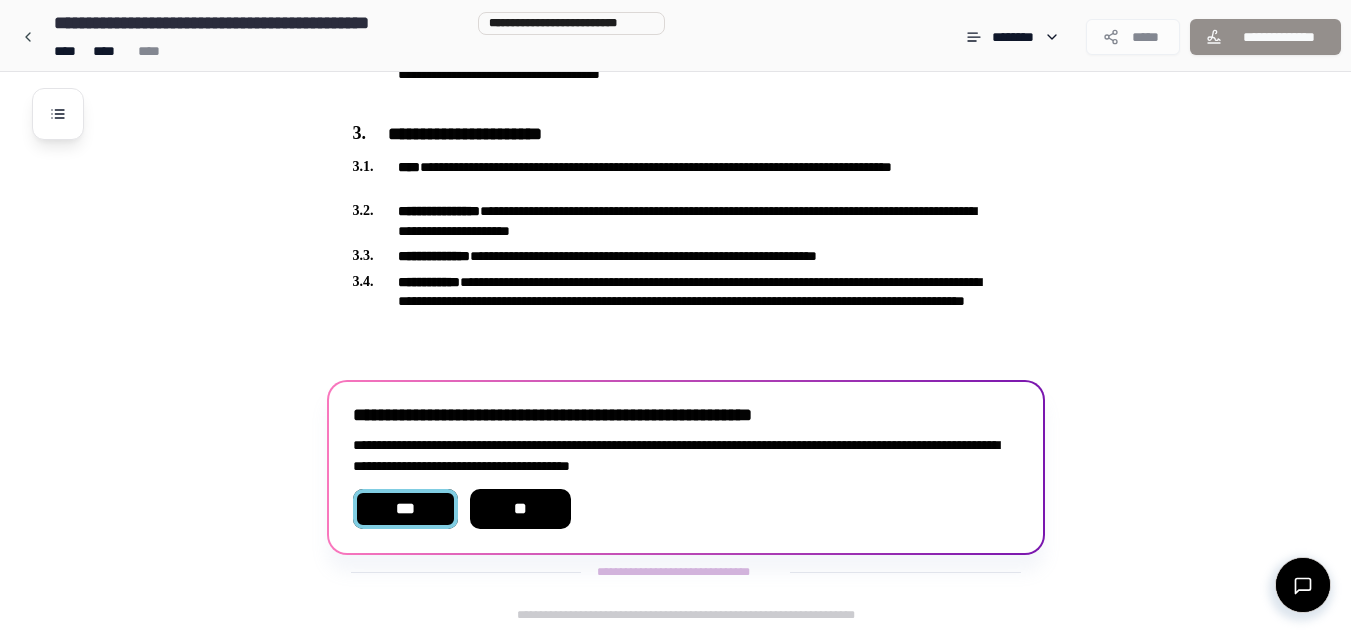 click on "***" at bounding box center (405, 509) 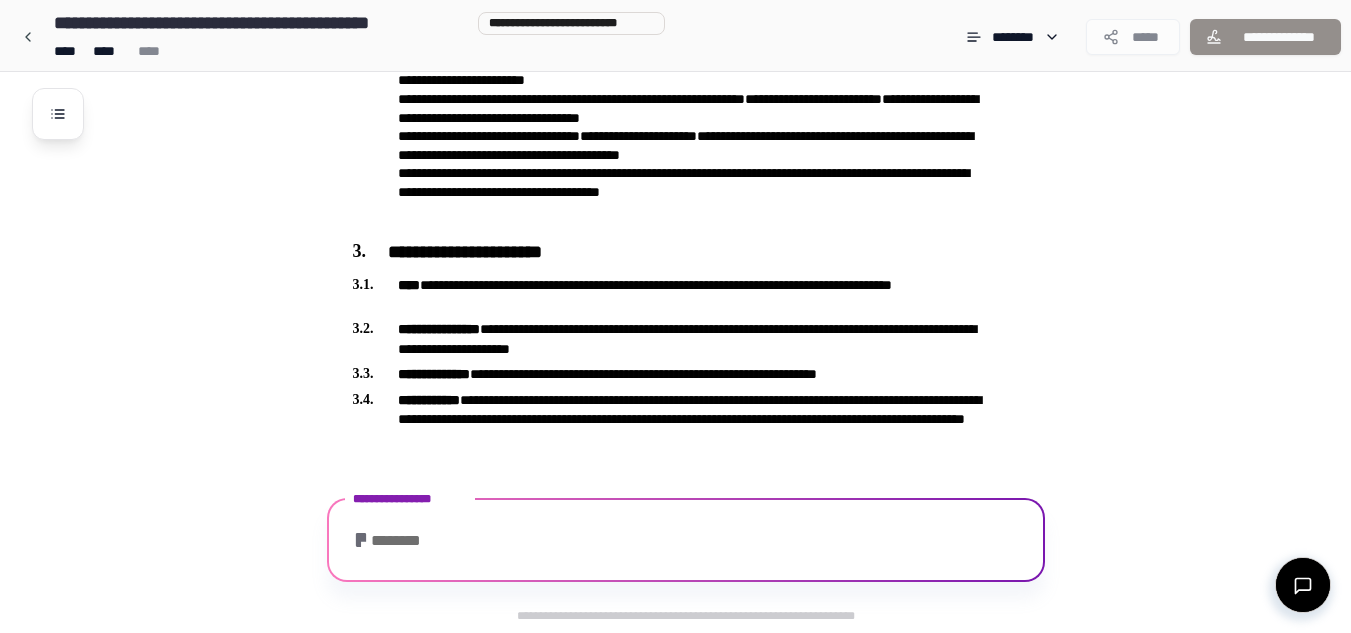 scroll, scrollTop: 990, scrollLeft: 0, axis: vertical 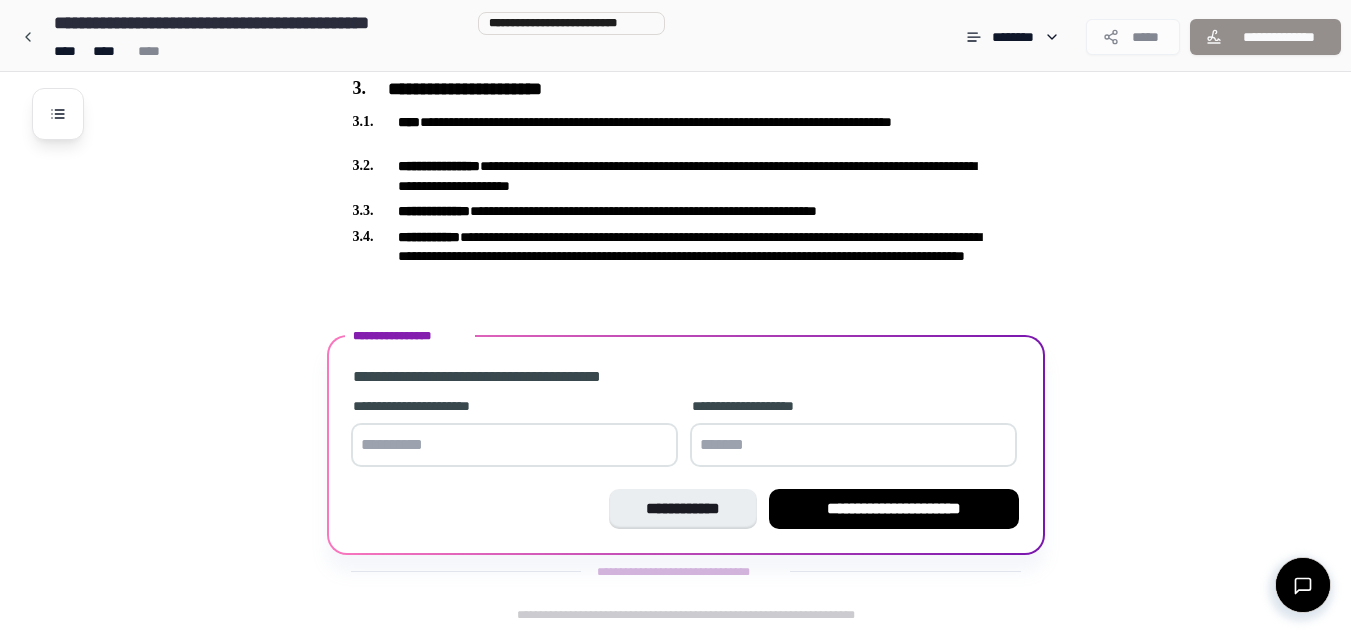 click at bounding box center (514, 445) 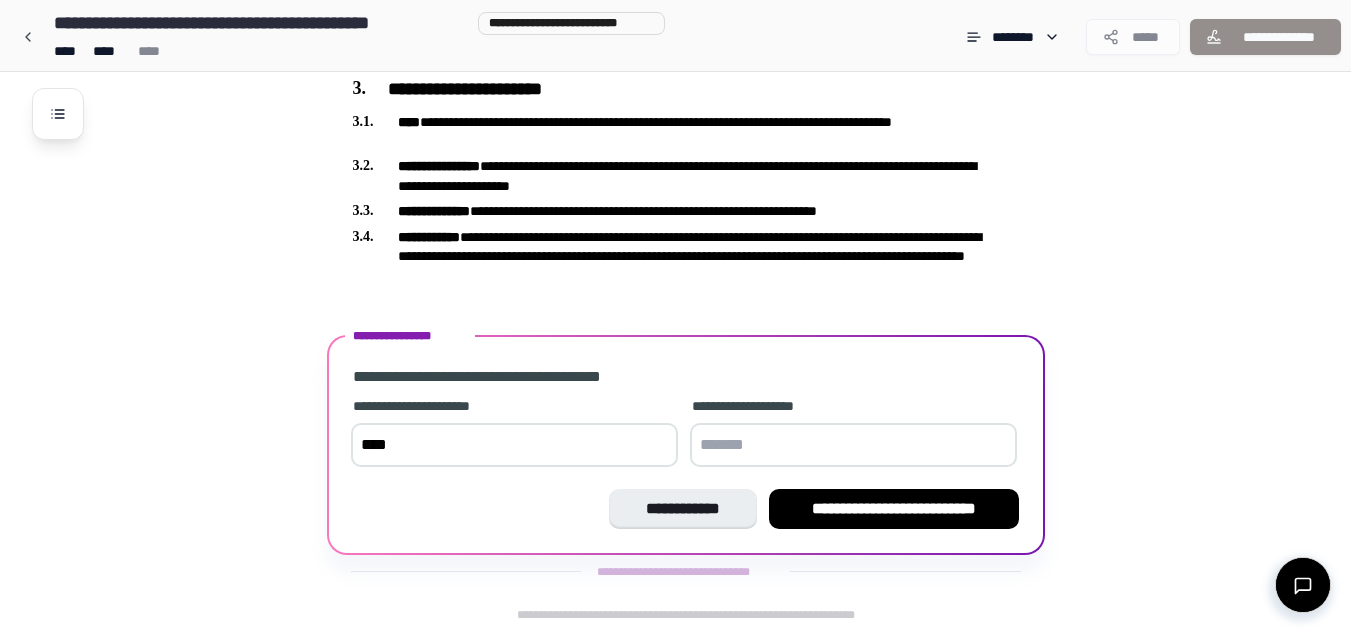 type on "****" 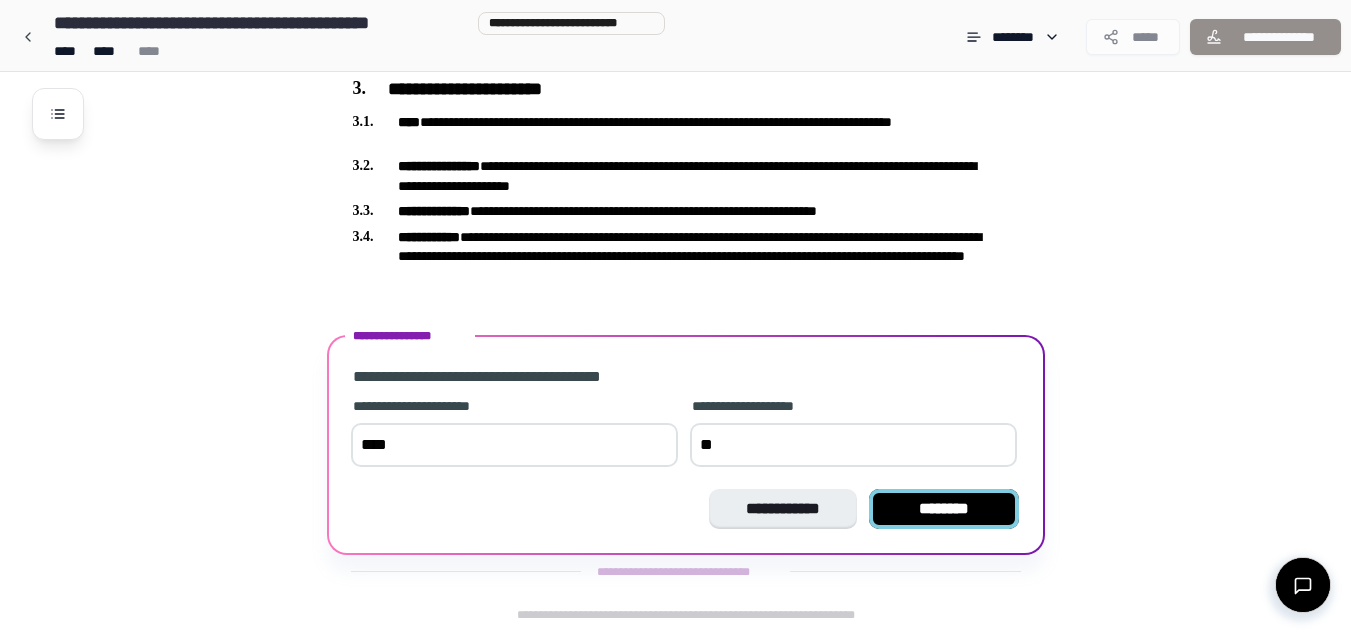 type on "**" 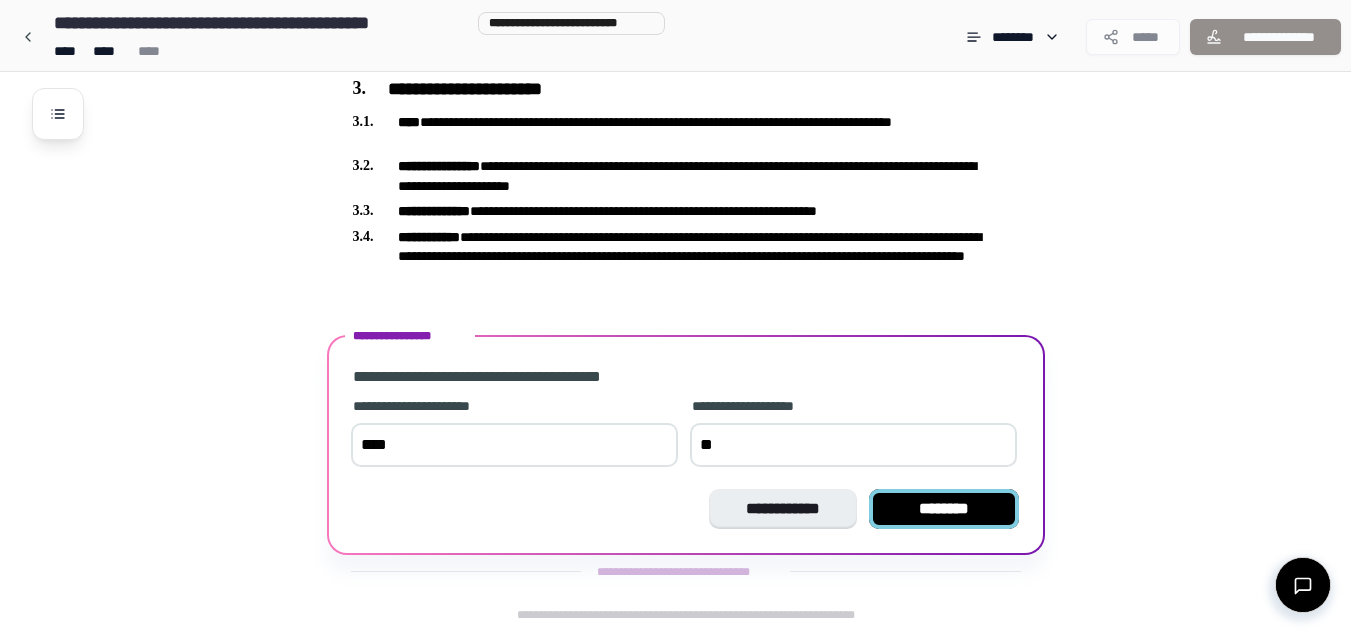 click on "********" at bounding box center [944, 509] 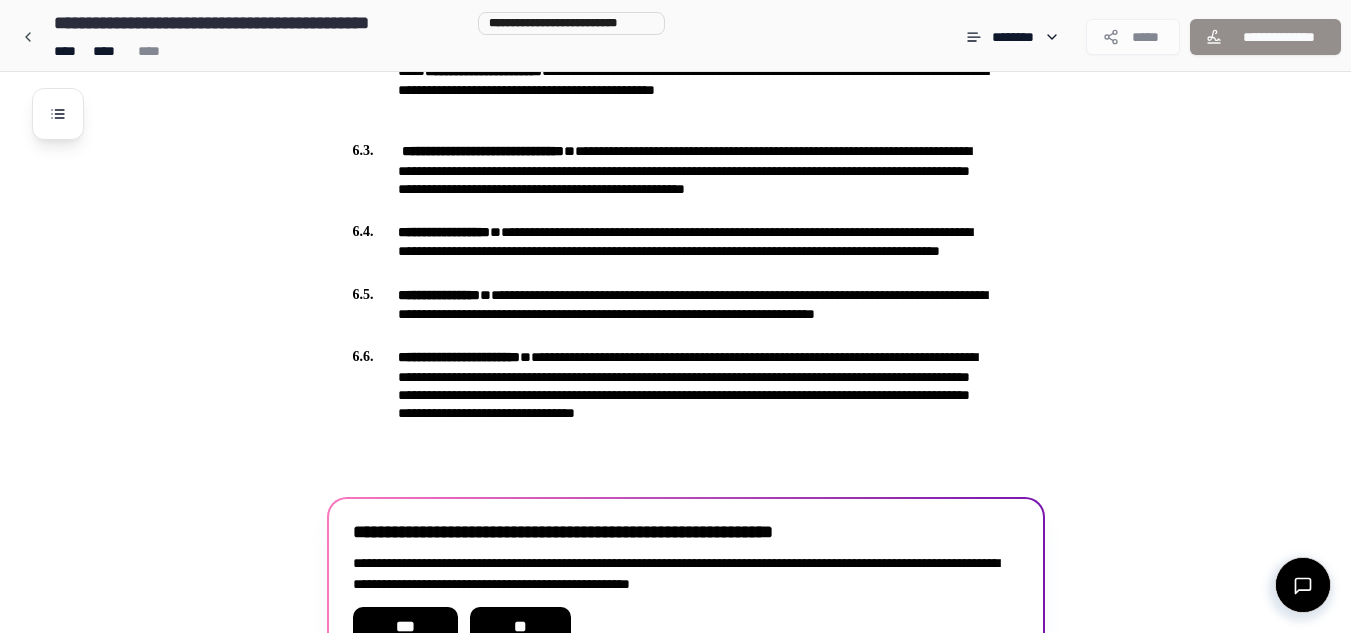 scroll, scrollTop: 2493, scrollLeft: 0, axis: vertical 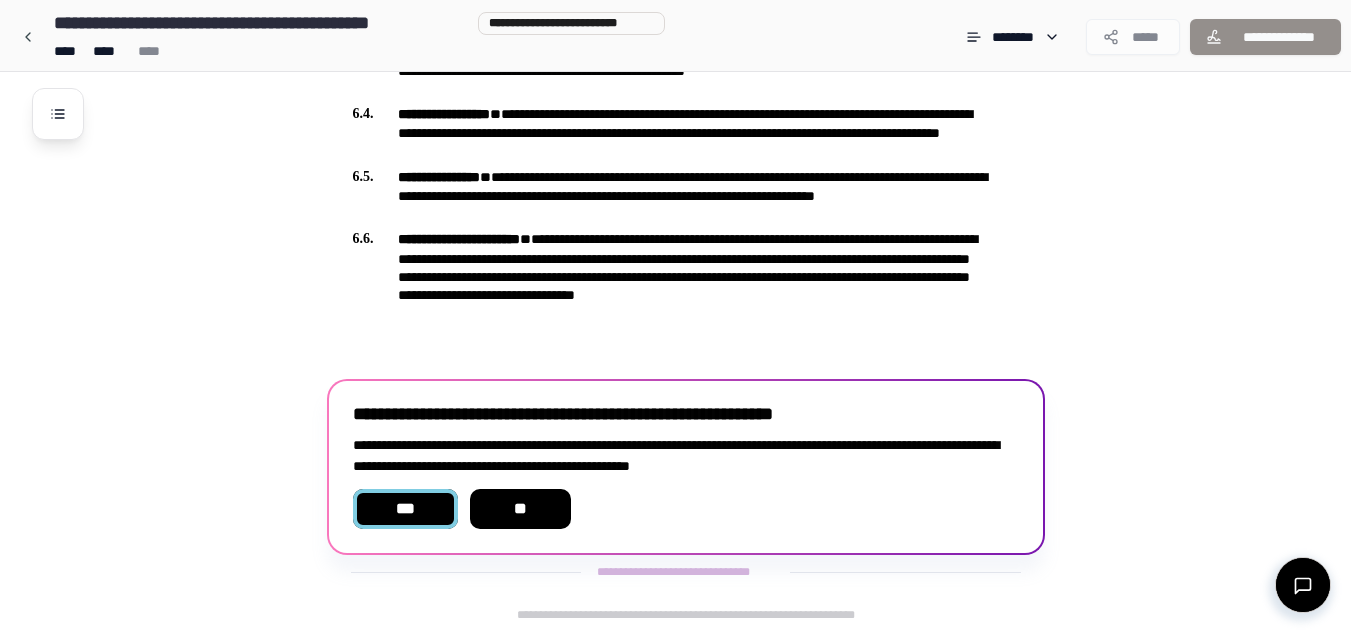 click on "***" at bounding box center [405, 509] 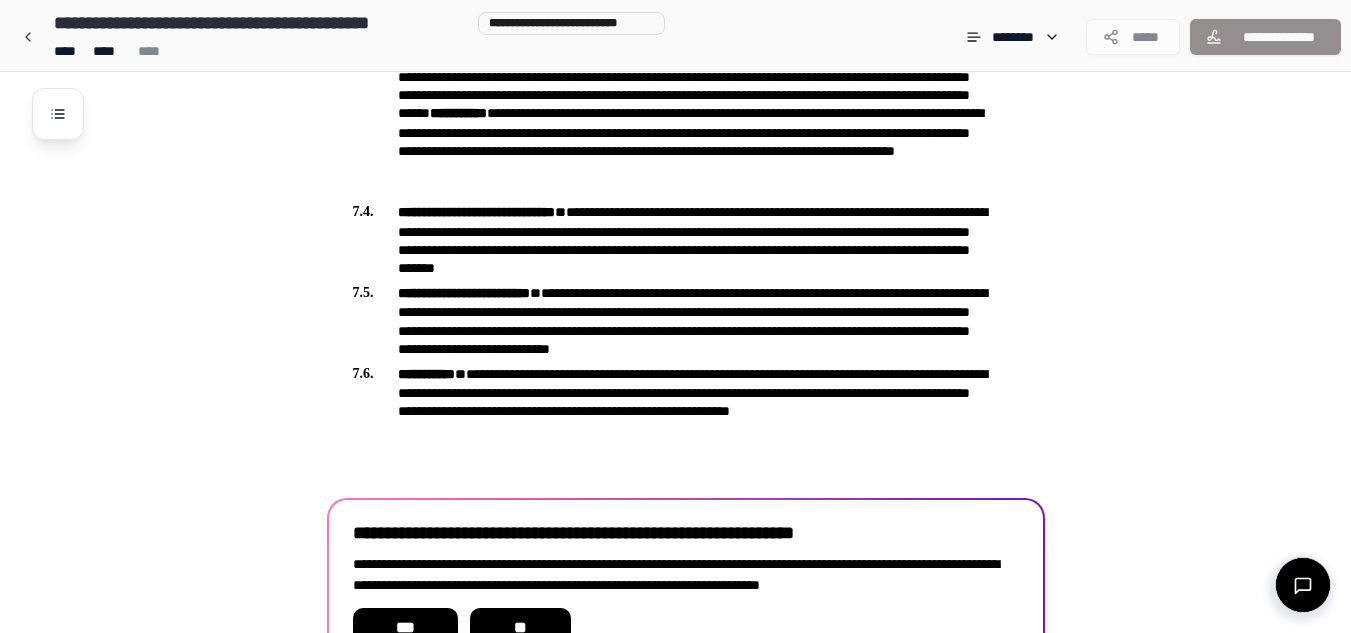 scroll, scrollTop: 3329, scrollLeft: 0, axis: vertical 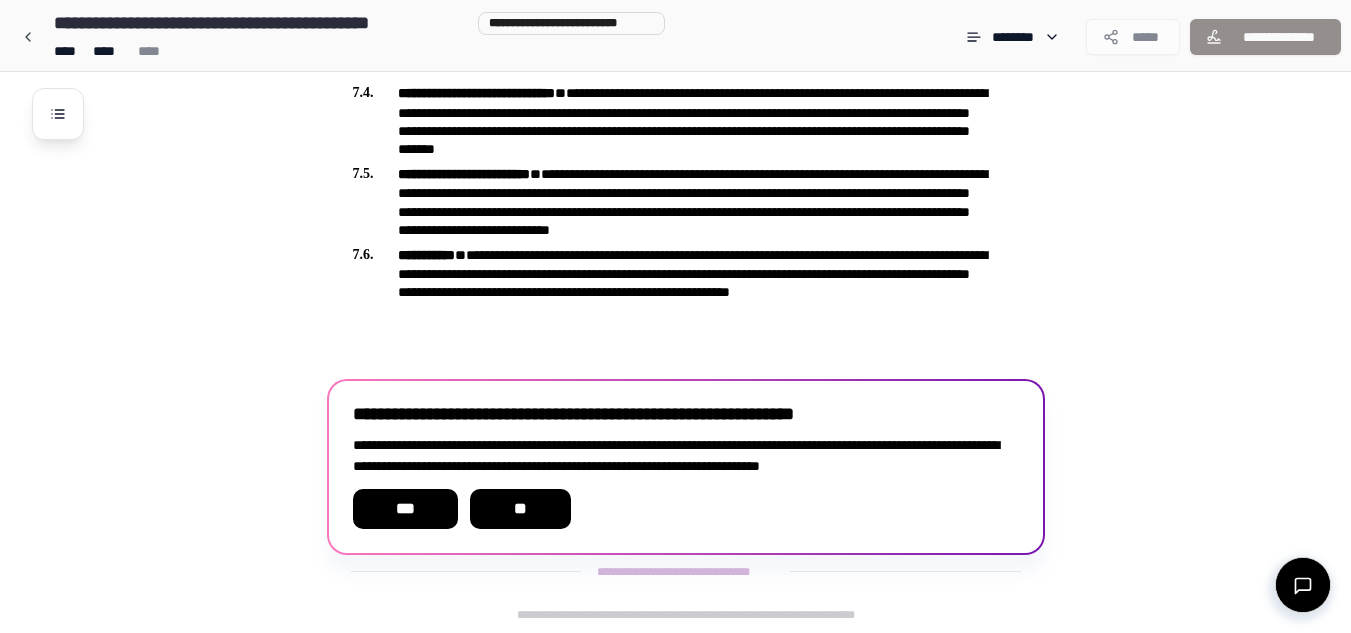 click on "***" at bounding box center [405, 509] 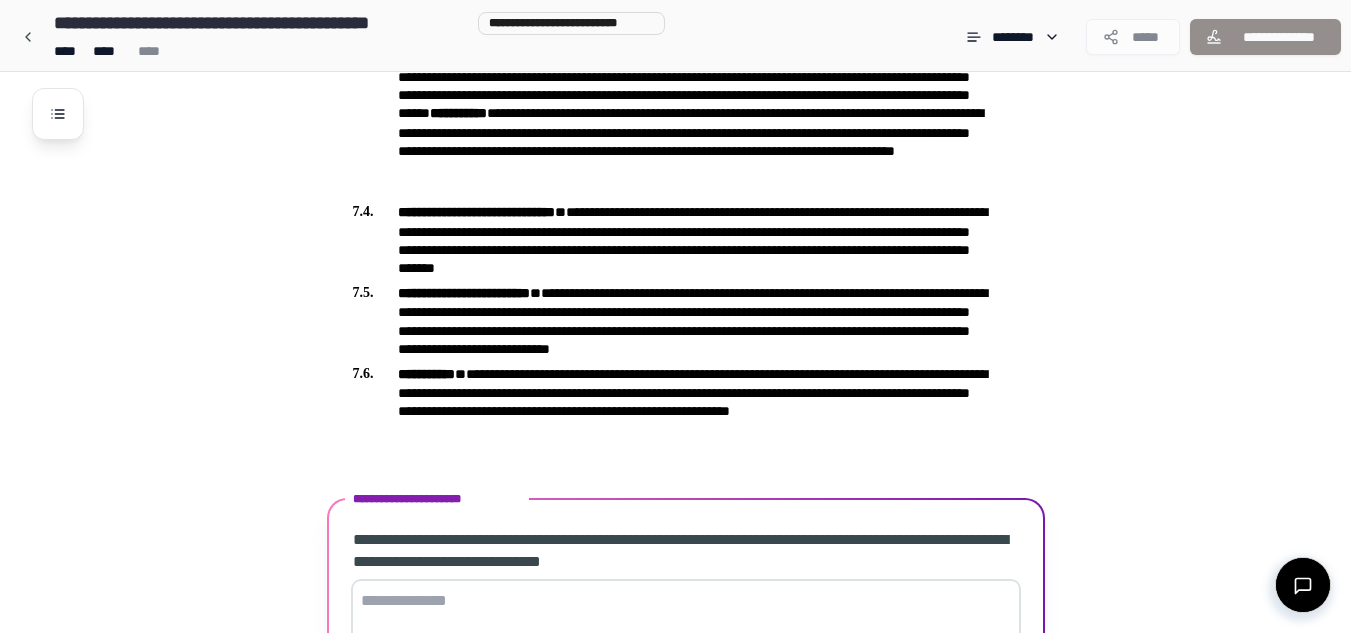 scroll, scrollTop: 3390, scrollLeft: 0, axis: vertical 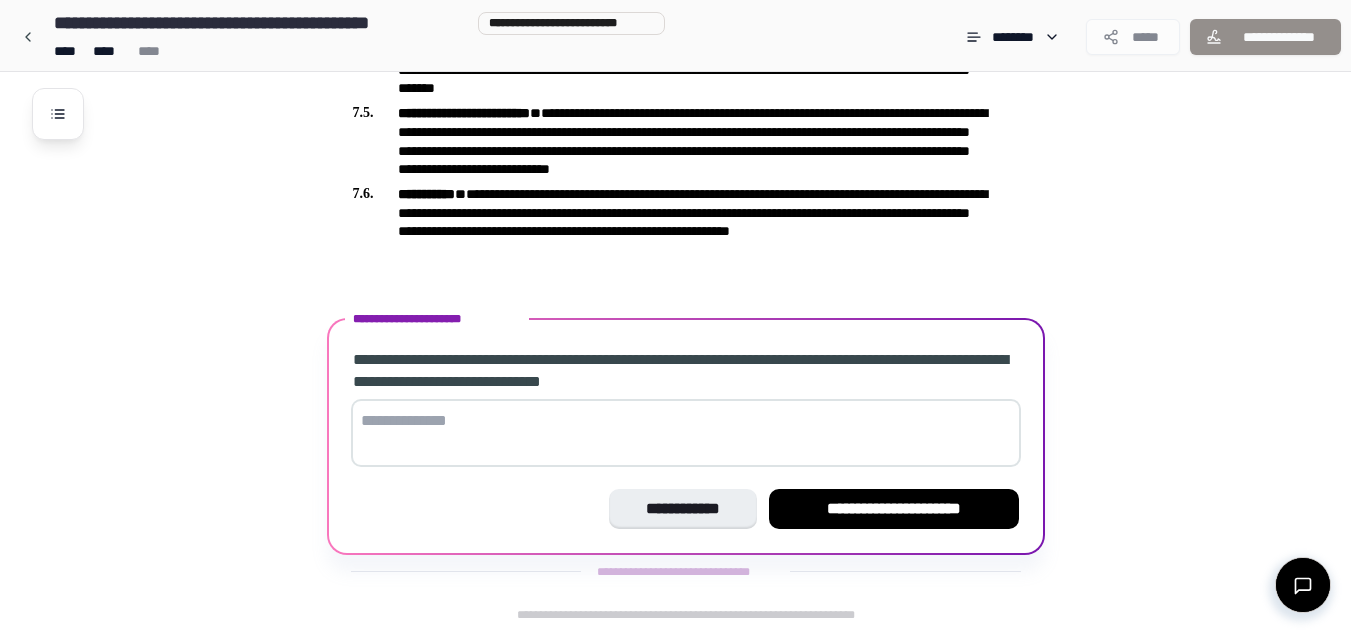 click at bounding box center (686, 433) 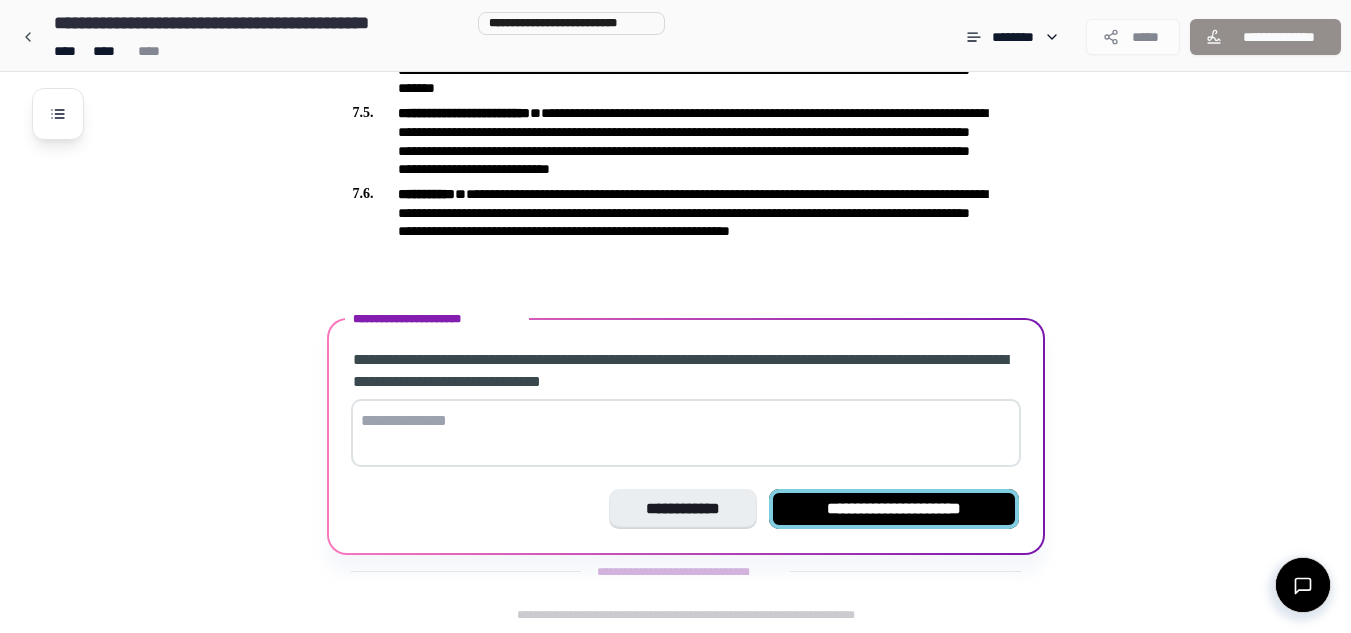 click on "**********" at bounding box center [894, 509] 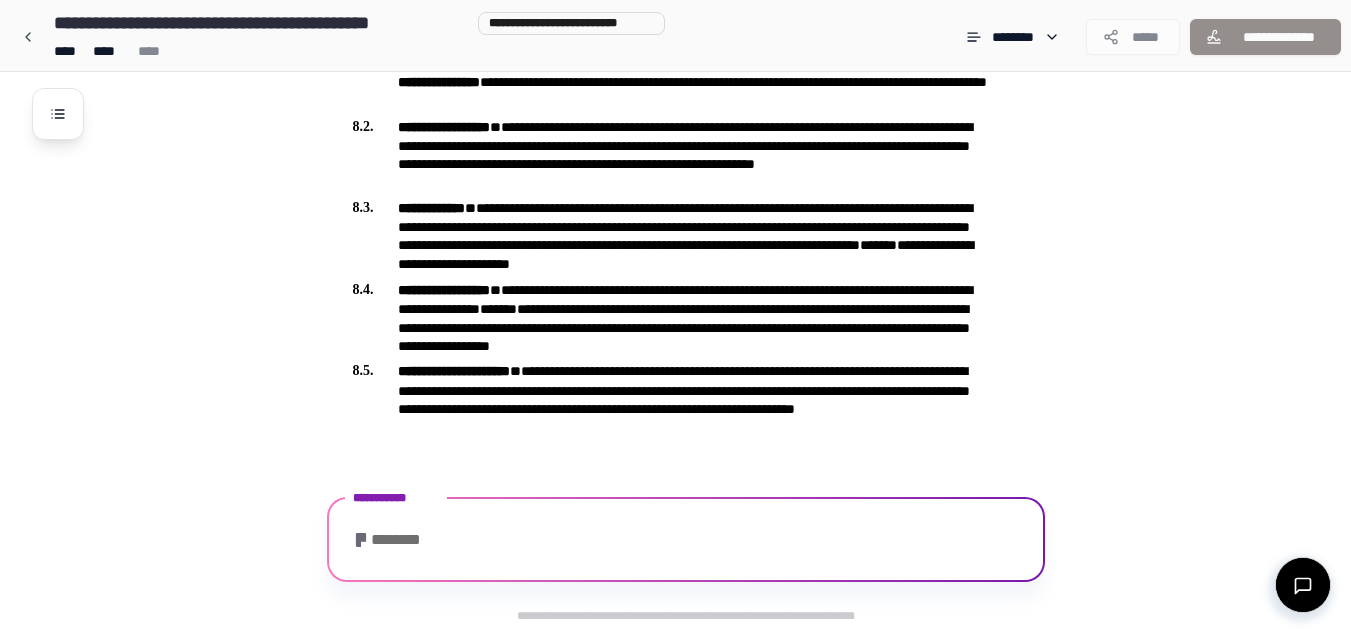 scroll, scrollTop: 3821, scrollLeft: 0, axis: vertical 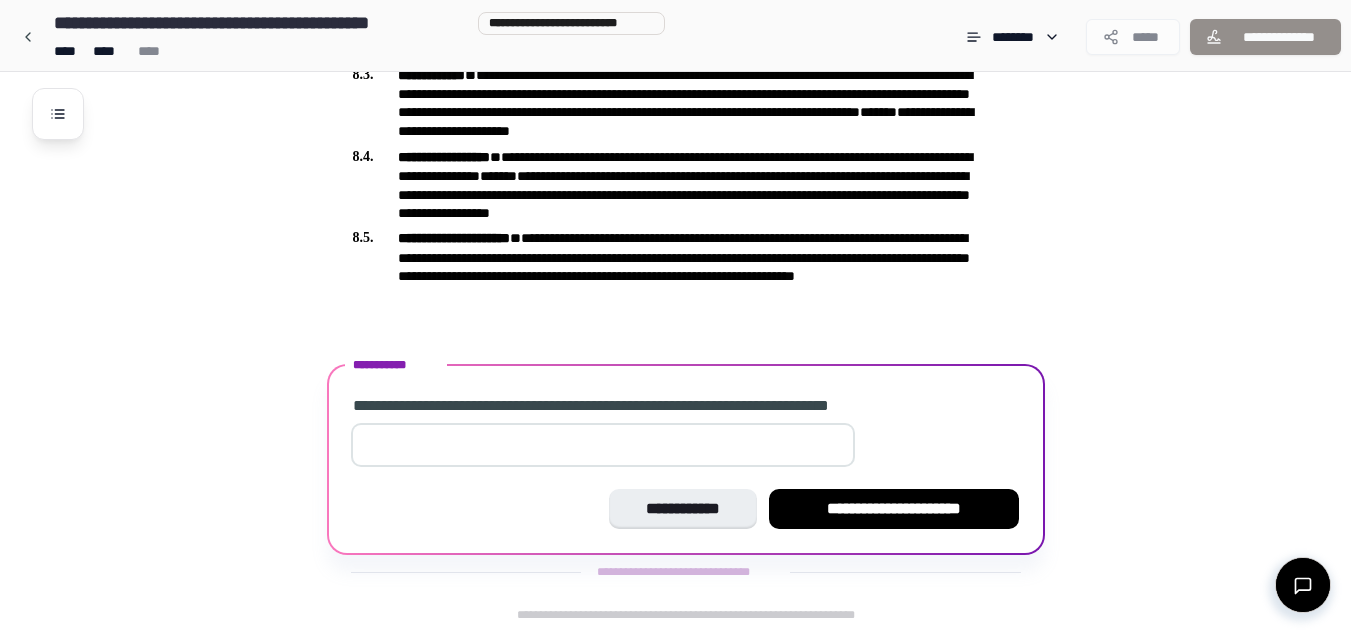 click at bounding box center [603, 445] 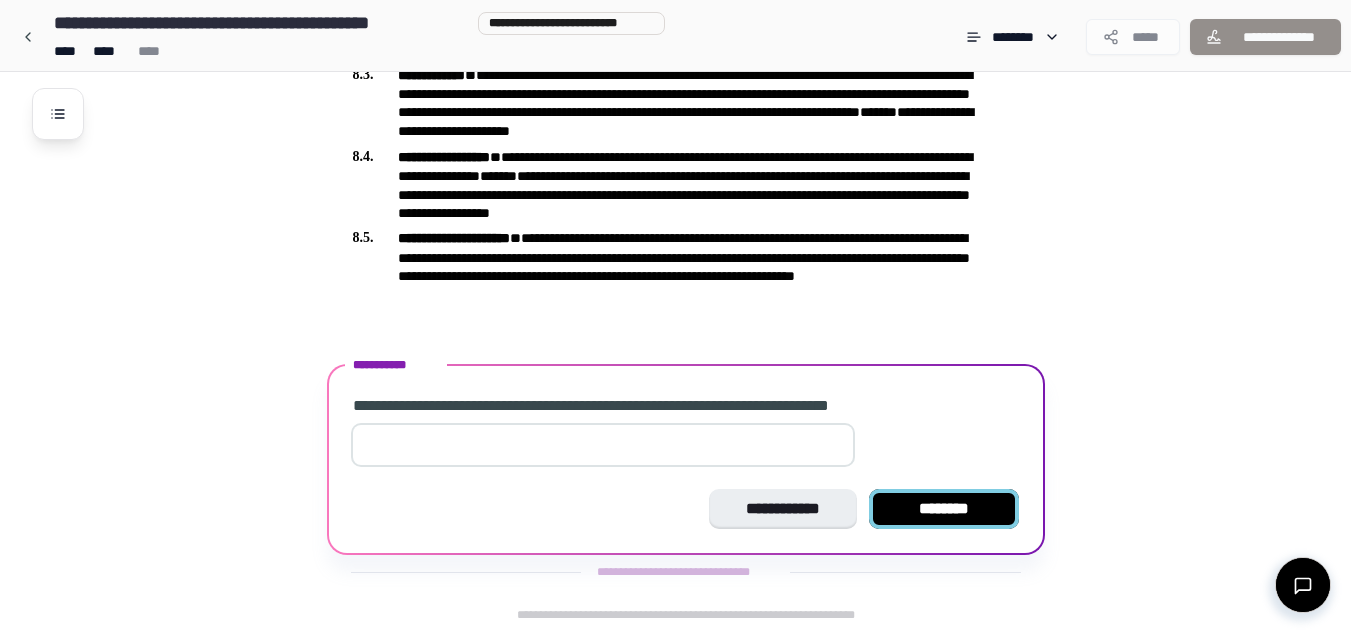 type on "*" 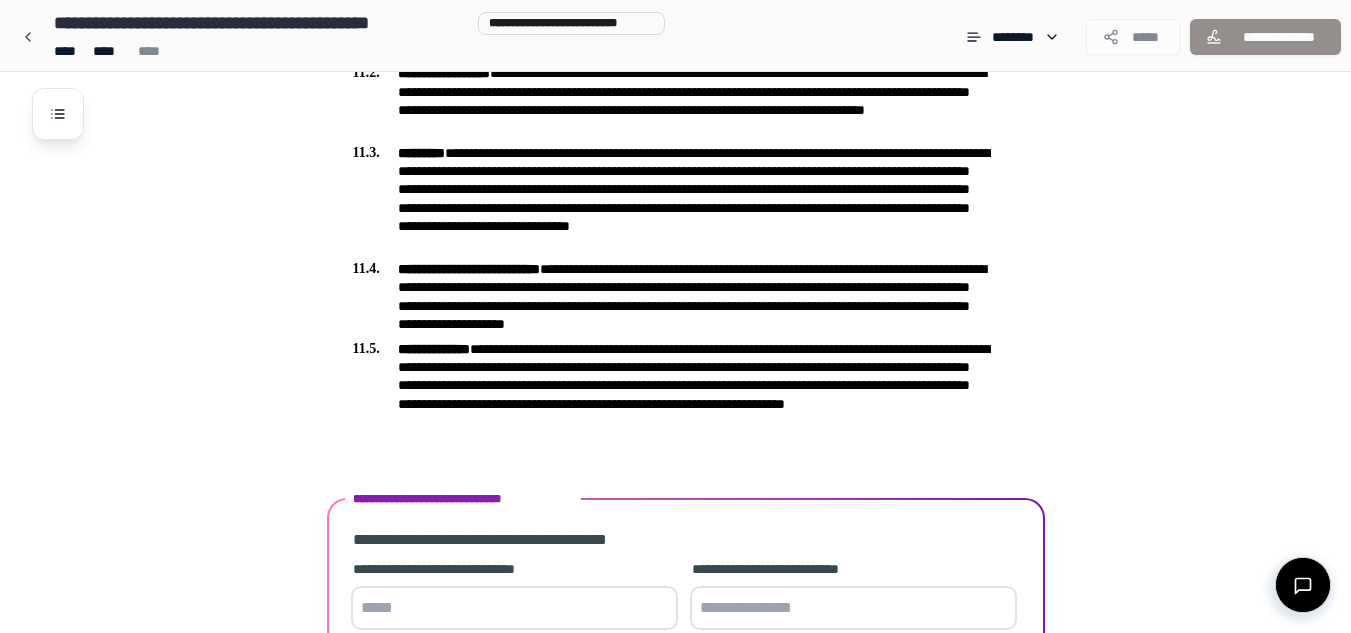 scroll, scrollTop: 5112, scrollLeft: 0, axis: vertical 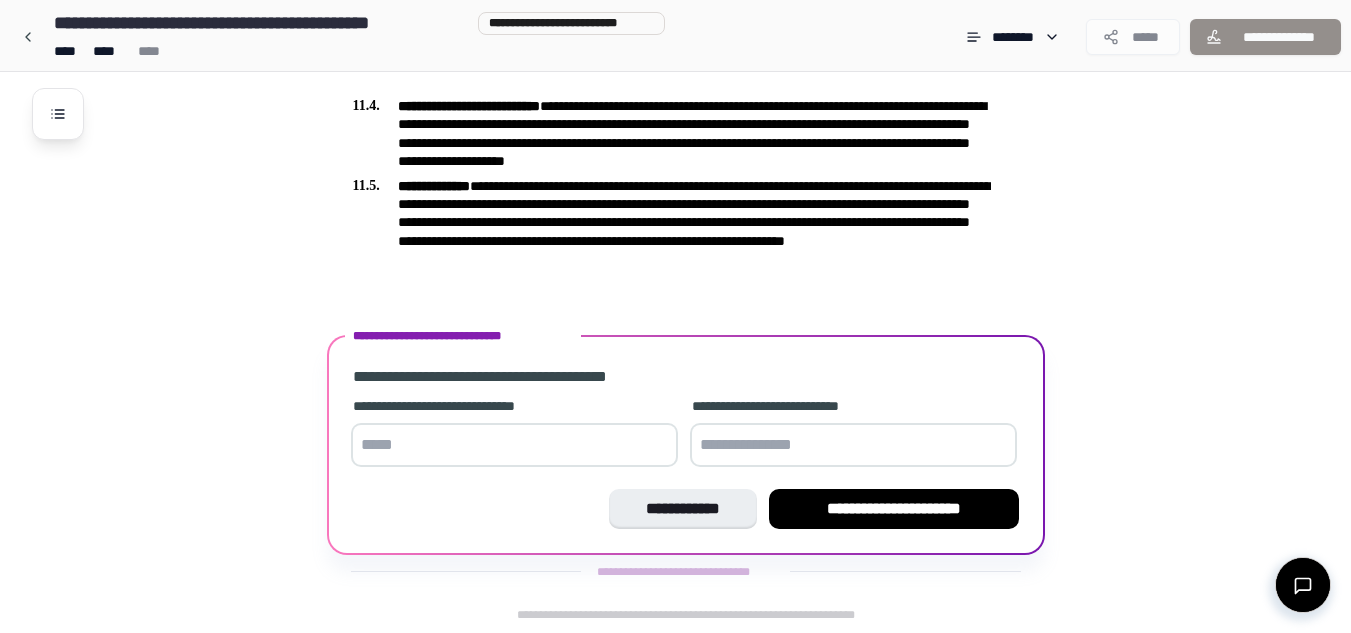 click at bounding box center (514, 445) 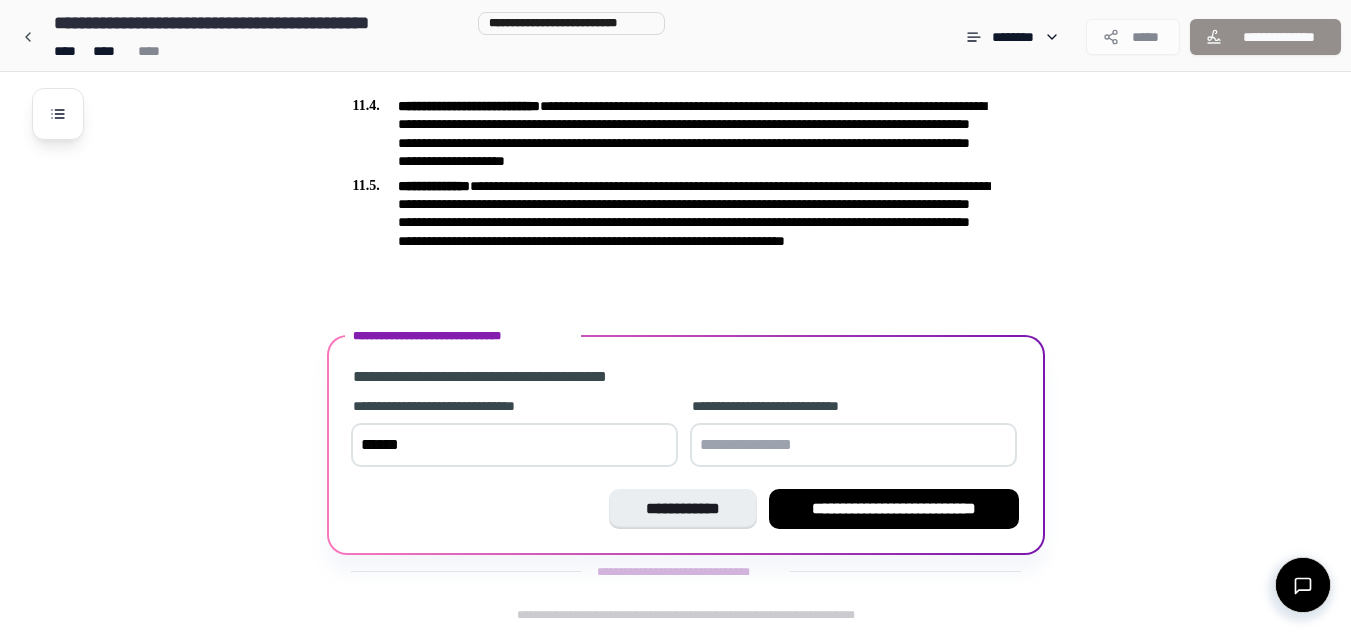 type on "*****" 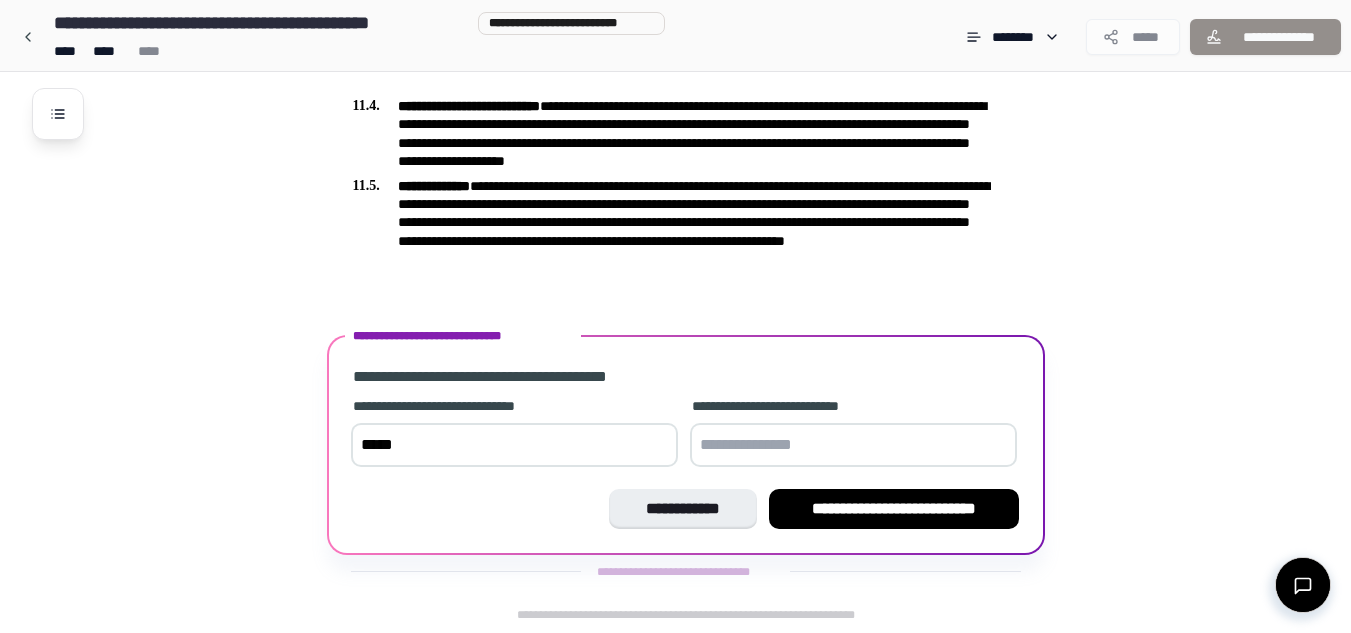 click at bounding box center [853, 445] 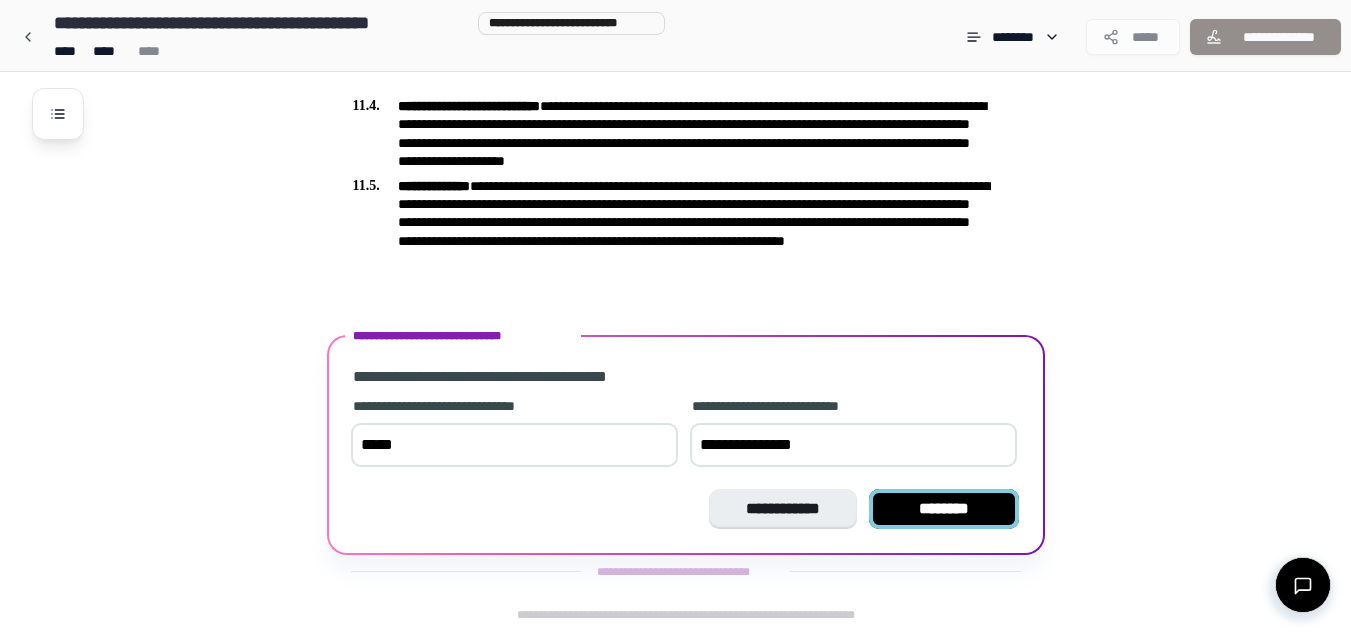 type on "**********" 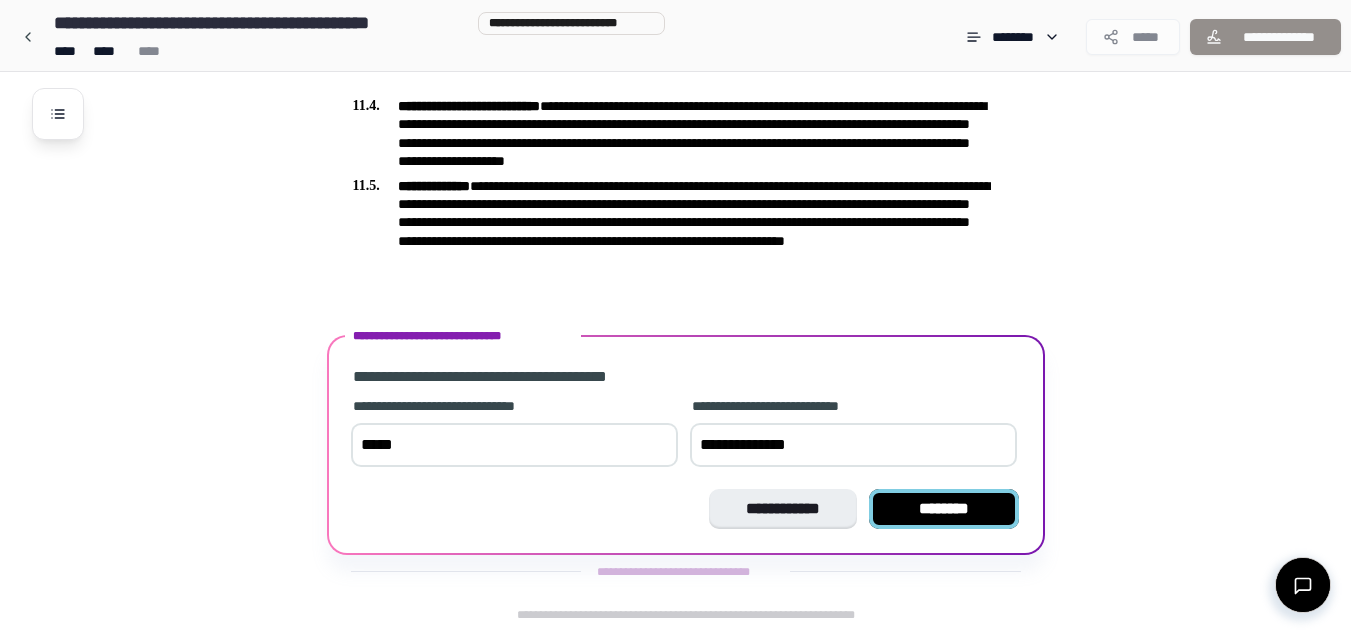 click on "********" at bounding box center (944, 509) 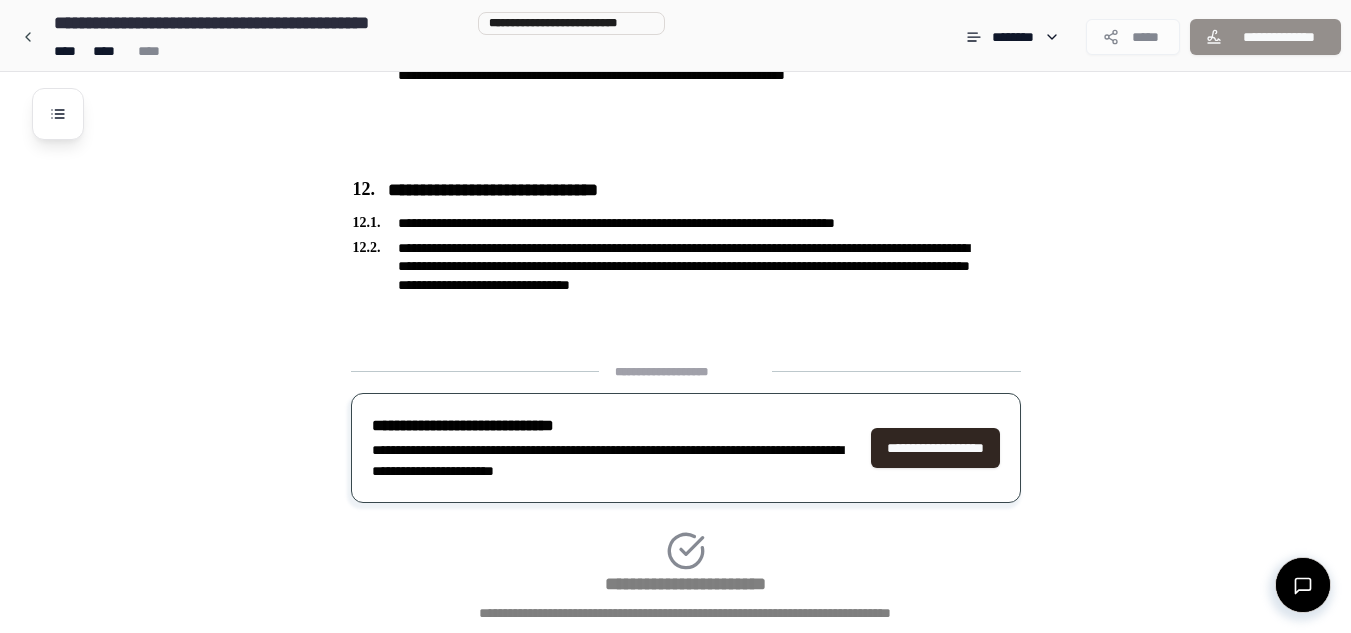 scroll, scrollTop: 5375, scrollLeft: 0, axis: vertical 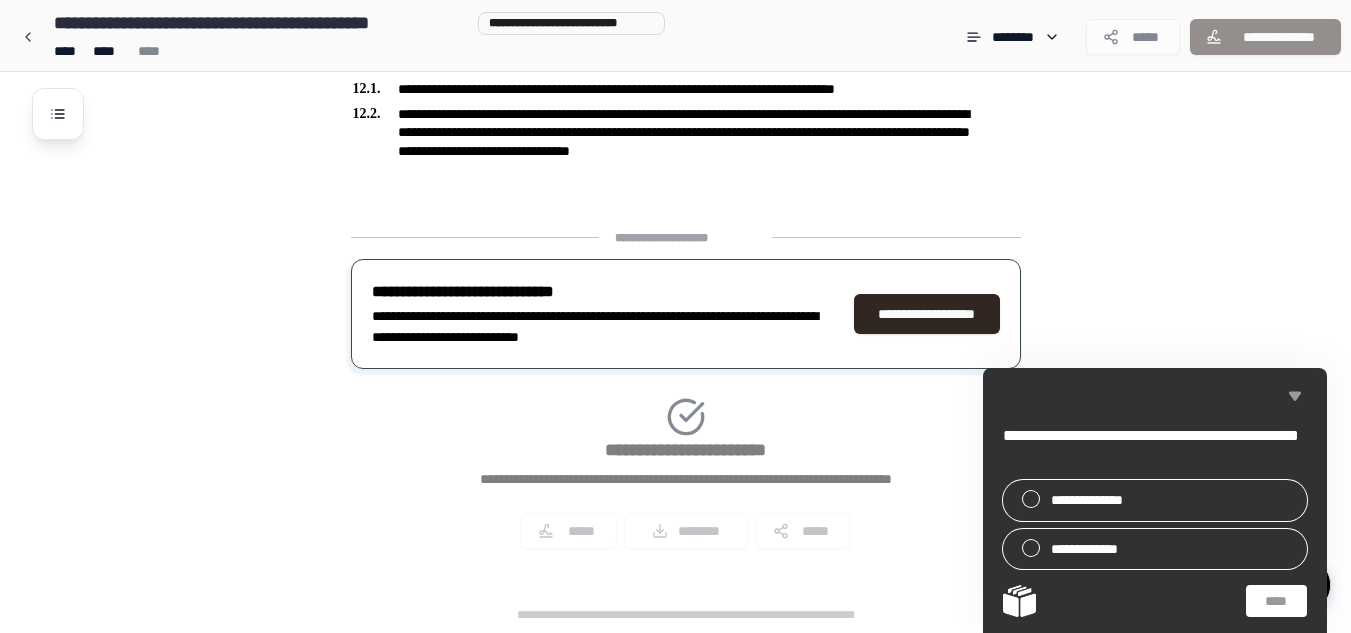 click 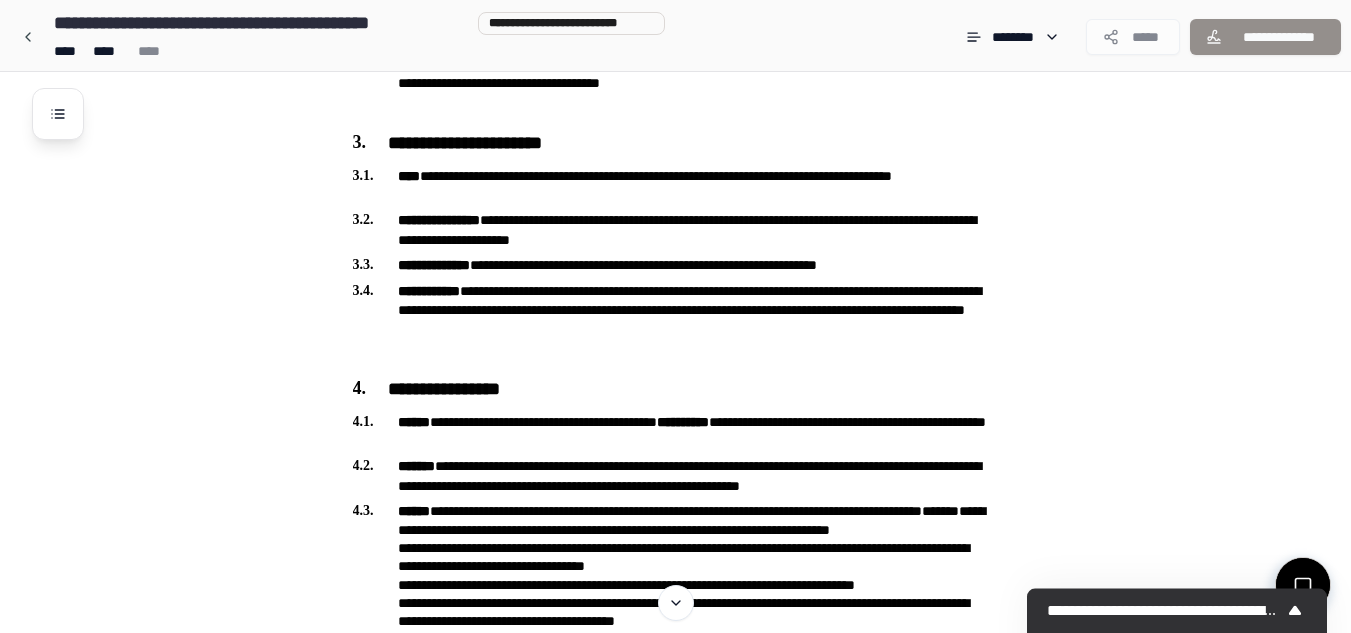 scroll, scrollTop: 956, scrollLeft: 0, axis: vertical 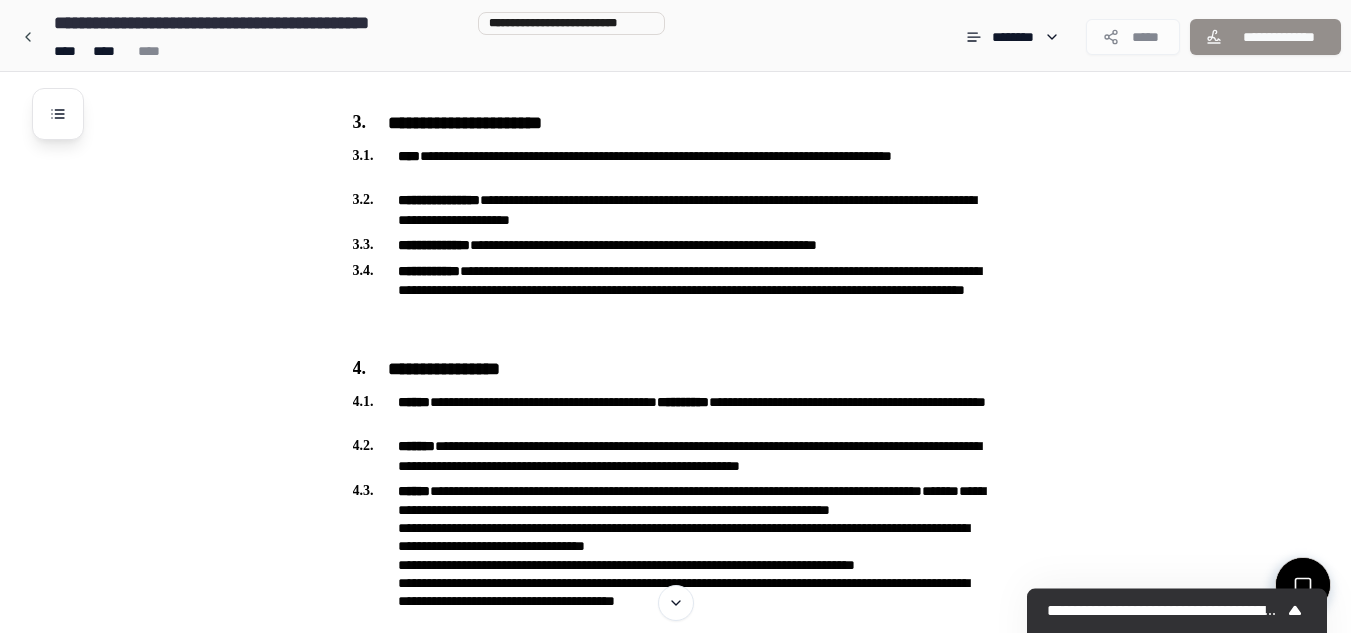 type 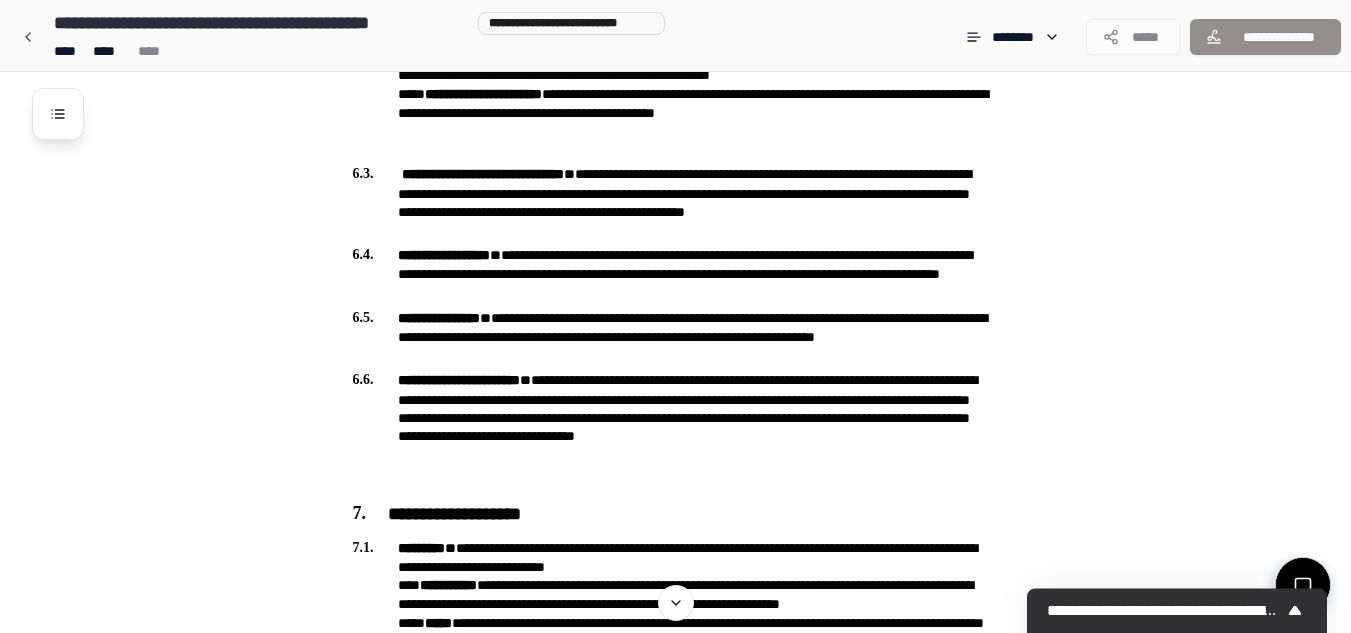 scroll, scrollTop: 2356, scrollLeft: 0, axis: vertical 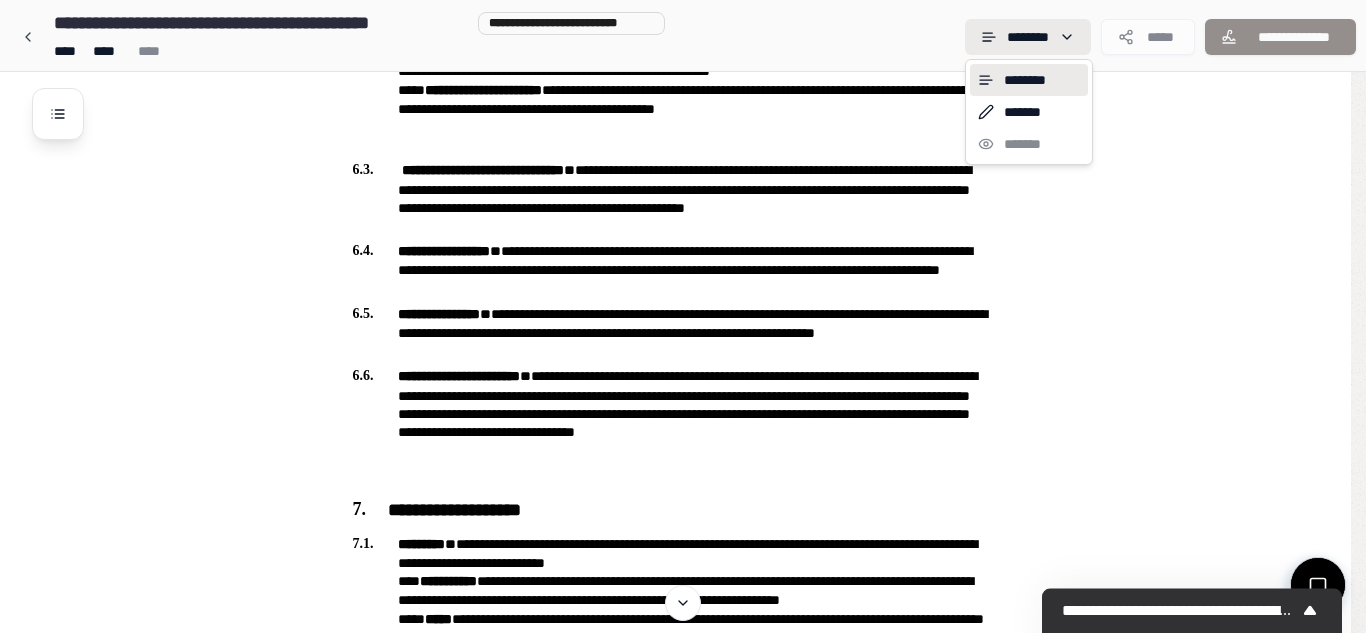 click on "**********" at bounding box center (683, 648) 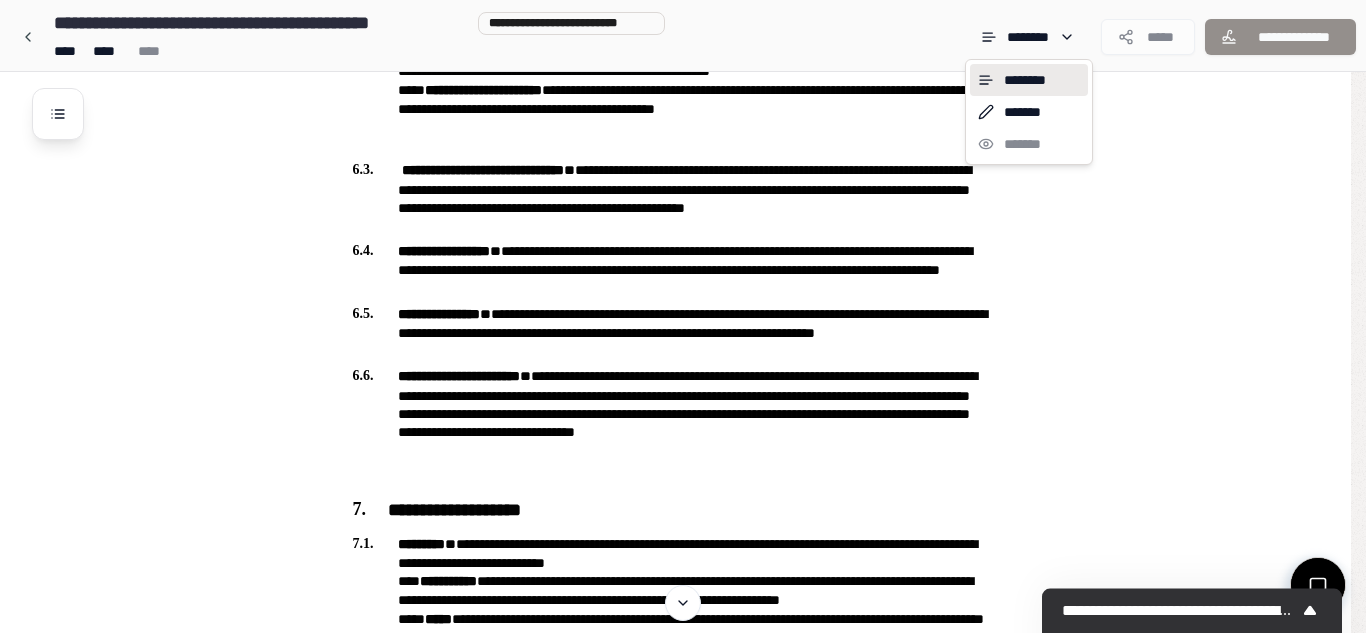 click on "**********" at bounding box center (683, 648) 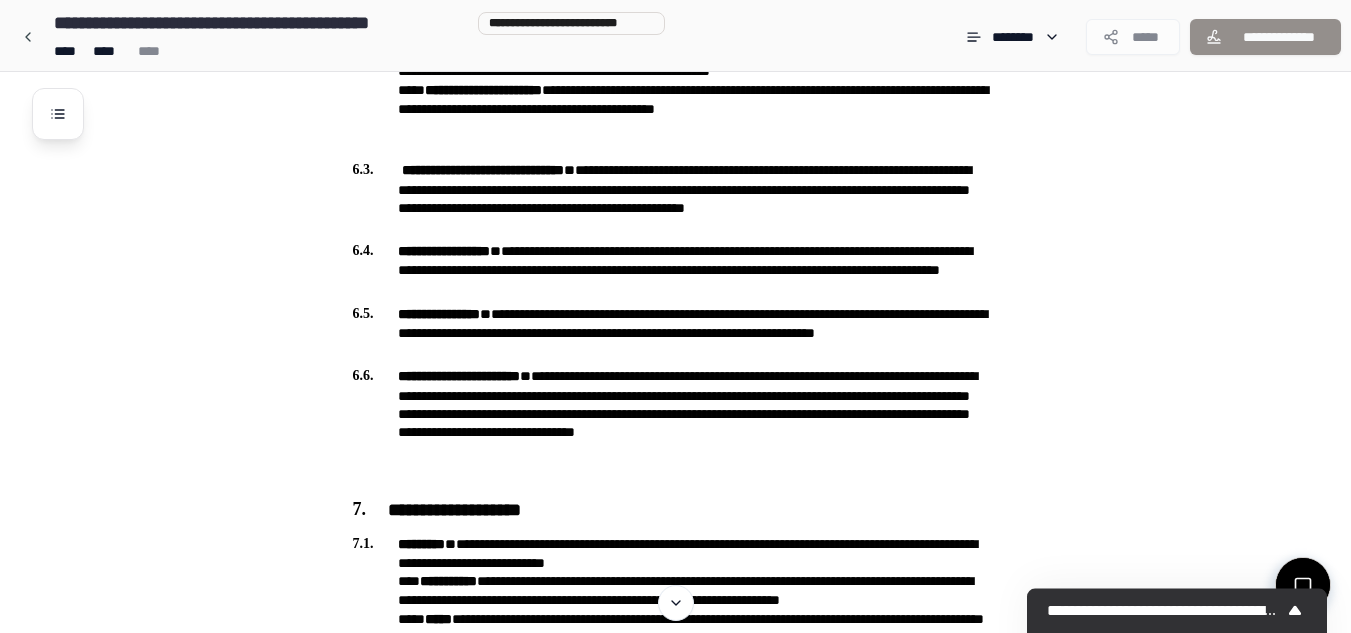 click on "**********" at bounding box center (261, 23) 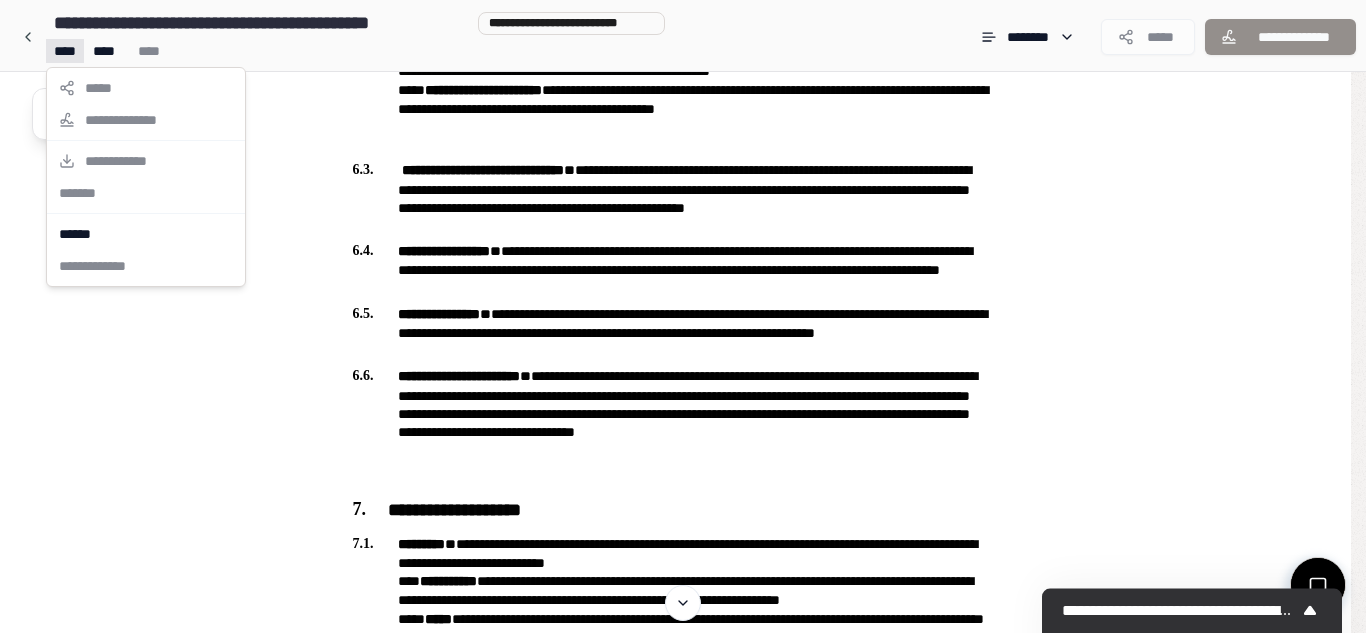 click on "**********" at bounding box center [675, 648] 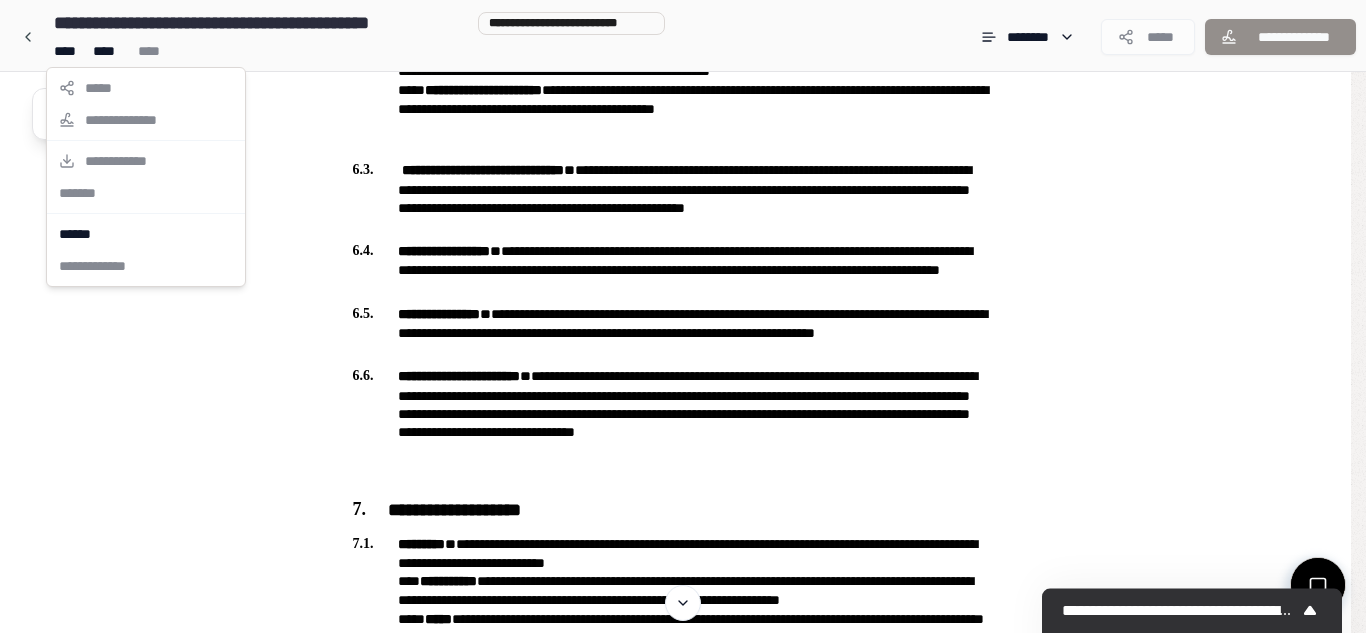 click on "**********" at bounding box center [683, 648] 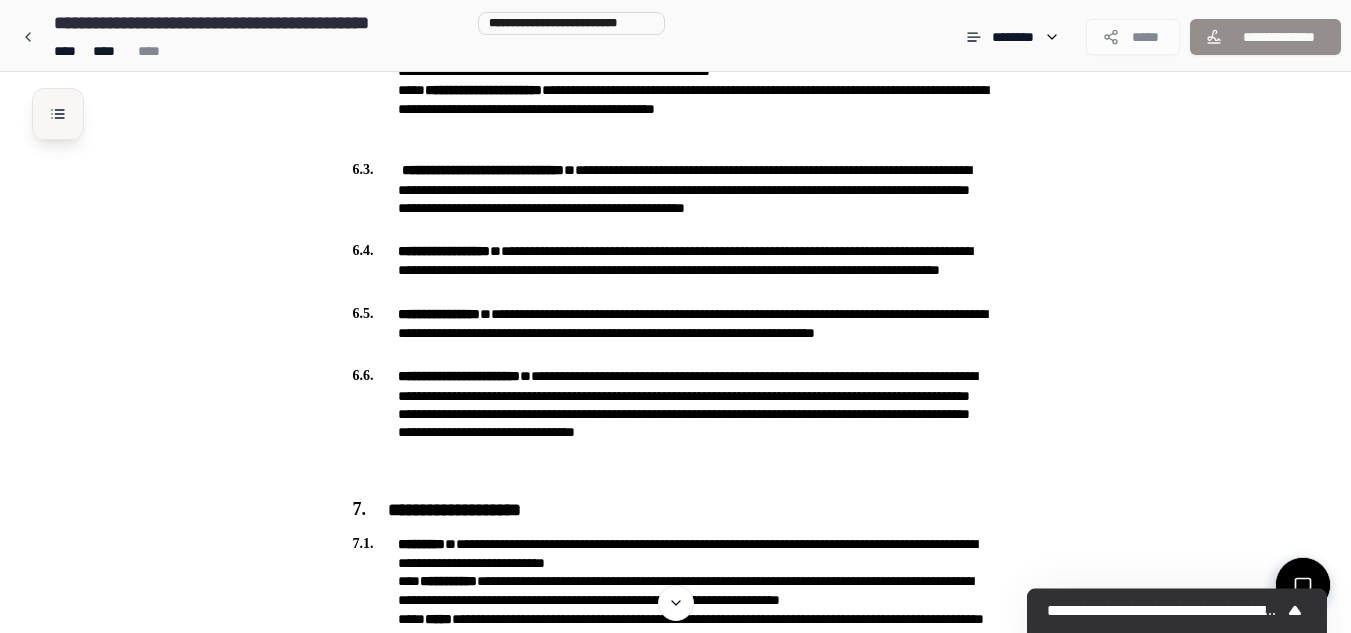 click at bounding box center [58, 114] 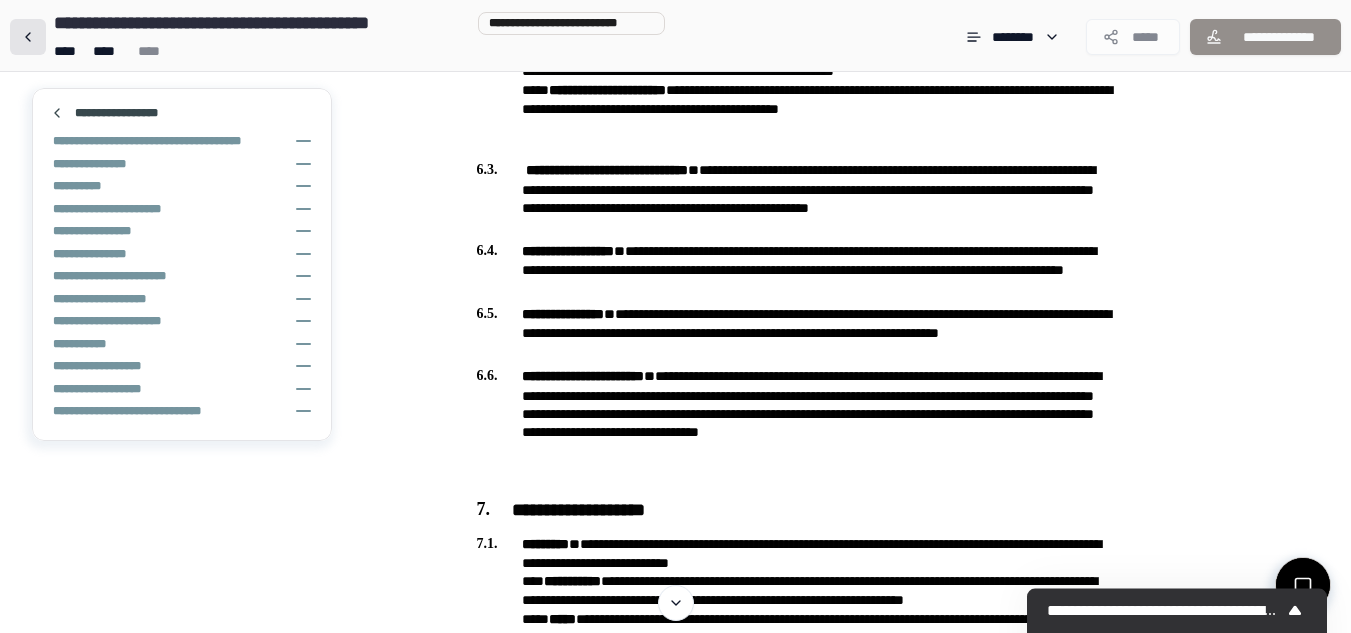 click at bounding box center [28, 37] 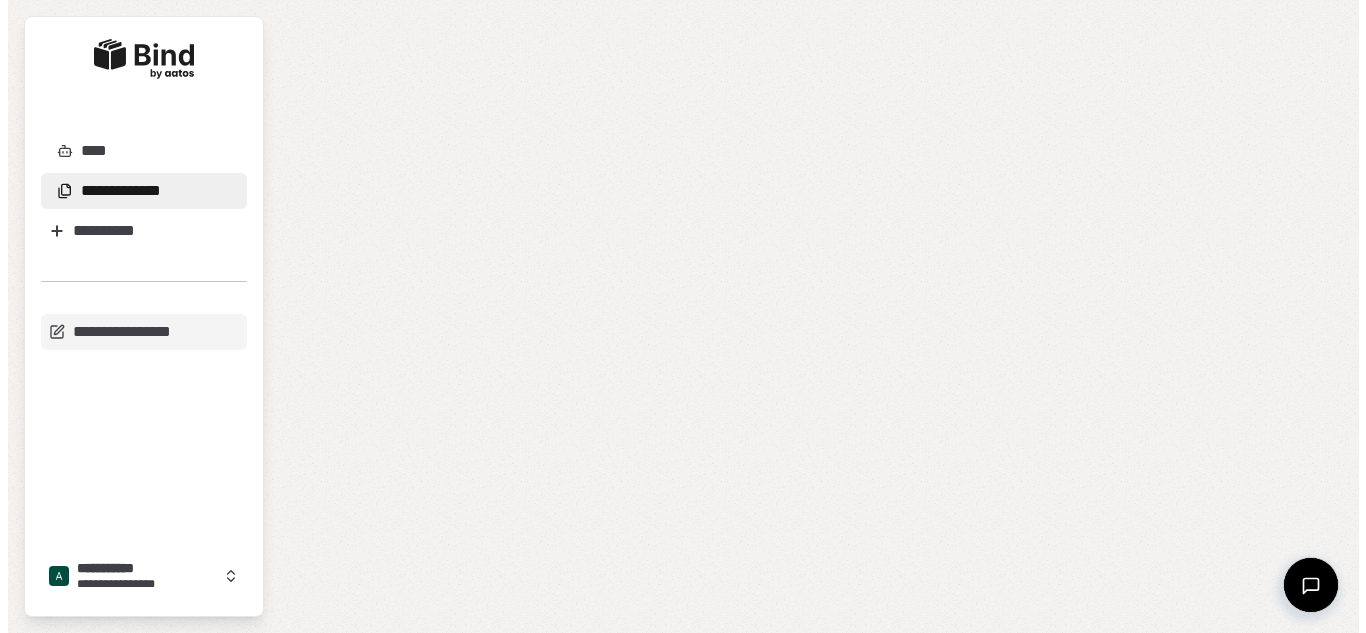 scroll, scrollTop: 0, scrollLeft: 0, axis: both 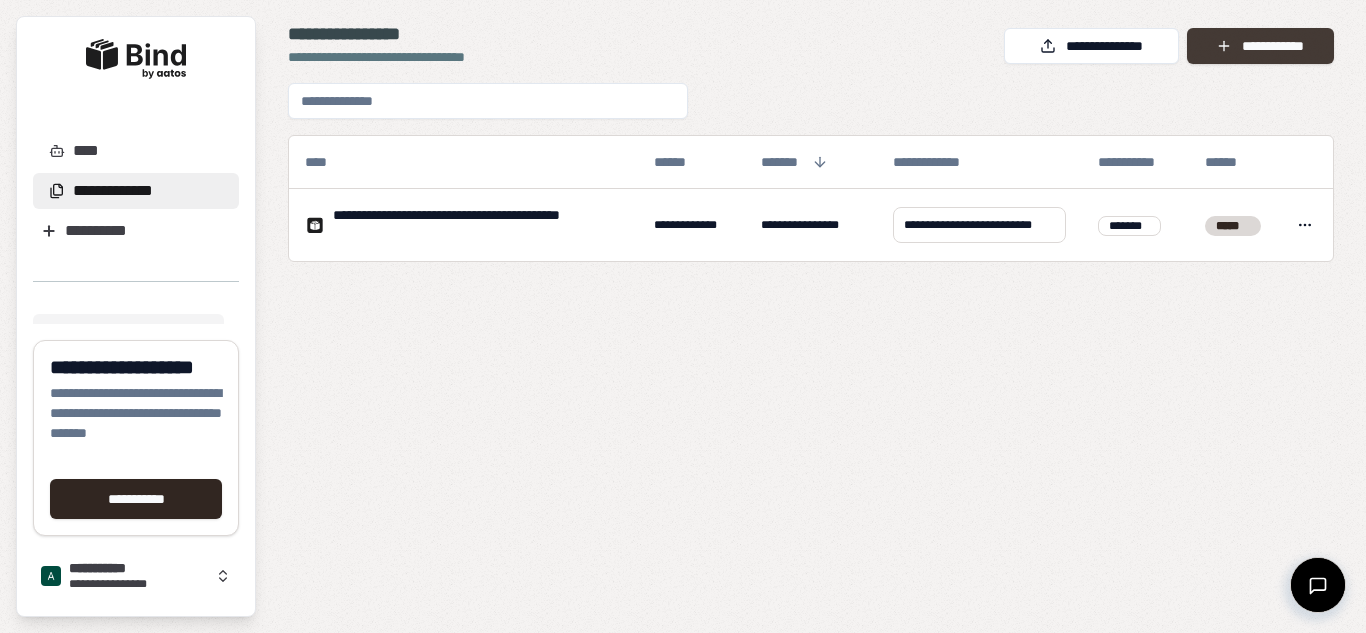 click on "**********" at bounding box center [1260, 46] 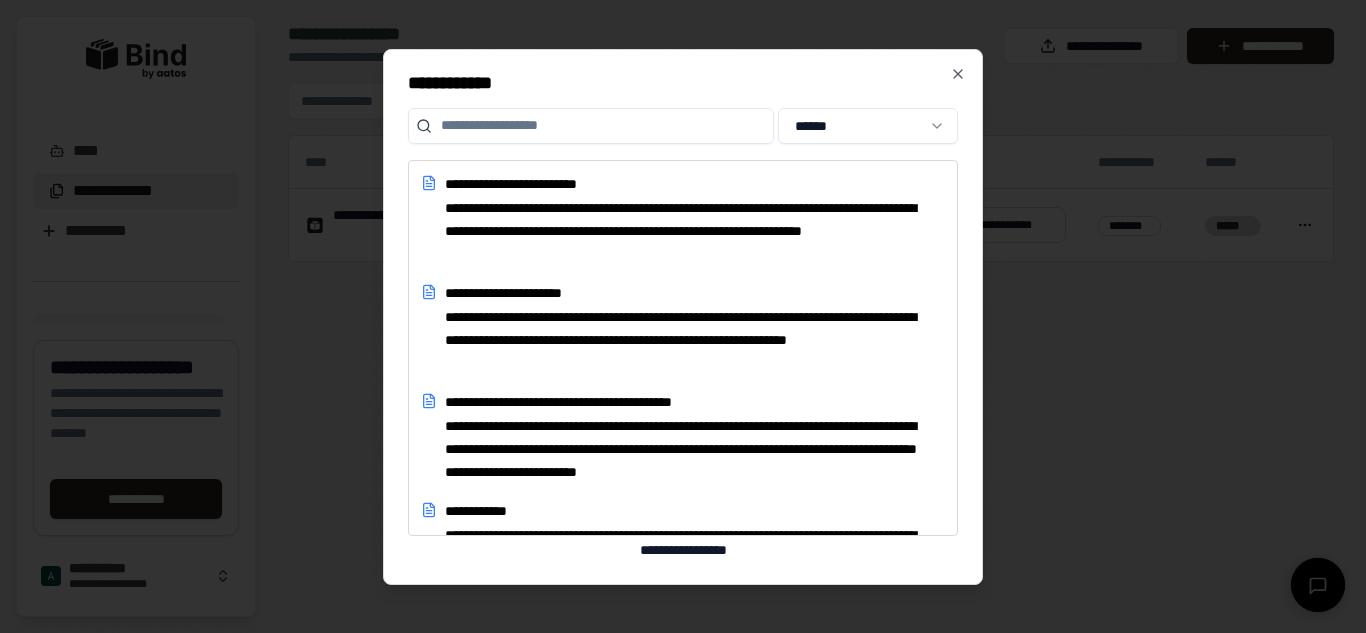 click at bounding box center [591, 126] 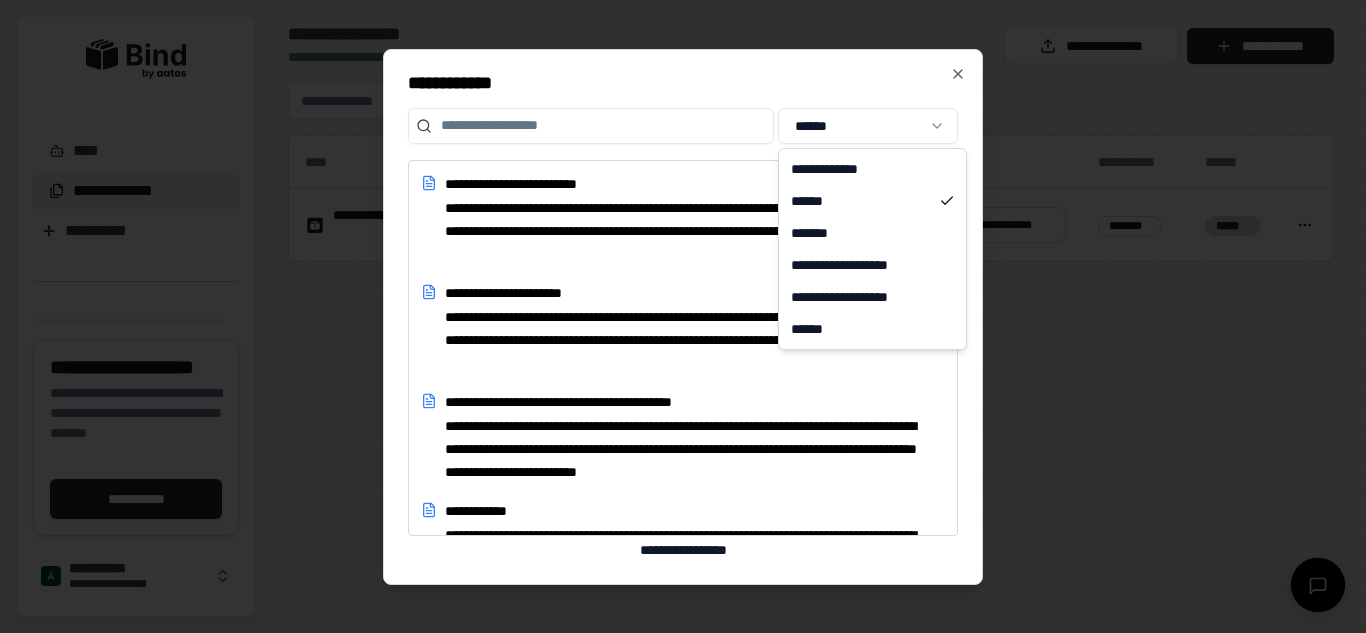 click on "**********" at bounding box center (683, 316) 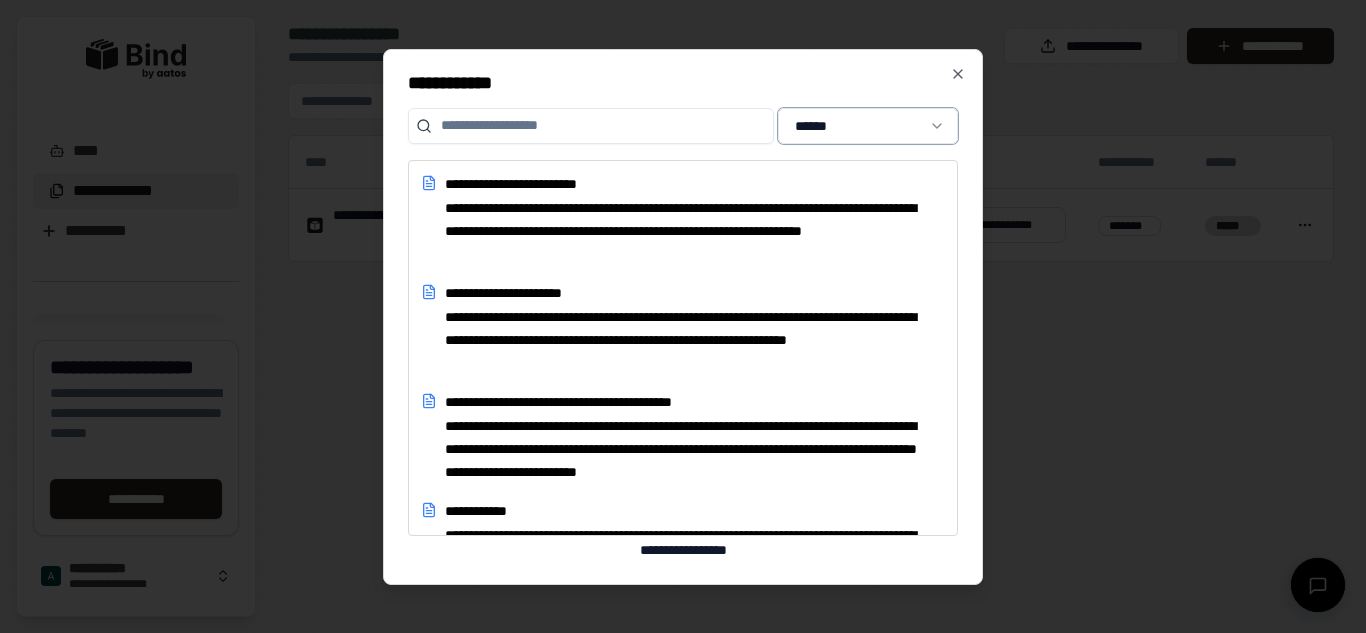 click on "**********" at bounding box center [683, 316] 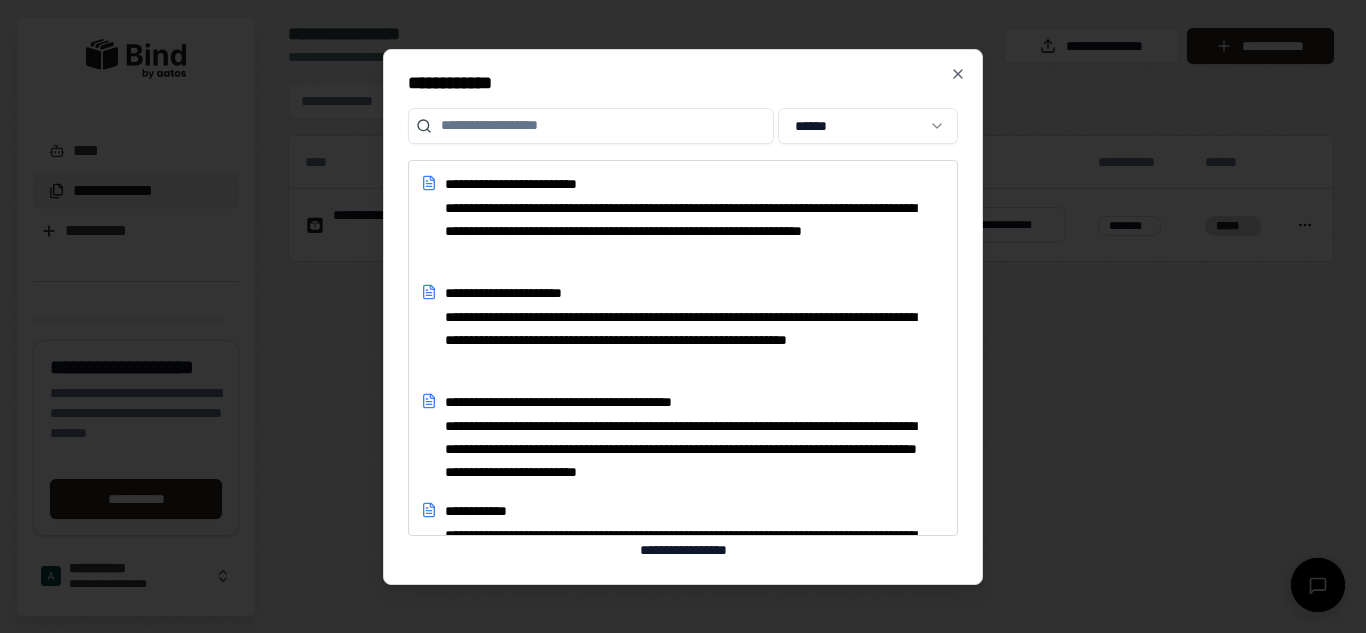 click at bounding box center [591, 126] 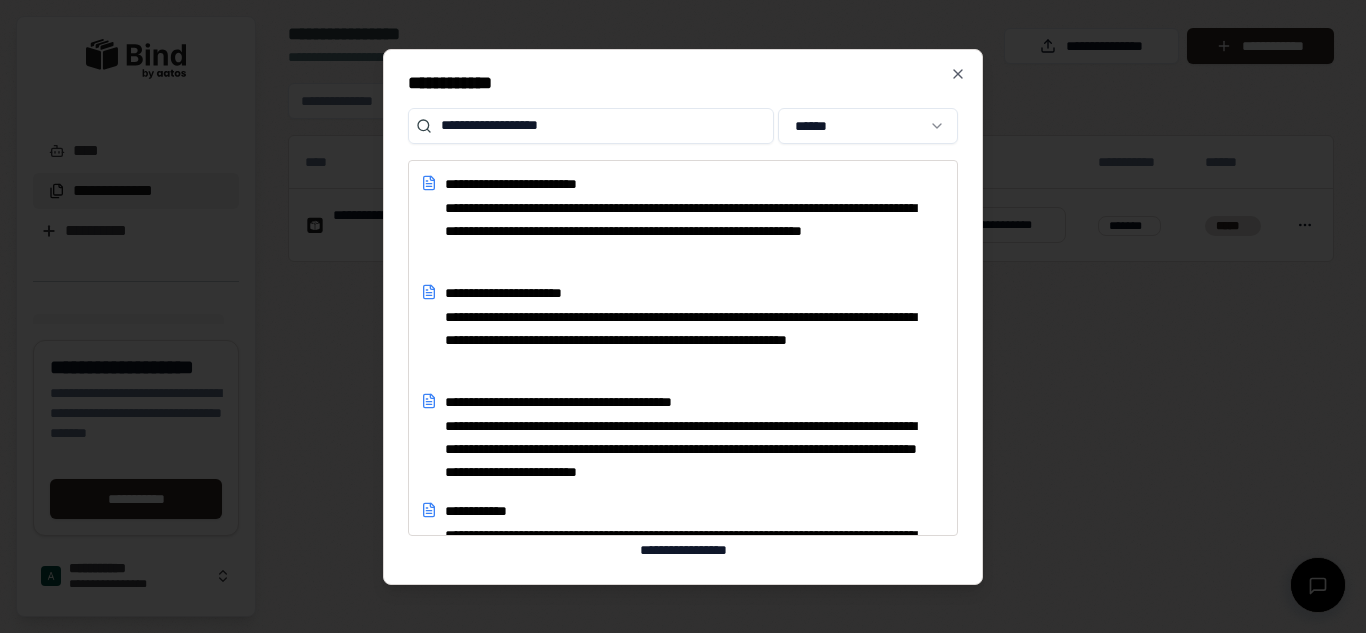 type on "**********" 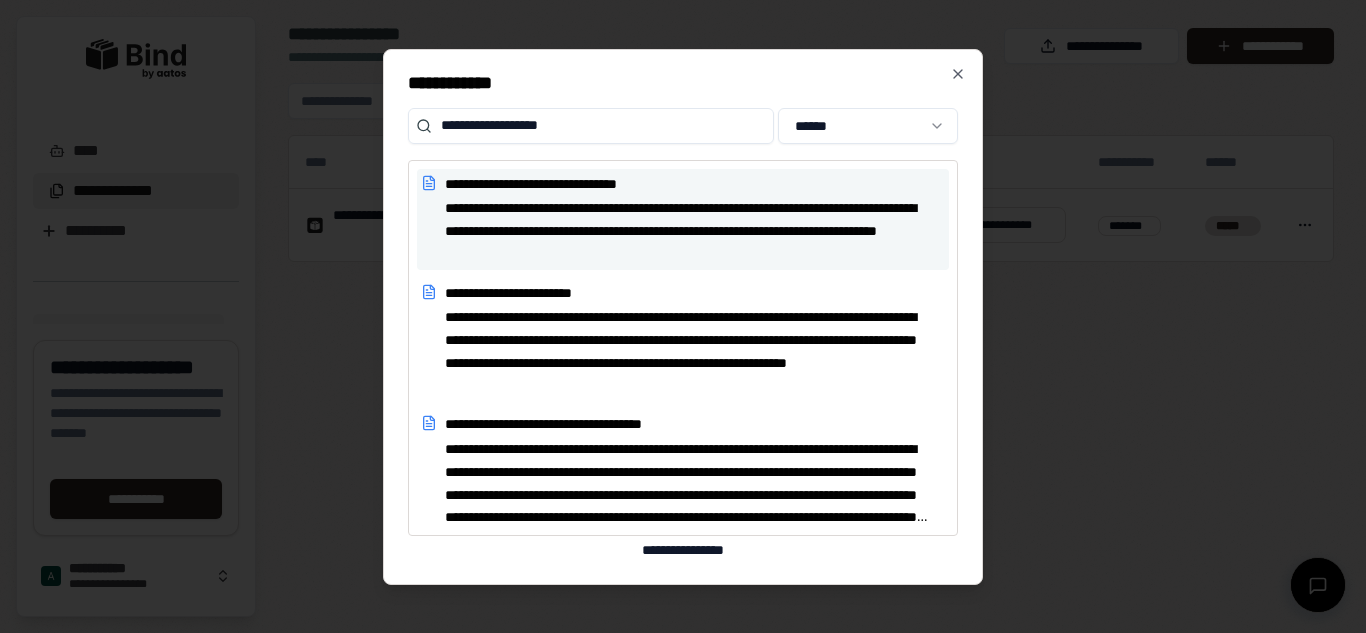 click on "**********" at bounding box center [687, 231] 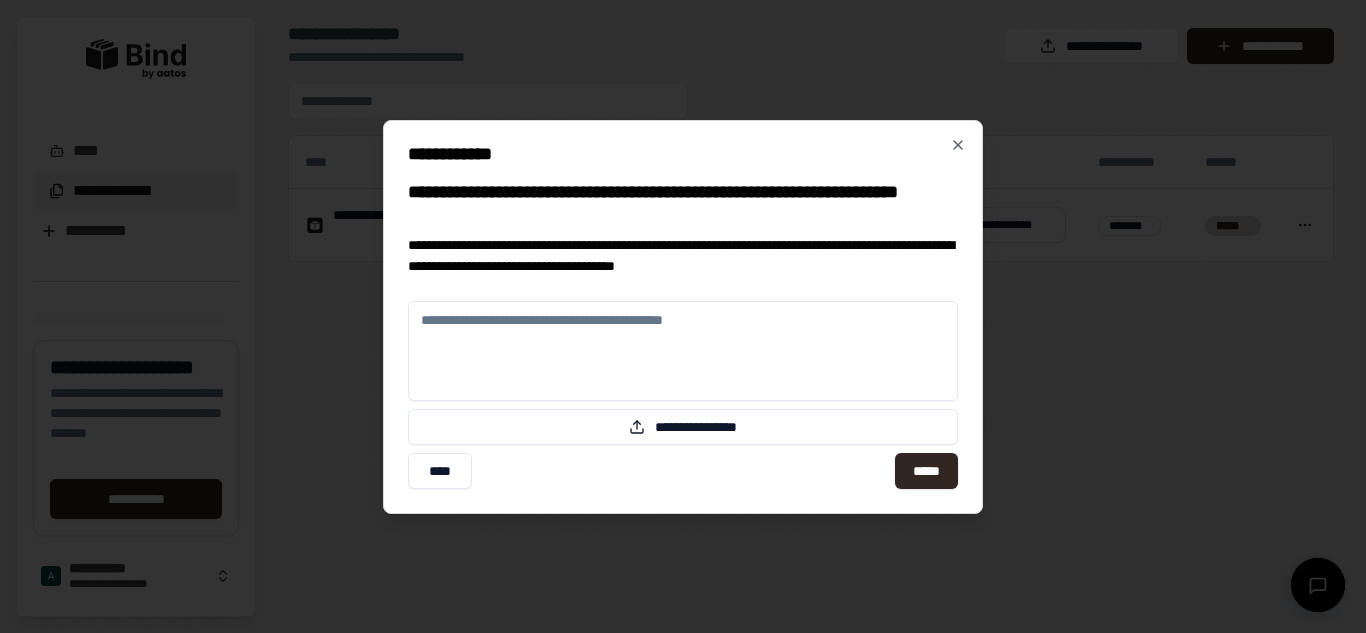 click at bounding box center (683, 351) 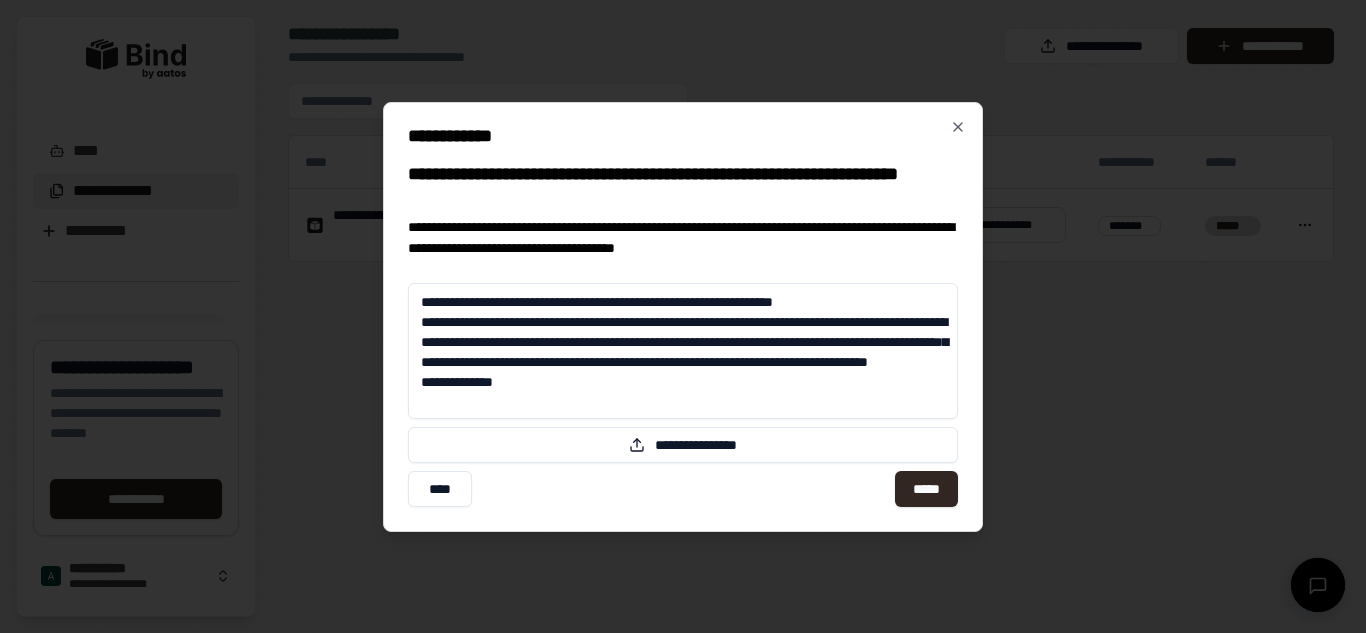 click on "**********" at bounding box center (683, 351) 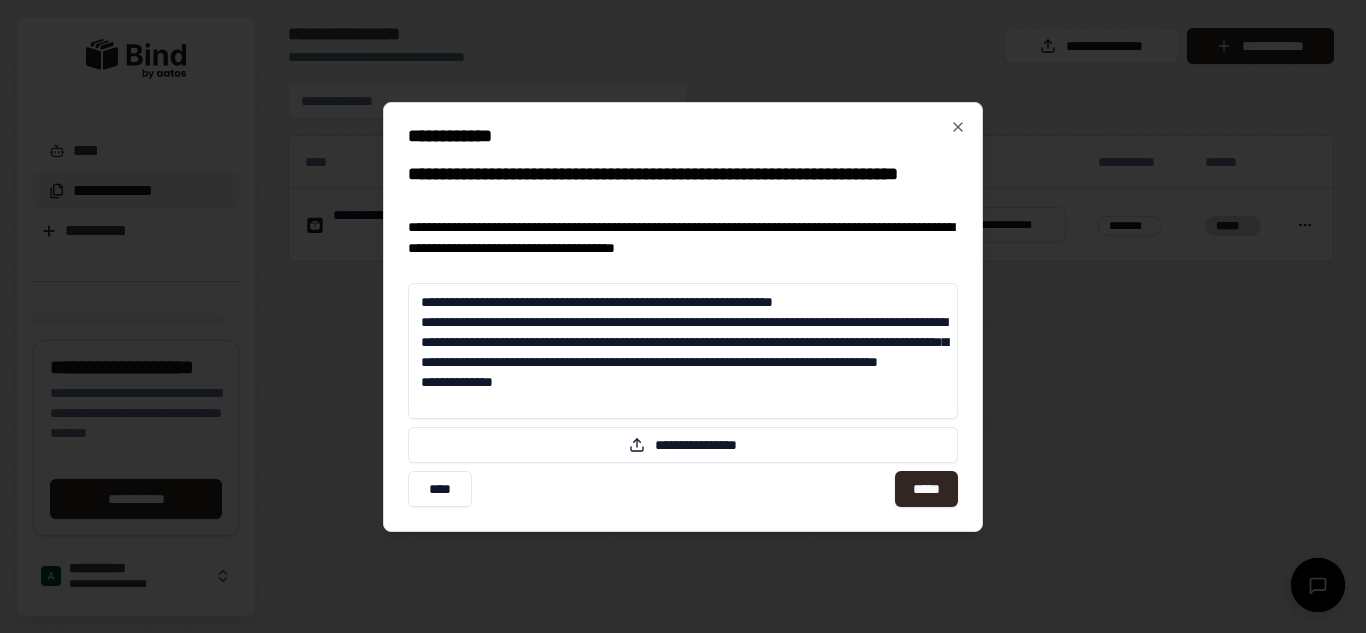 click on "**********" at bounding box center [683, 351] 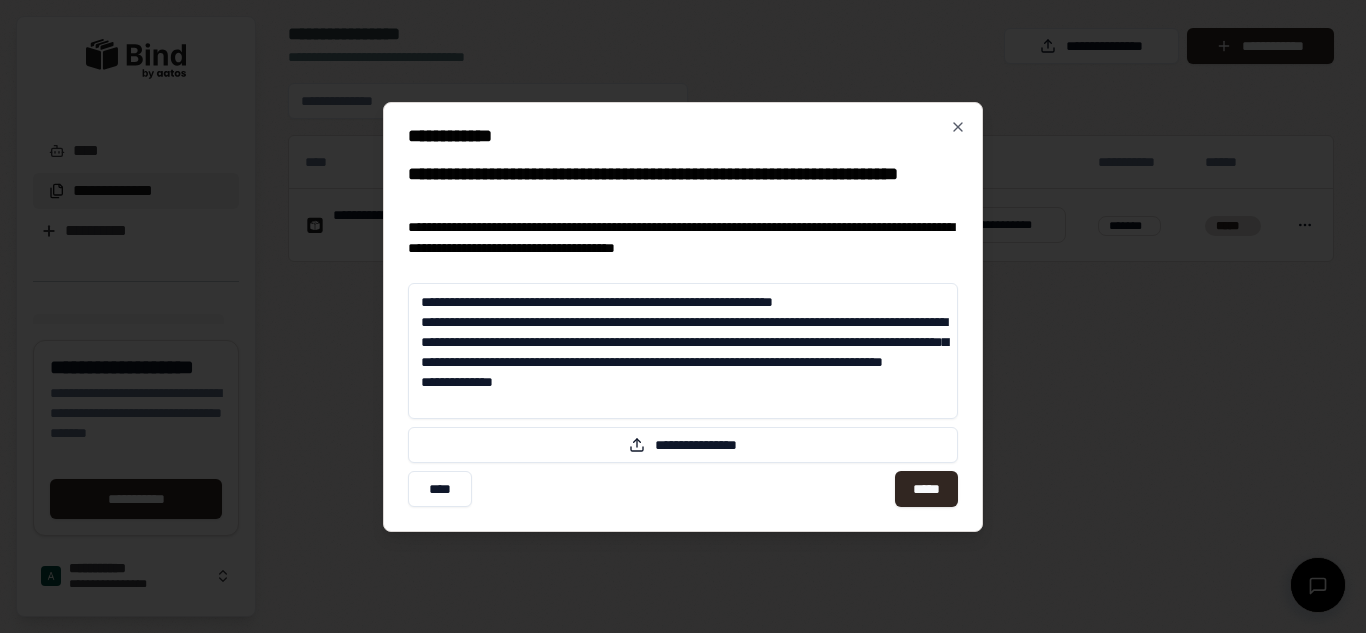 click on "**********" at bounding box center [683, 351] 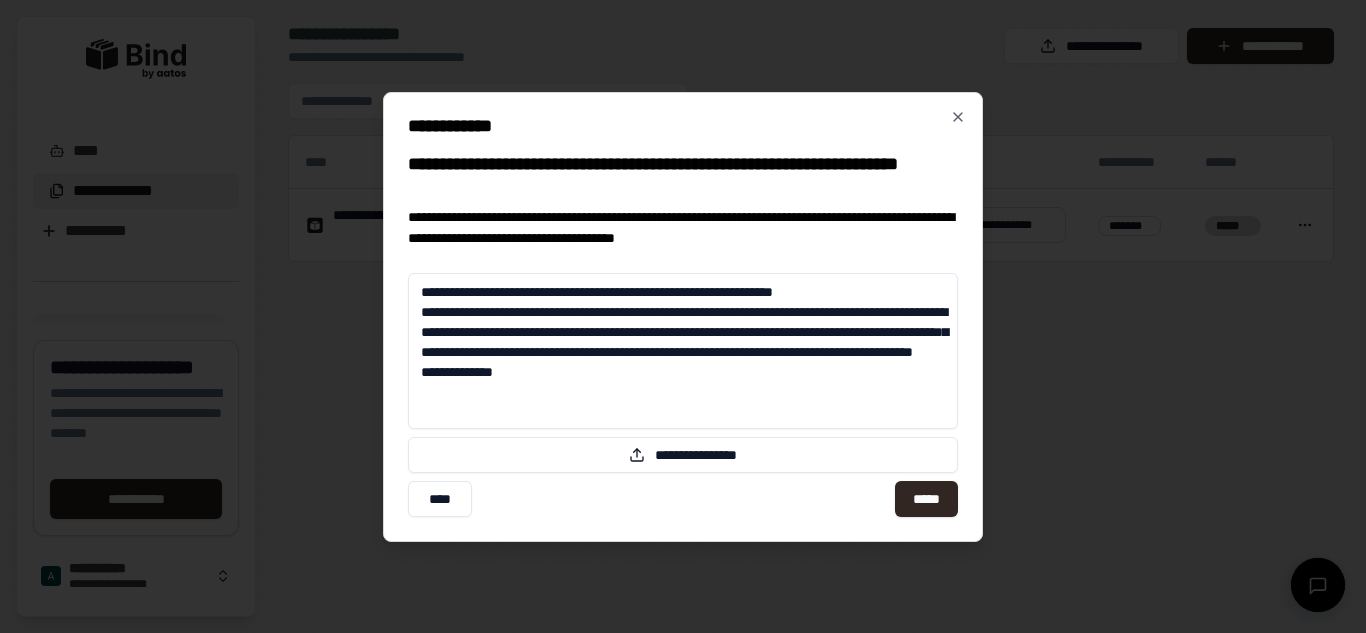 click on "**********" at bounding box center [683, 351] 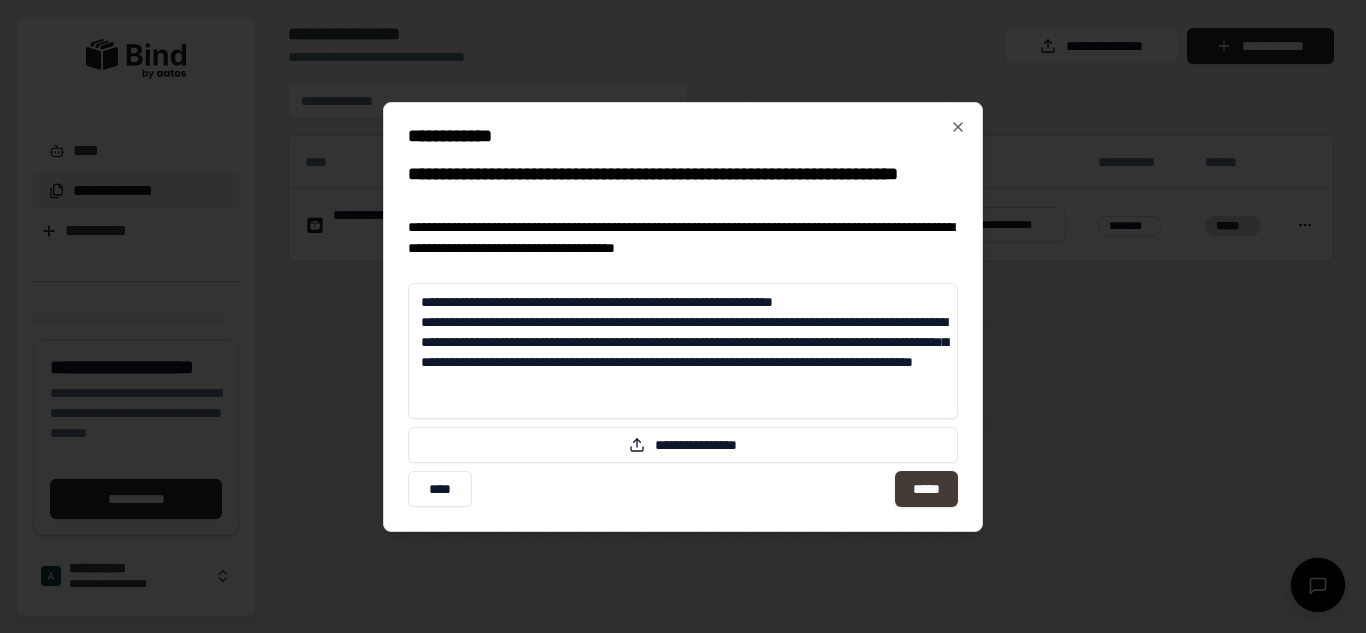 type on "**********" 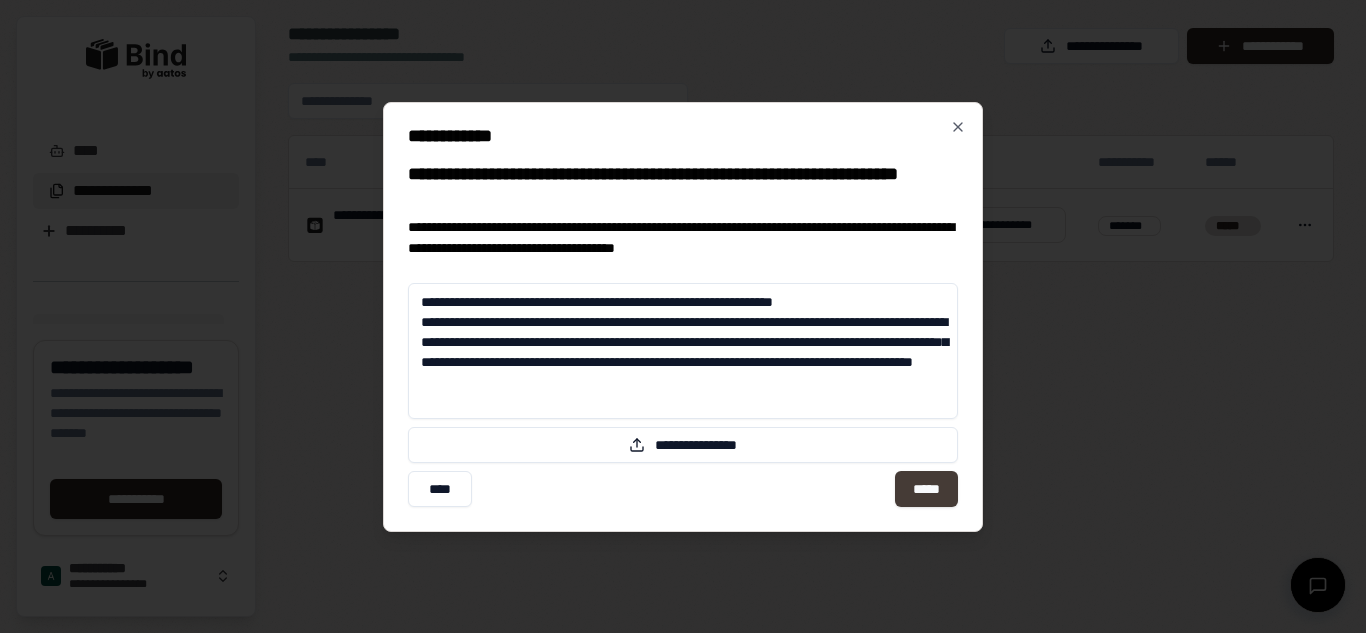 click on "*****" at bounding box center [926, 489] 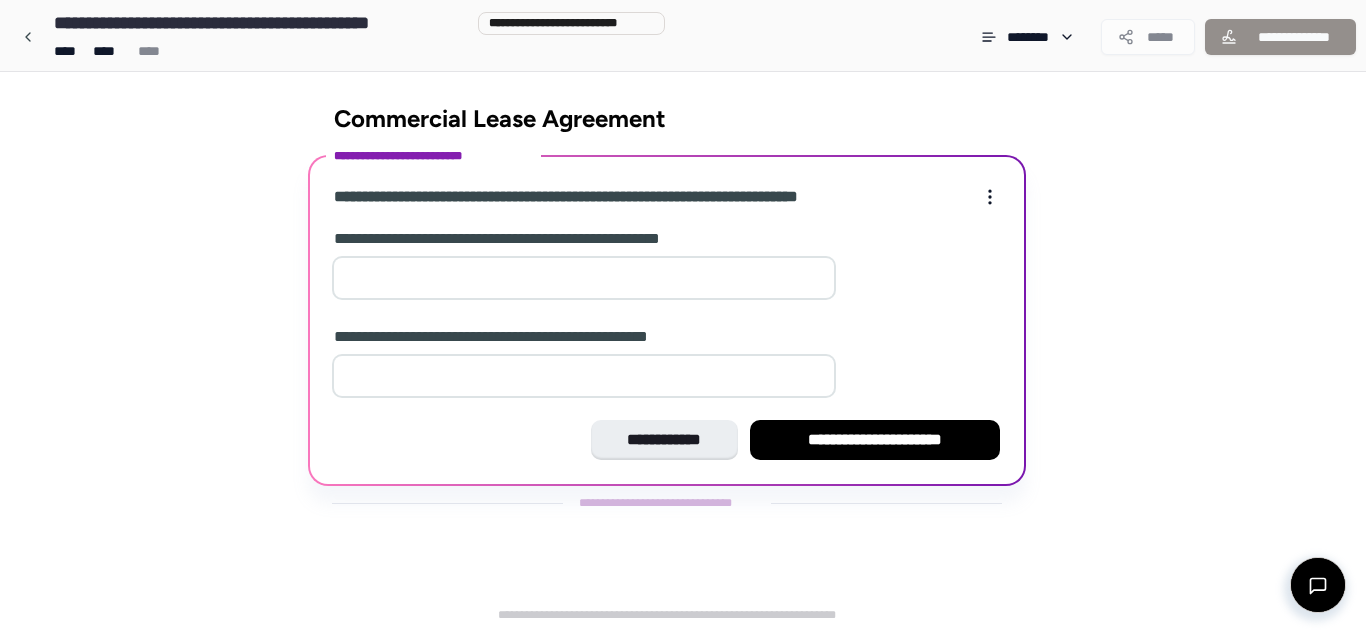 click at bounding box center [584, 278] 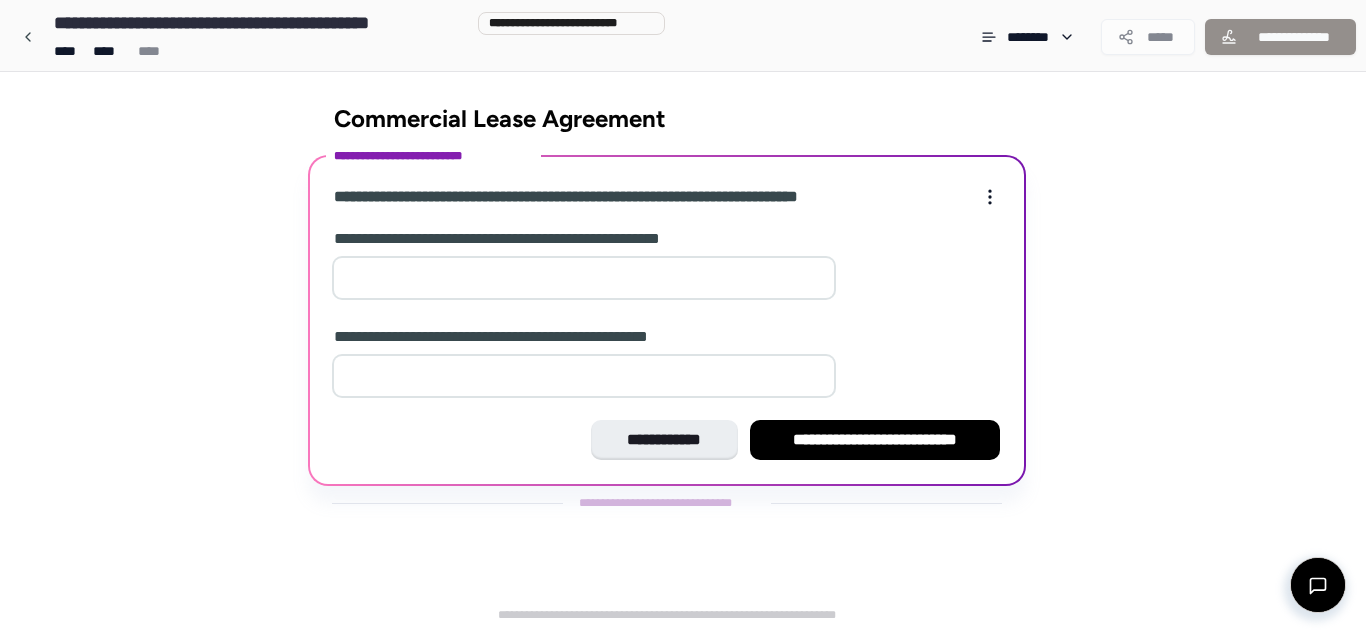 type on "*" 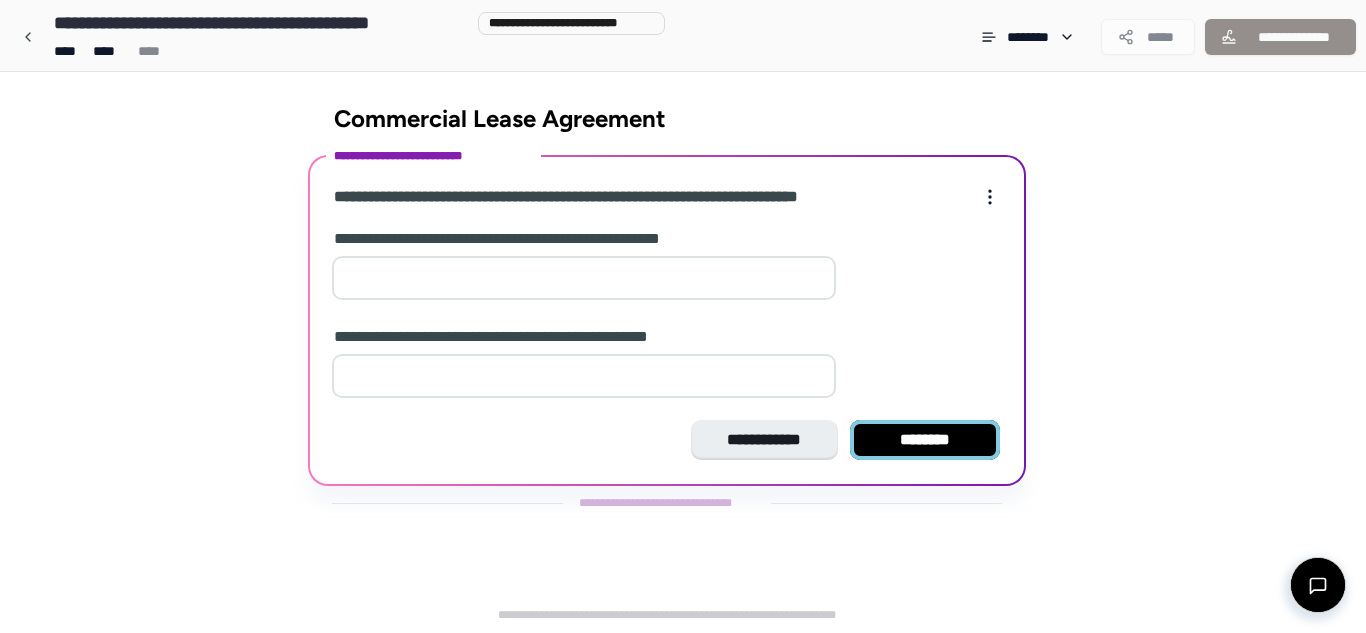 type on "*" 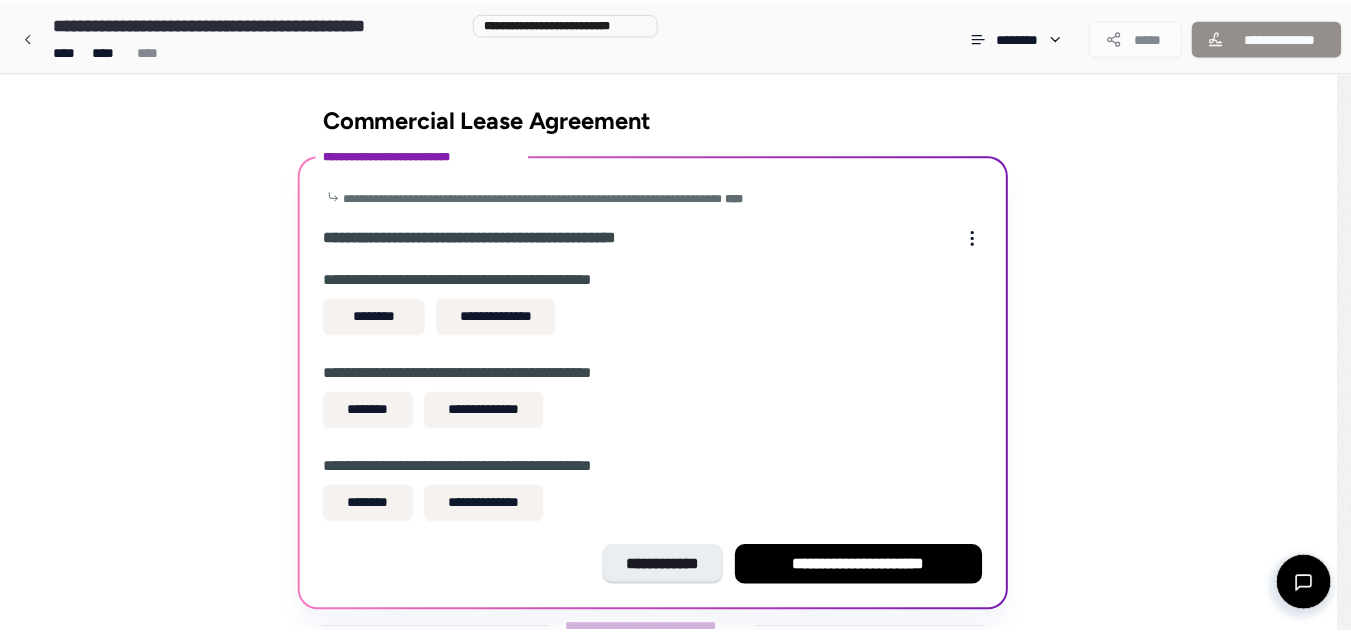scroll, scrollTop: 58, scrollLeft: 0, axis: vertical 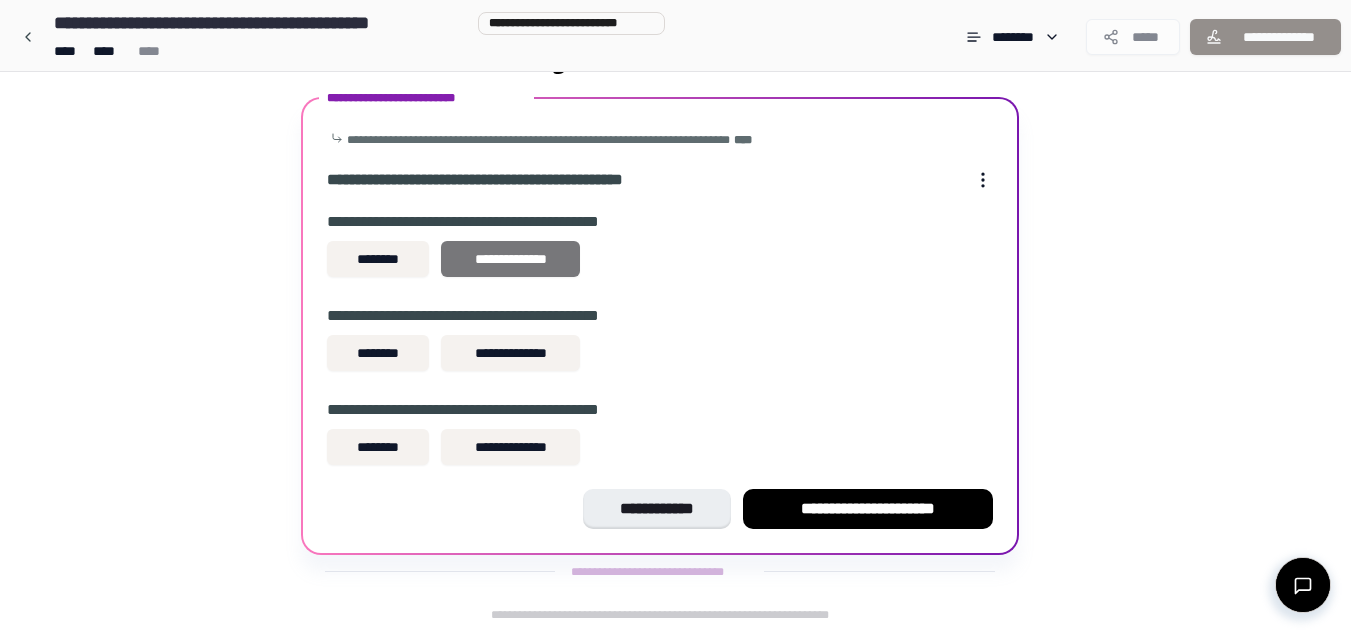 click on "**********" at bounding box center (510, 259) 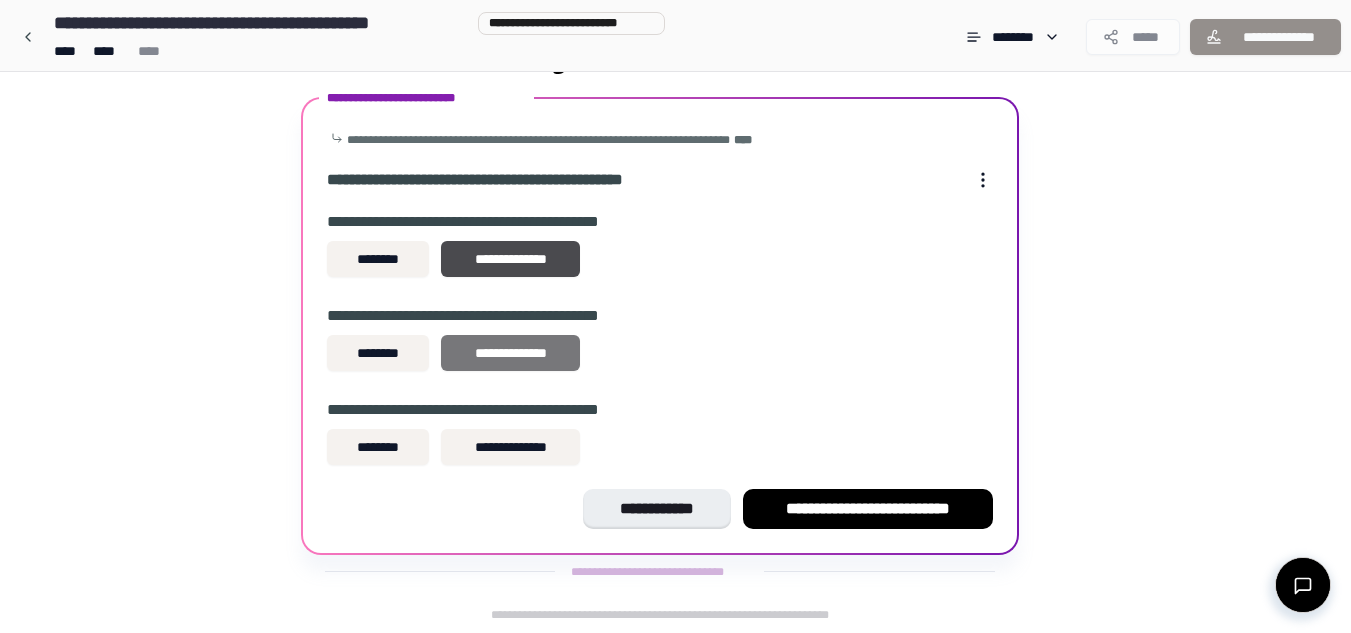 click on "**********" at bounding box center [510, 353] 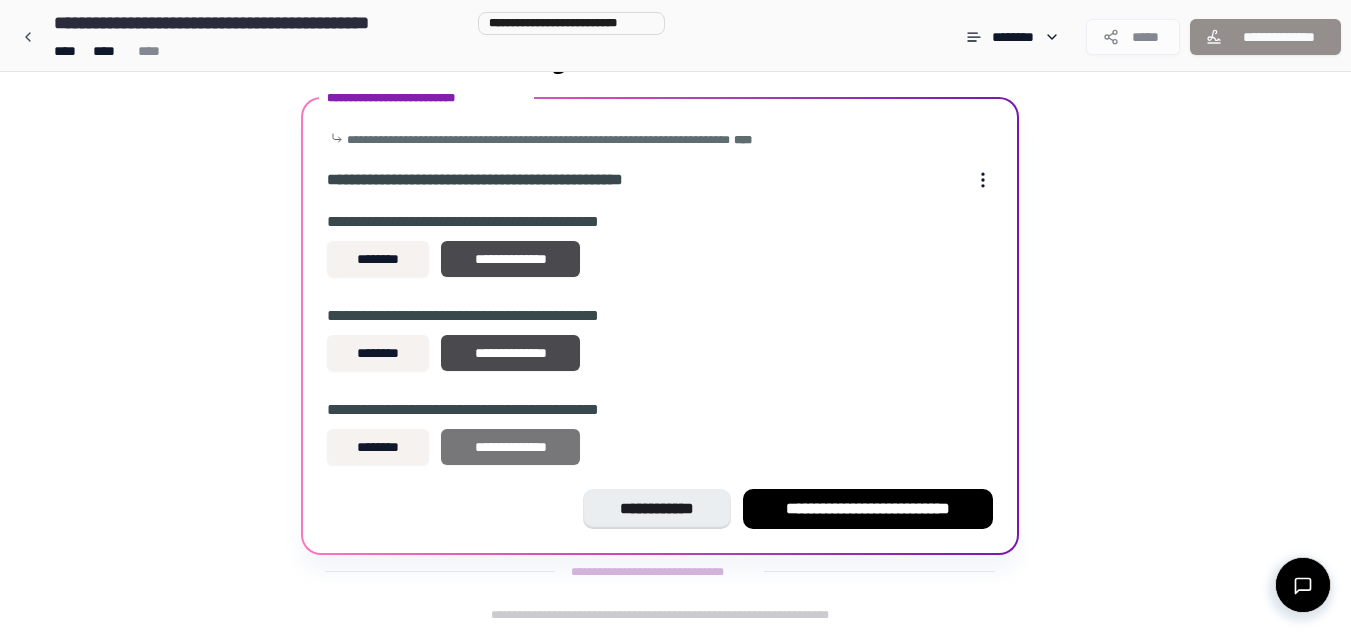 click on "**********" at bounding box center (510, 447) 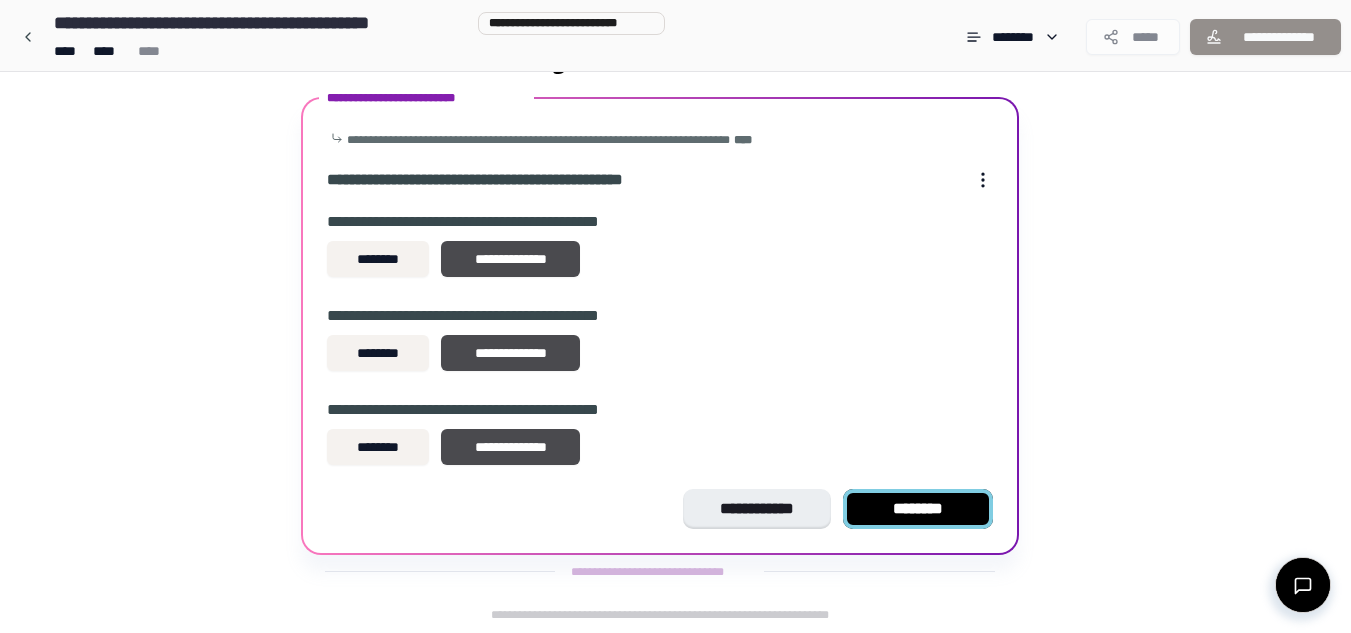 click on "********" at bounding box center (918, 509) 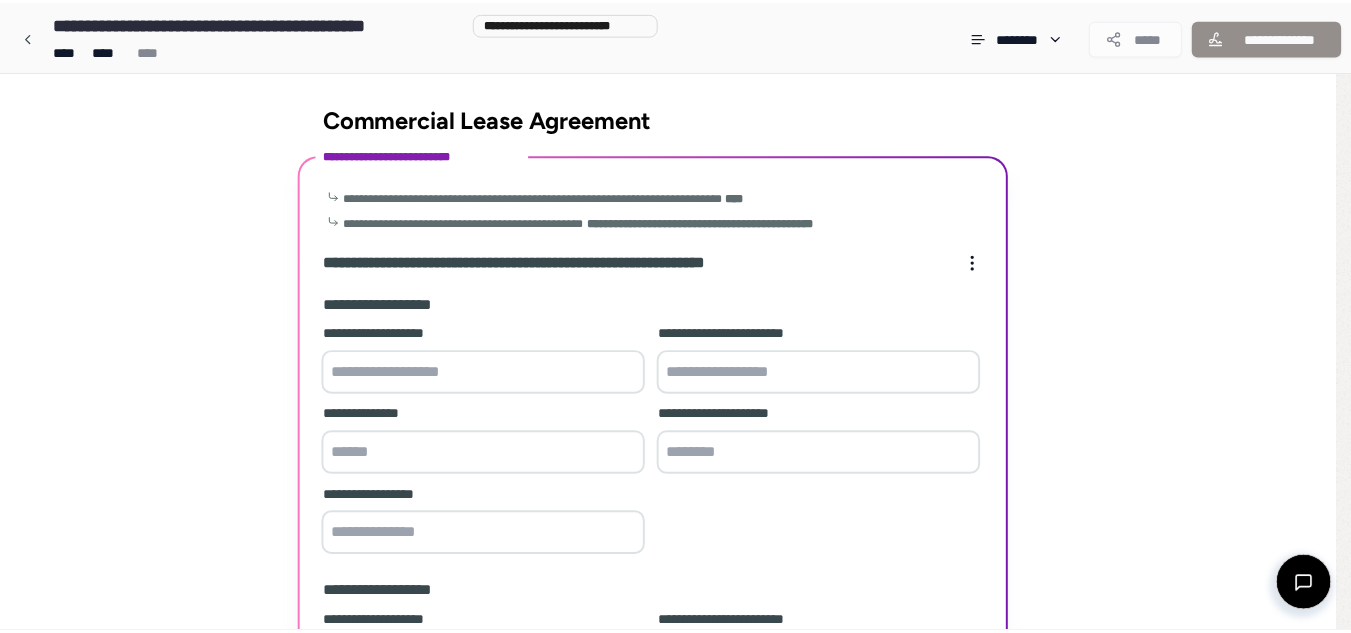 scroll, scrollTop: 668, scrollLeft: 0, axis: vertical 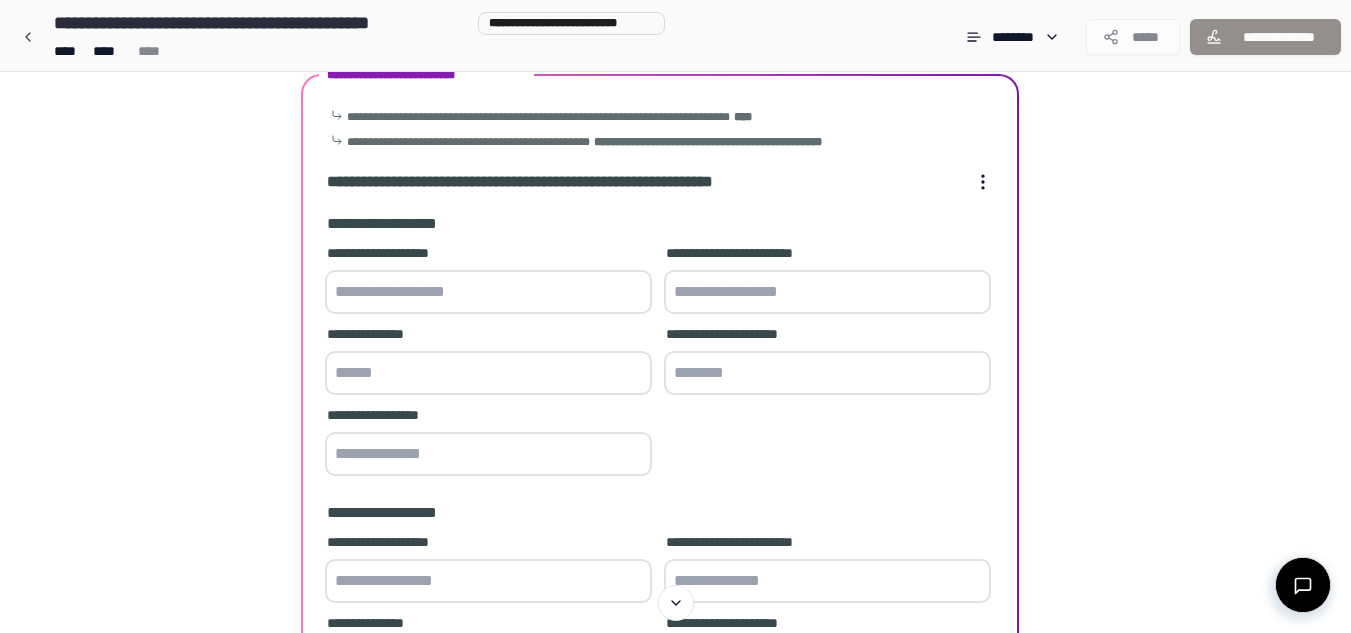 click at bounding box center (488, 292) 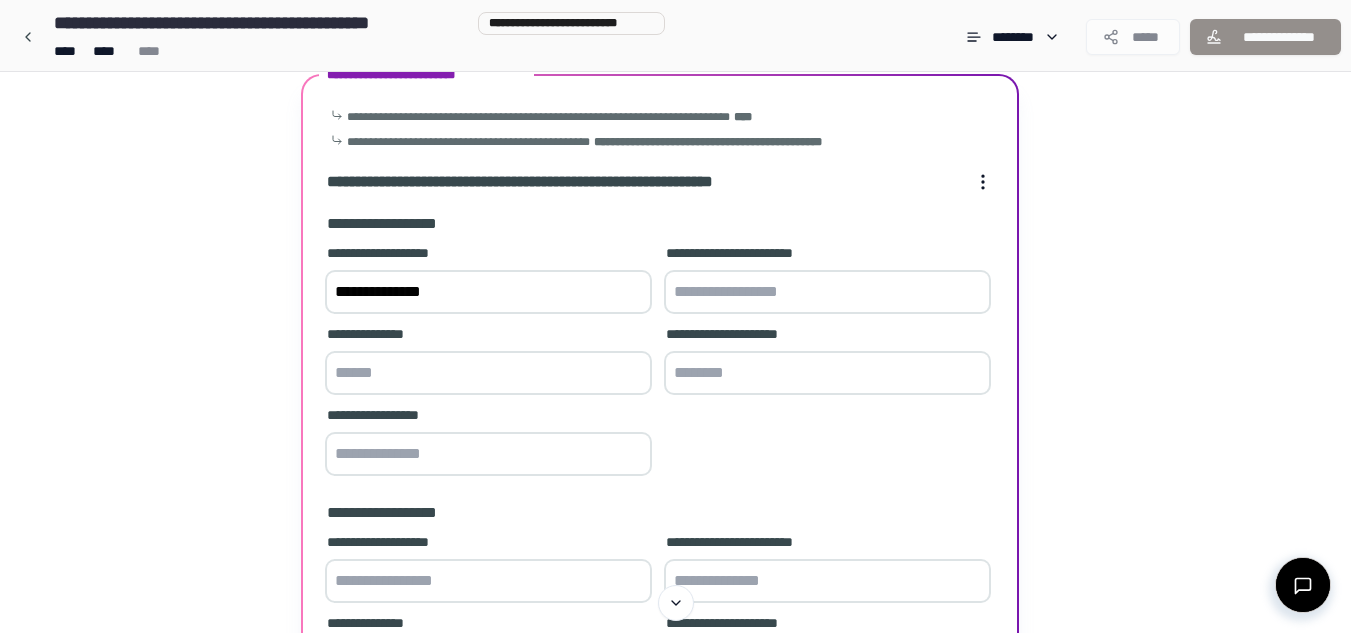 click at bounding box center [827, 292] 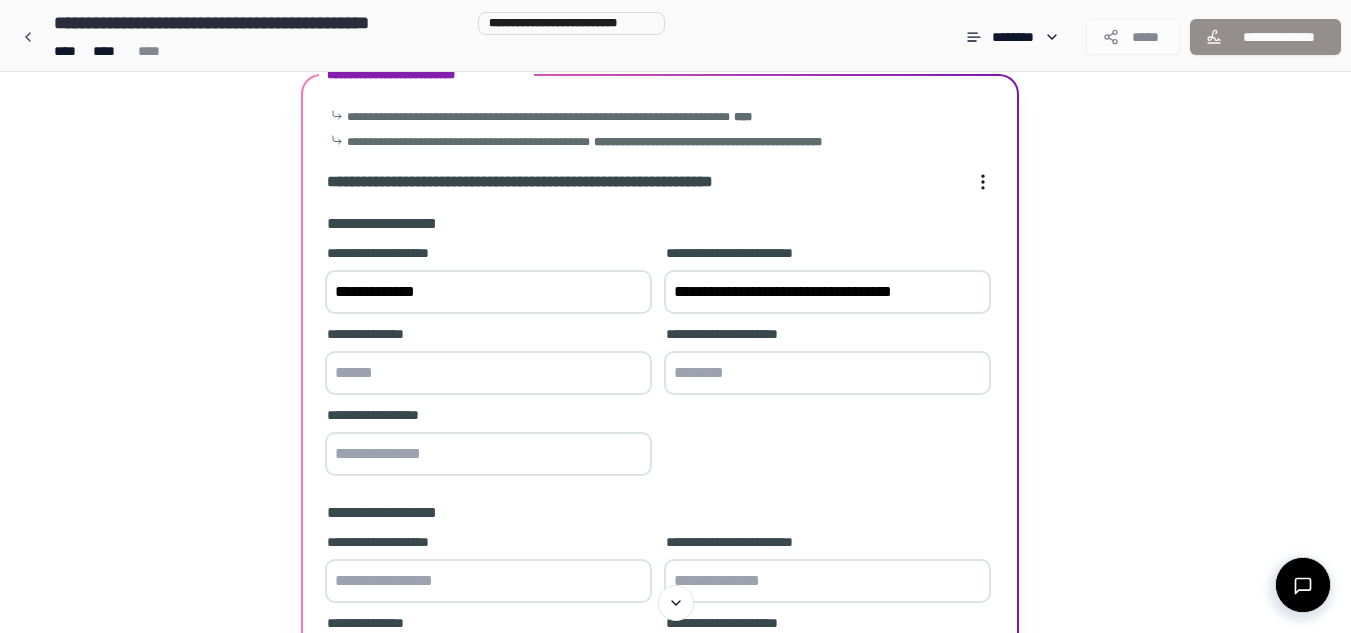 type on "**********" 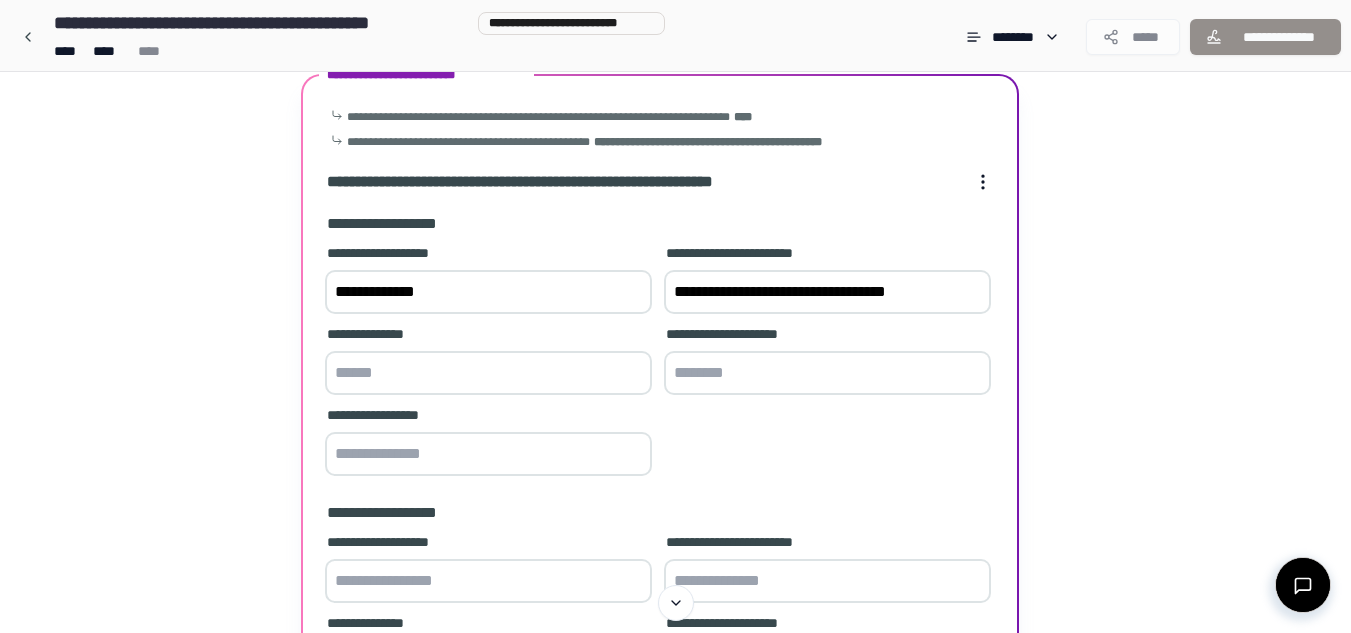 click at bounding box center [488, 373] 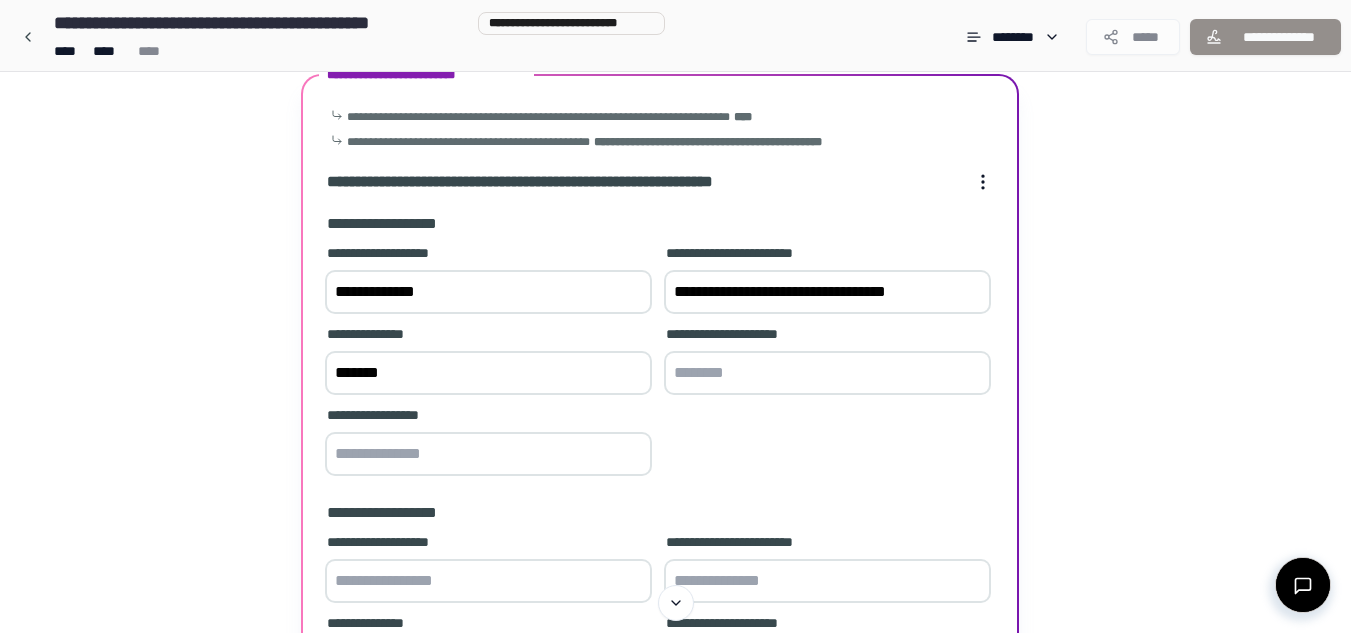 type on "******" 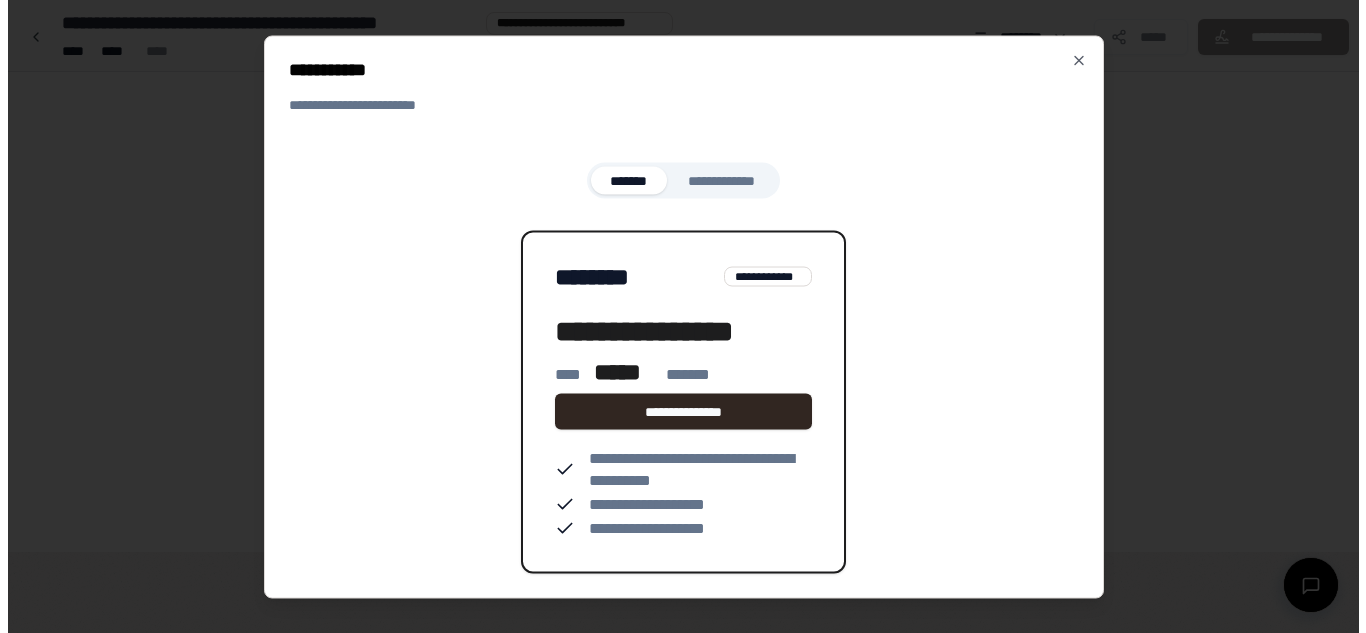 scroll, scrollTop: 0, scrollLeft: 0, axis: both 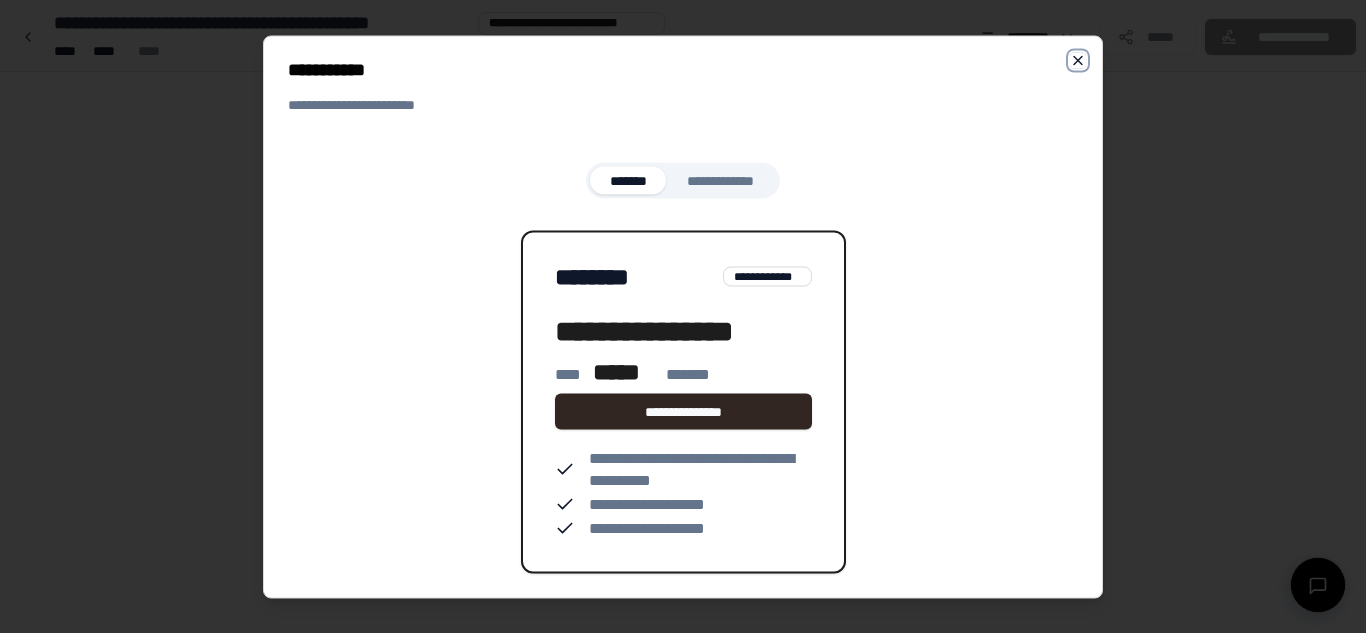 click 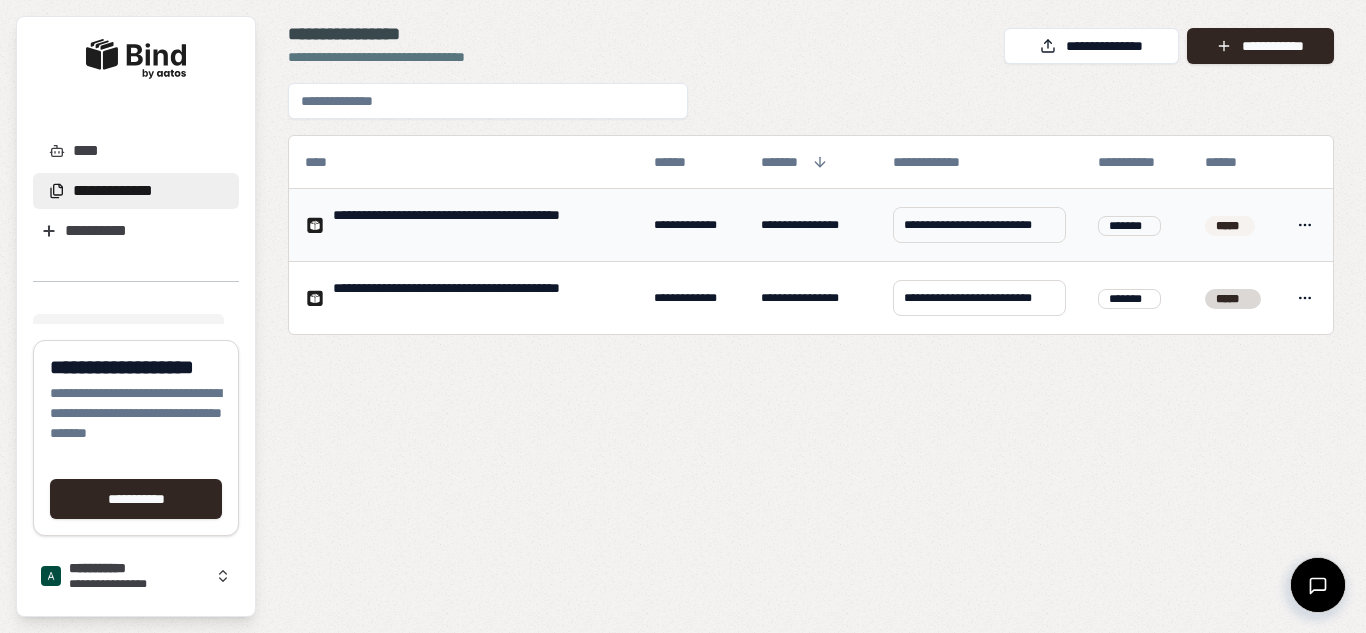 click on "**********" at bounding box center (979, 225) 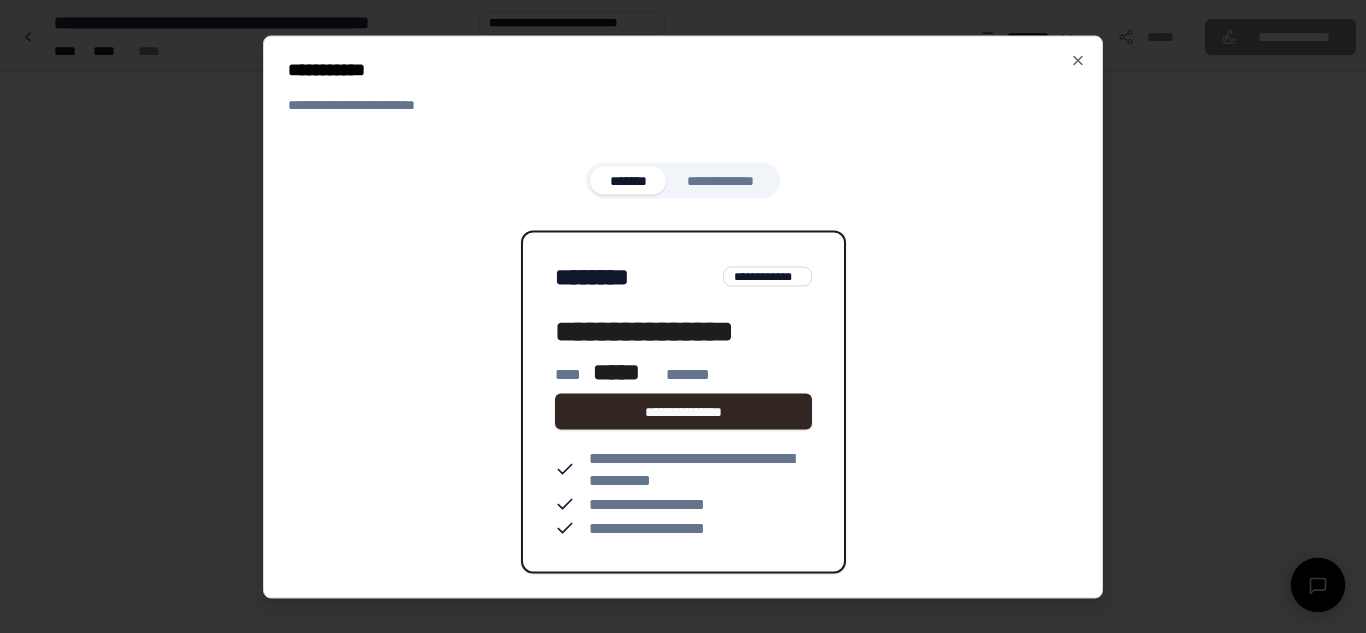click on "****** ** ** **" at bounding box center (721, 180) 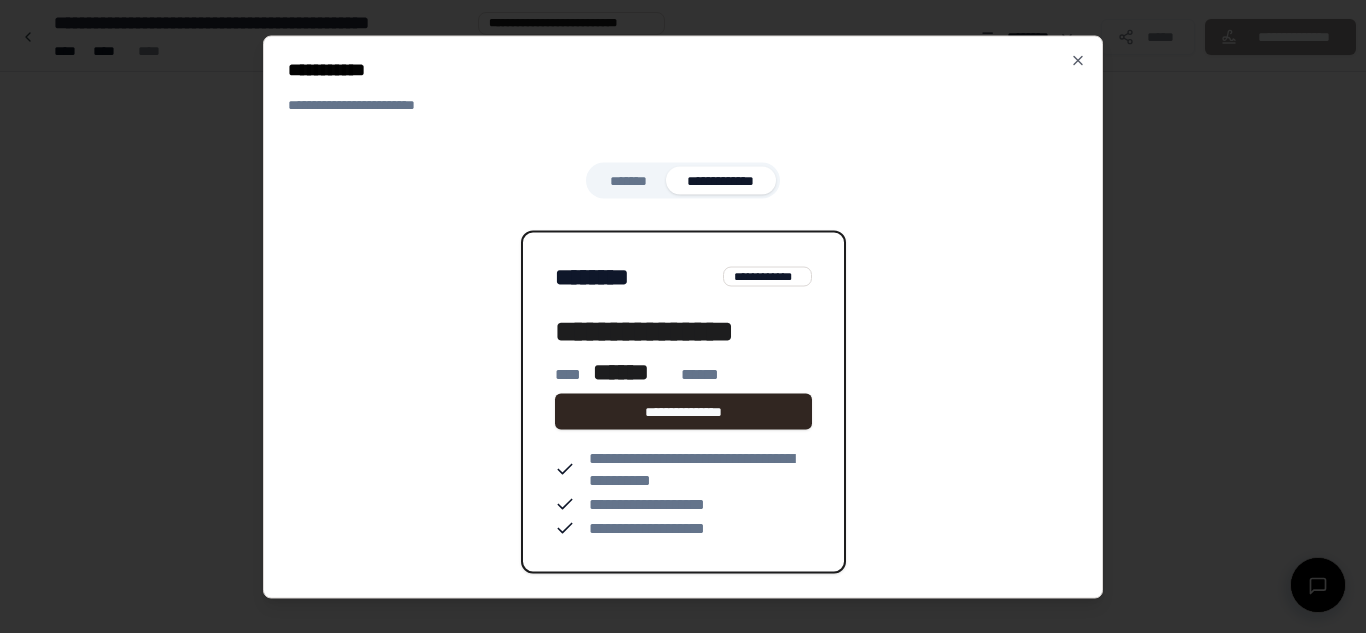 click on "*******" at bounding box center (628, 180) 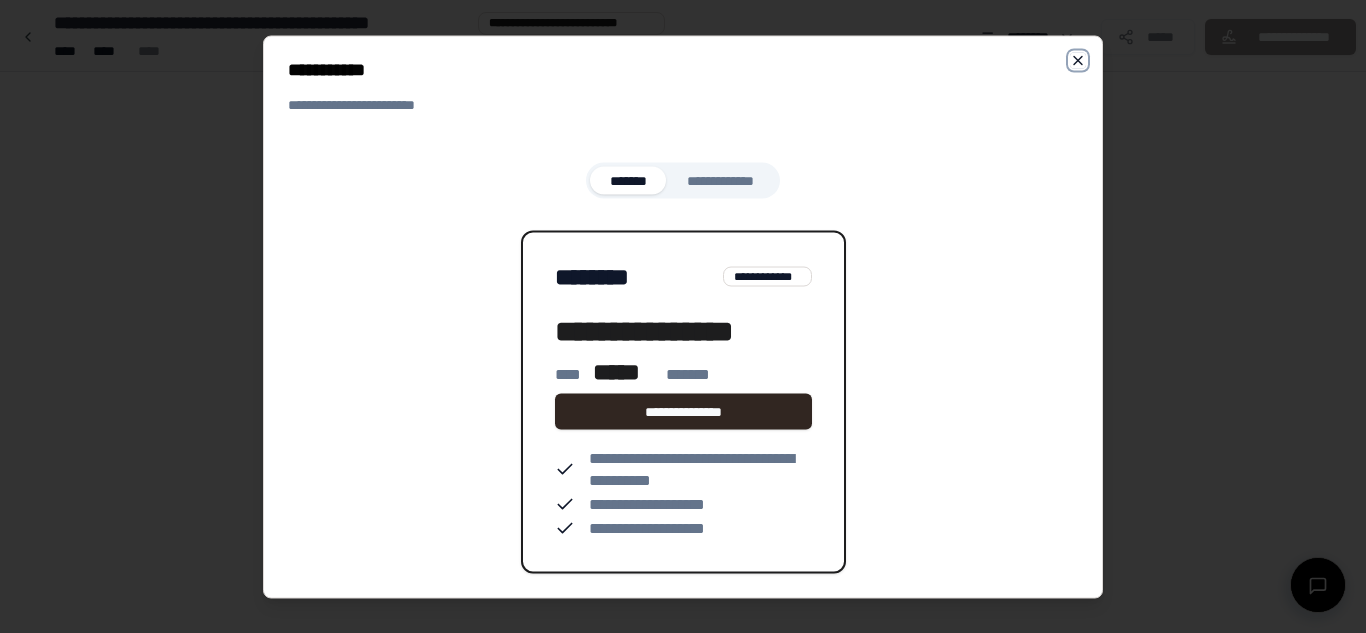 click 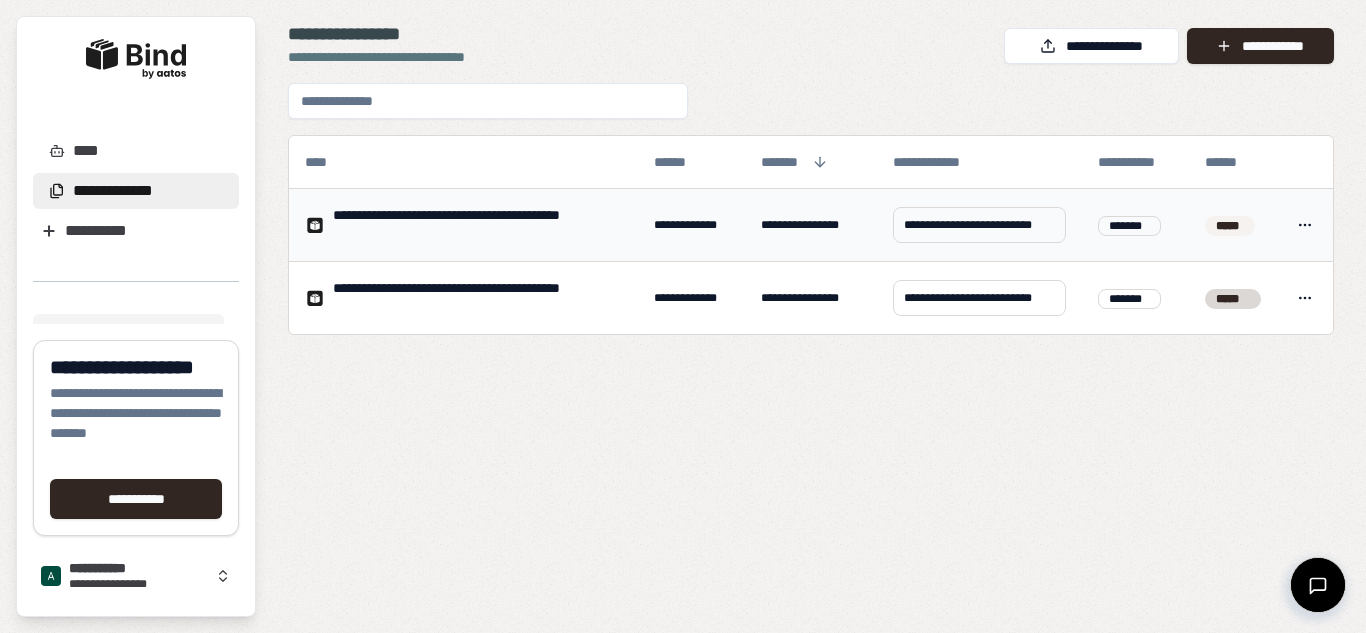 click on "**********" at bounding box center (811, 225) 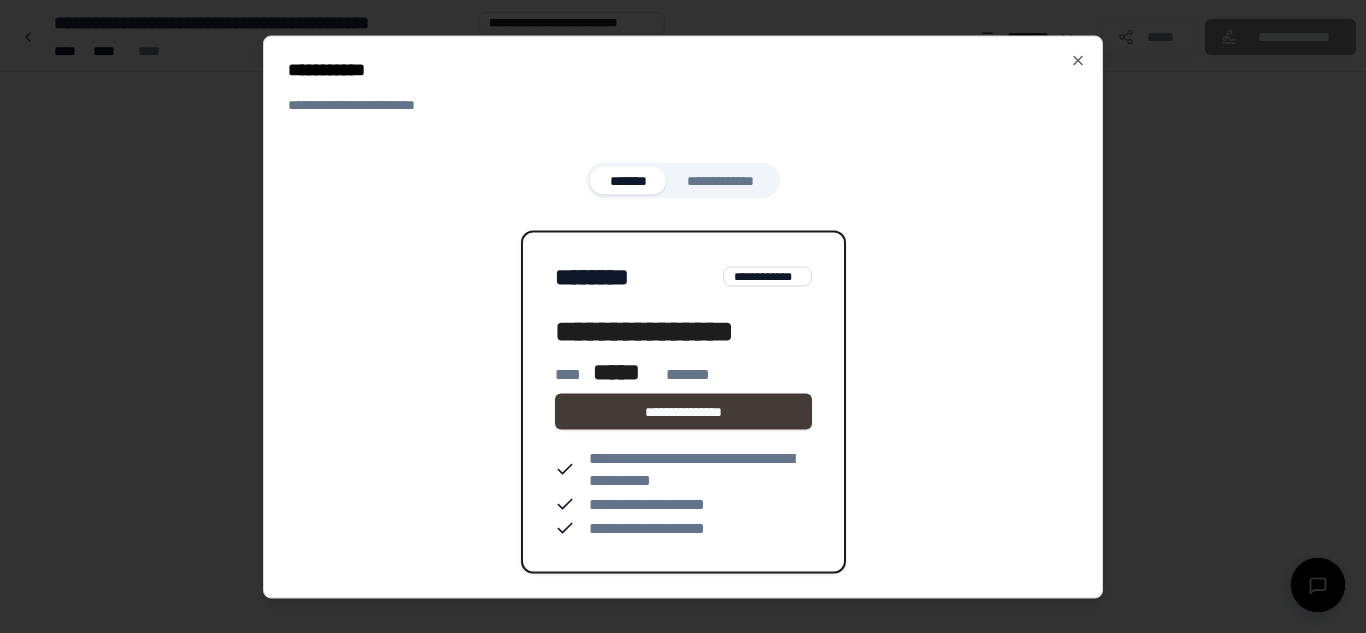 click on "**********" at bounding box center [683, 411] 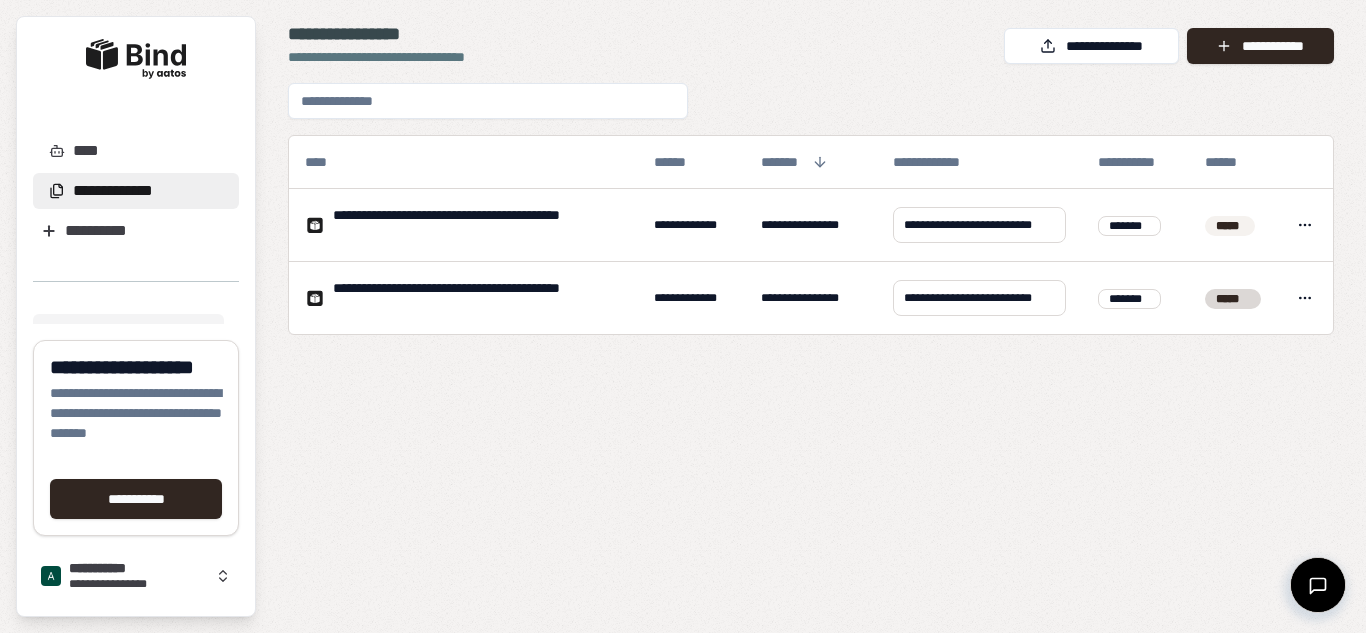 scroll, scrollTop: 0, scrollLeft: 0, axis: both 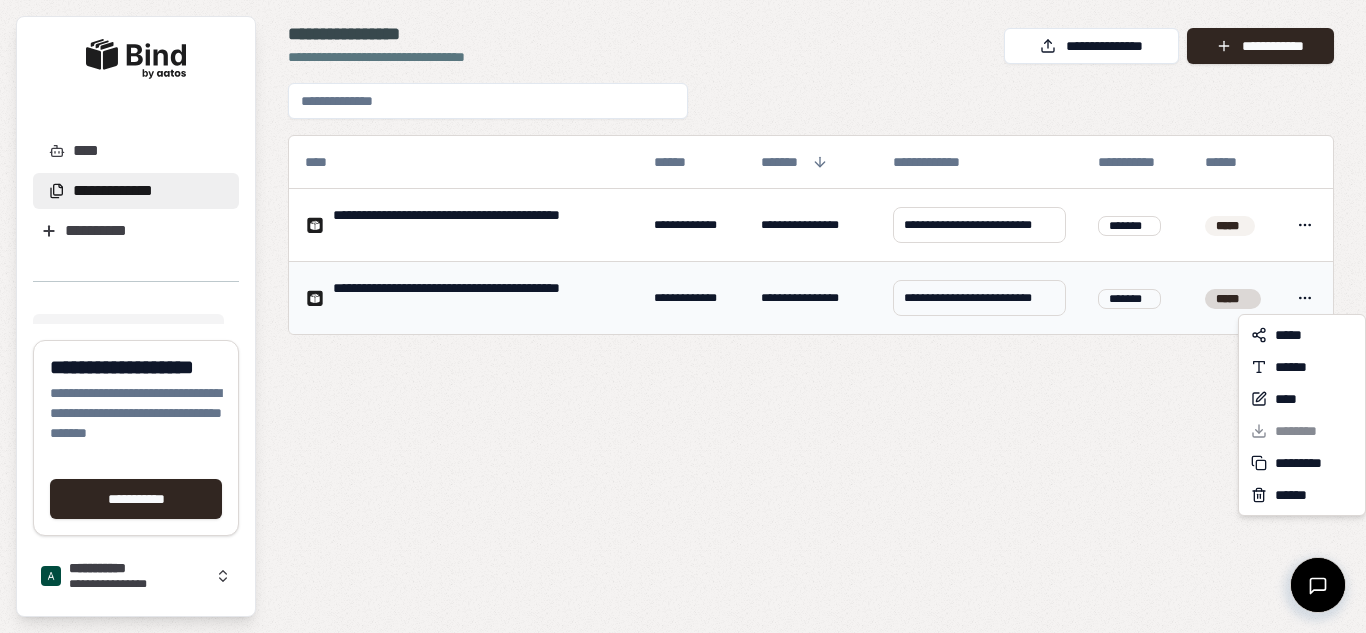 click on "**********" at bounding box center [683, 316] 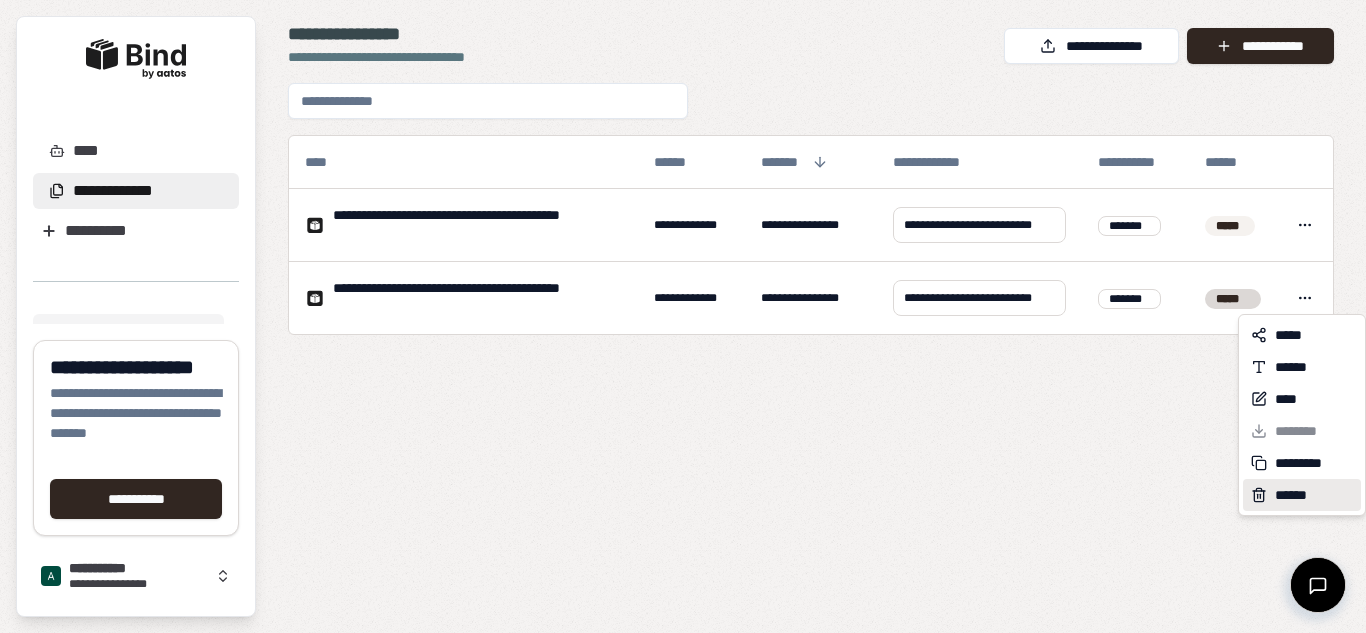 click on "******" at bounding box center (1295, 495) 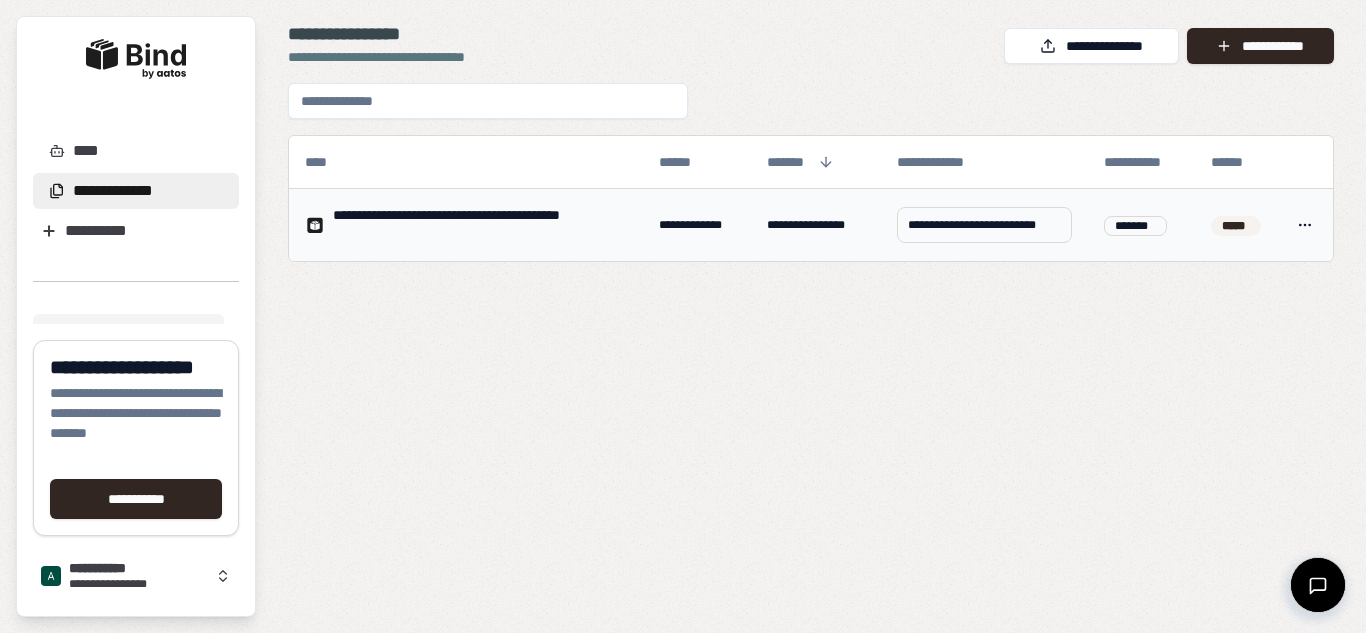 click on "*****" at bounding box center [1236, 226] 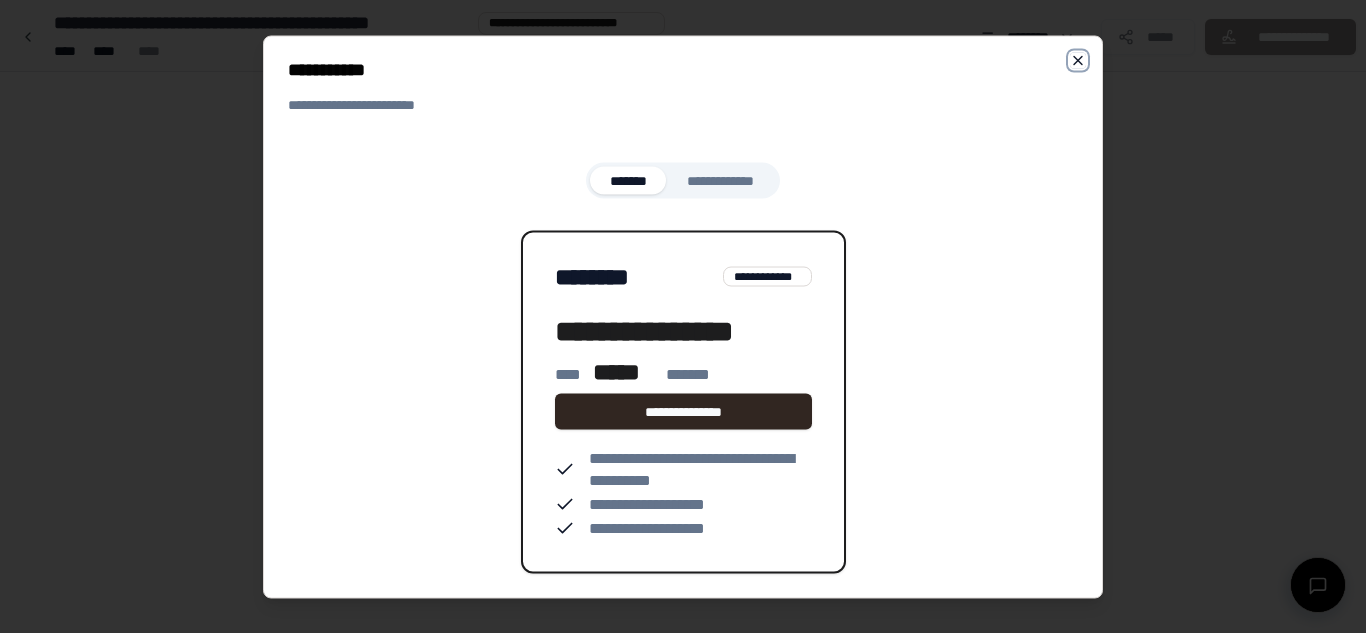 click 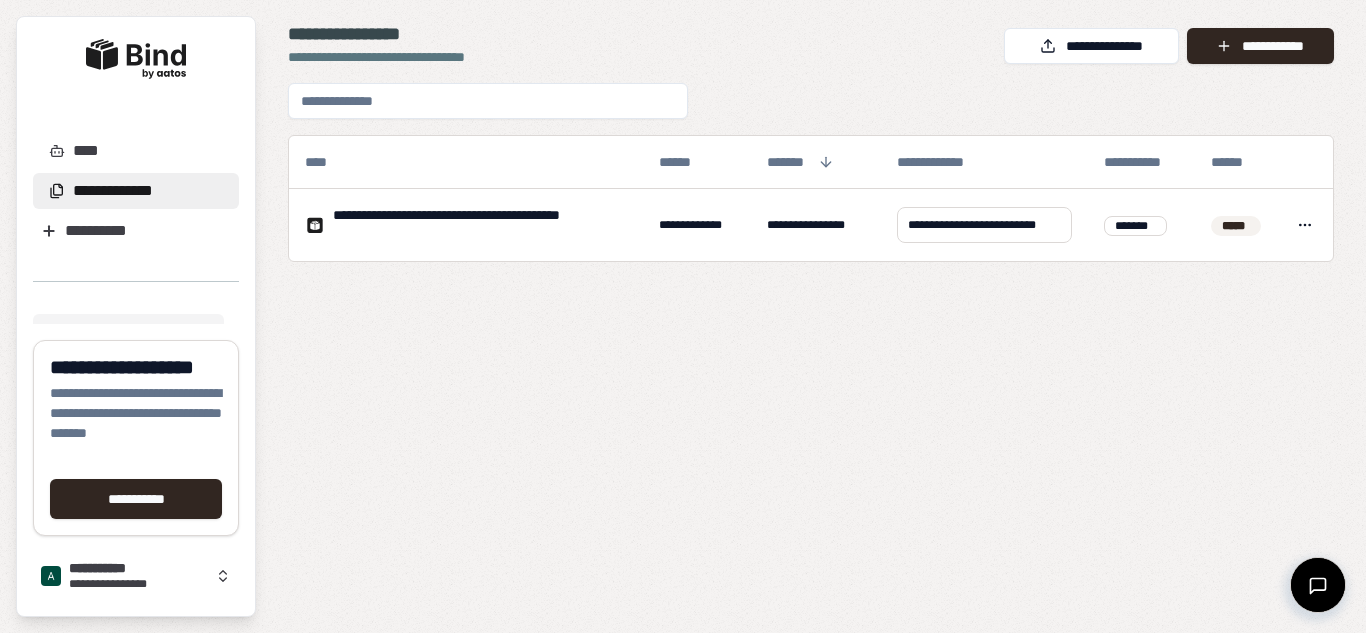 scroll, scrollTop: 0, scrollLeft: 0, axis: both 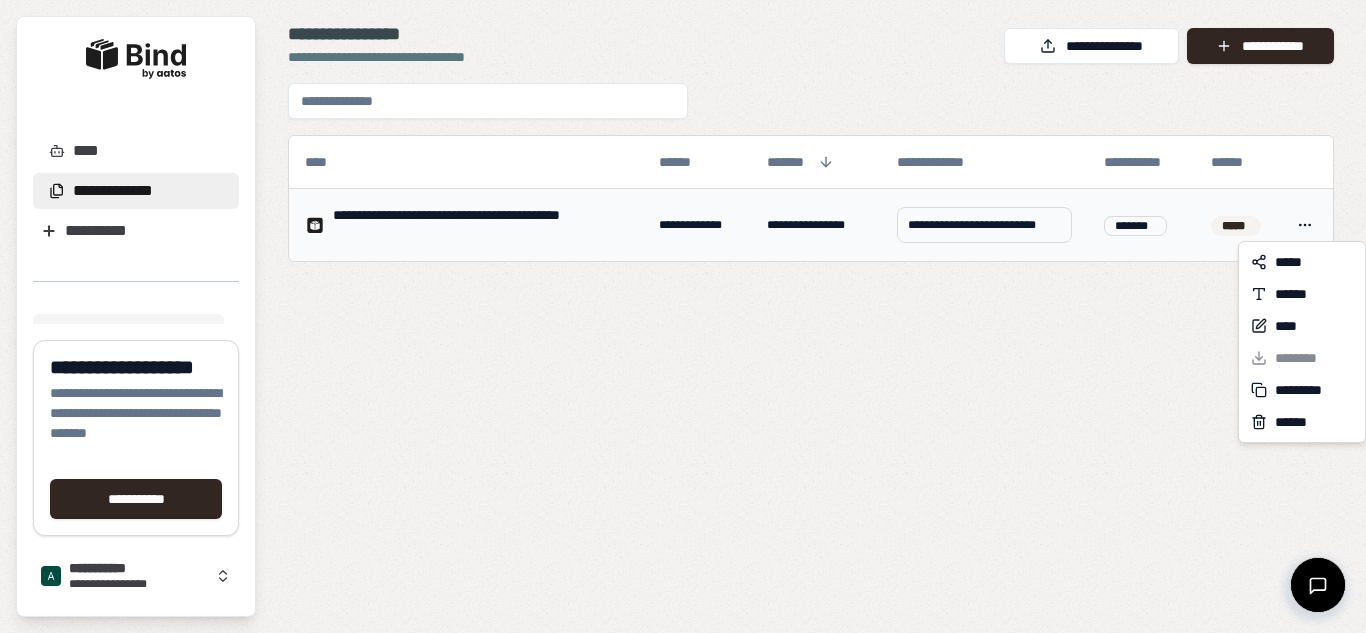 click on "**********" at bounding box center [683, 316] 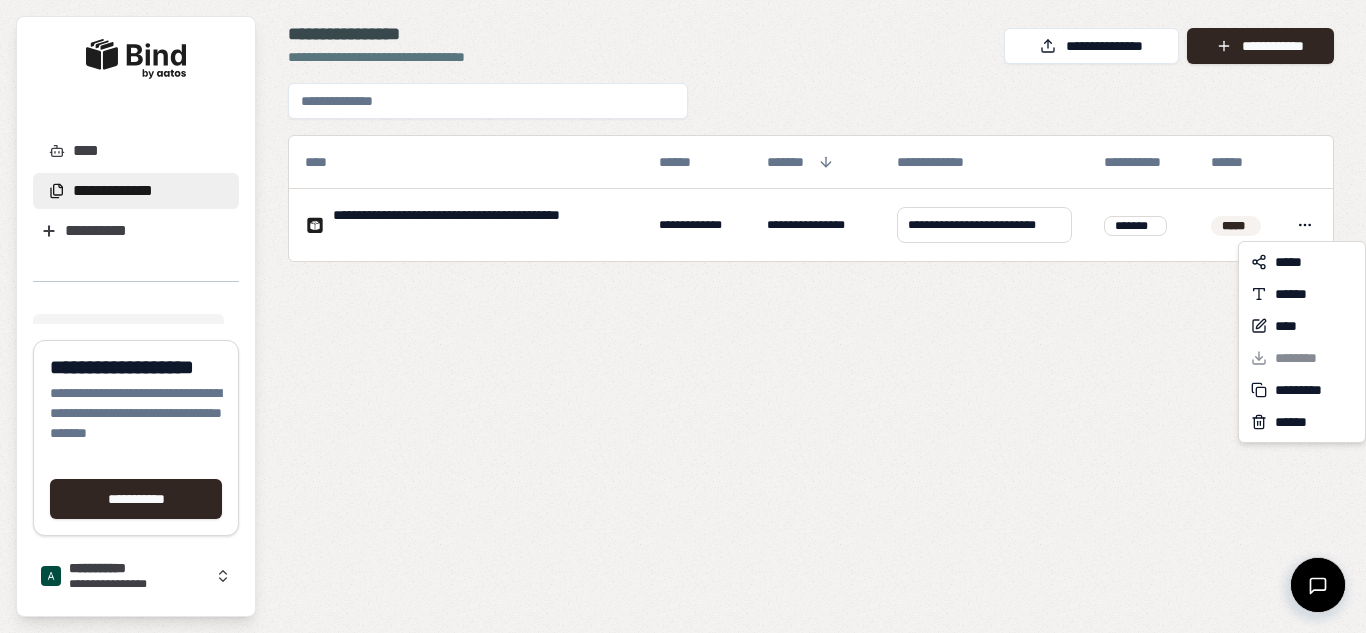 click on "**********" at bounding box center (683, 316) 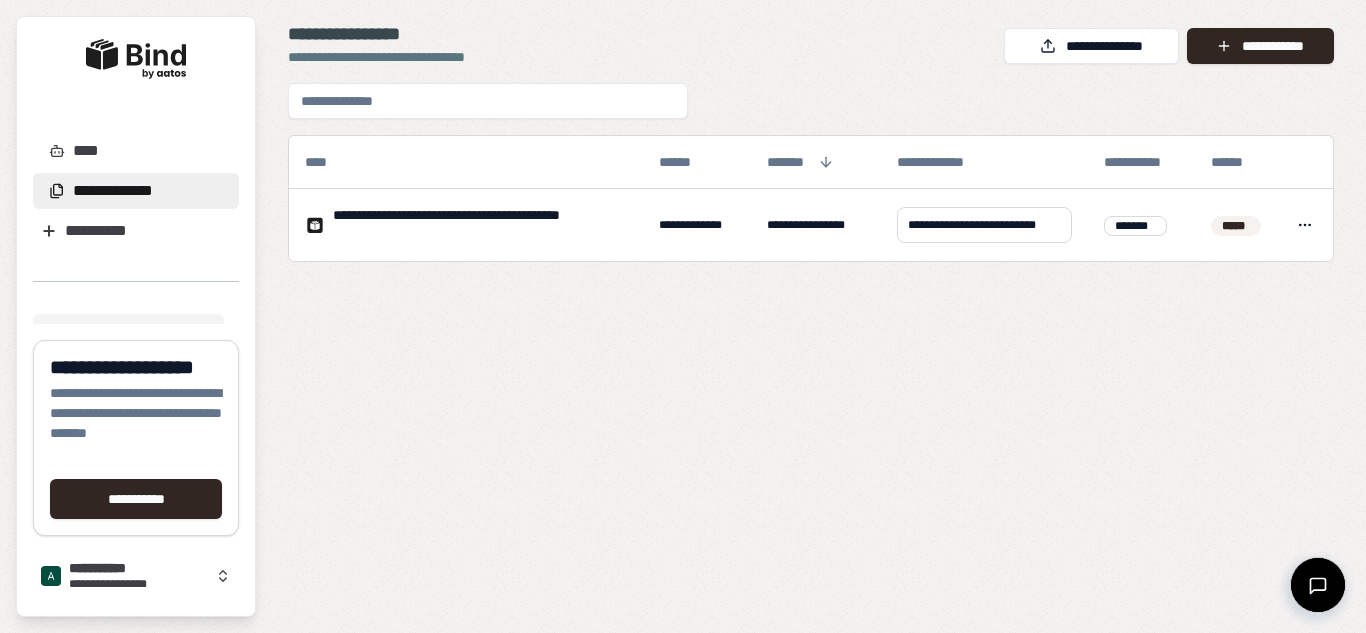 click on "*****" at bounding box center [1236, 226] 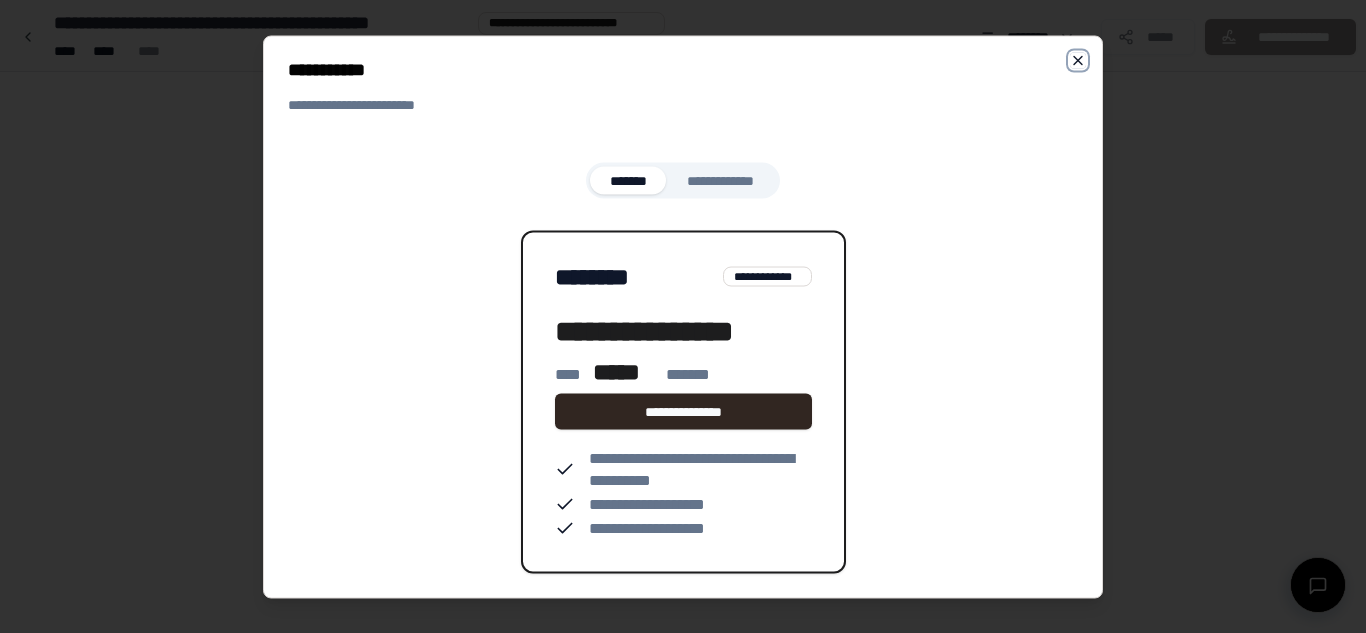 click 